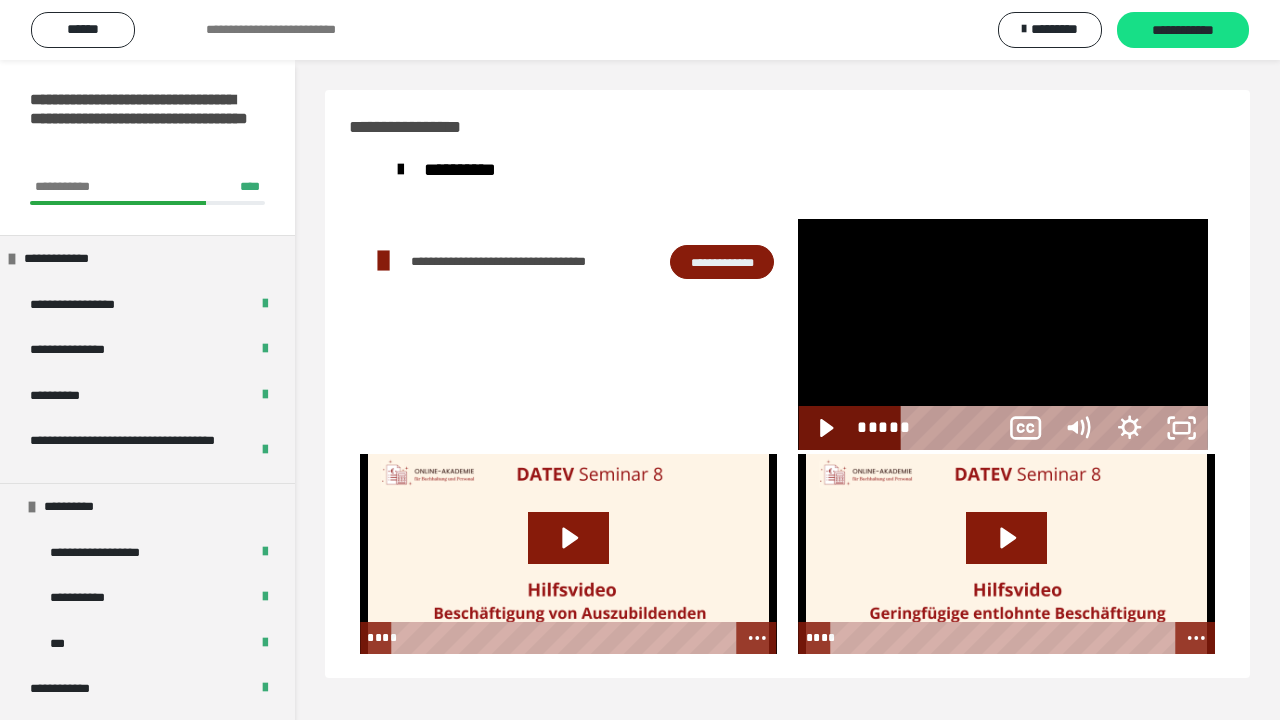 scroll, scrollTop: 60, scrollLeft: 0, axis: vertical 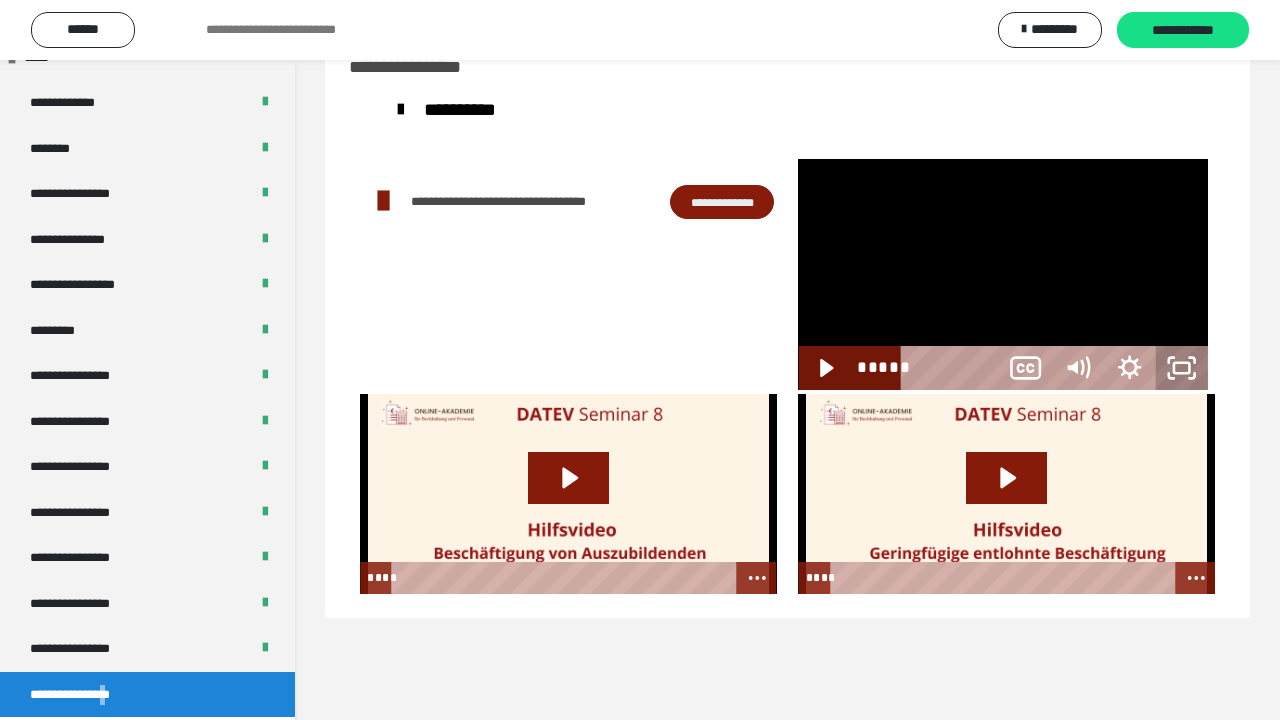 click 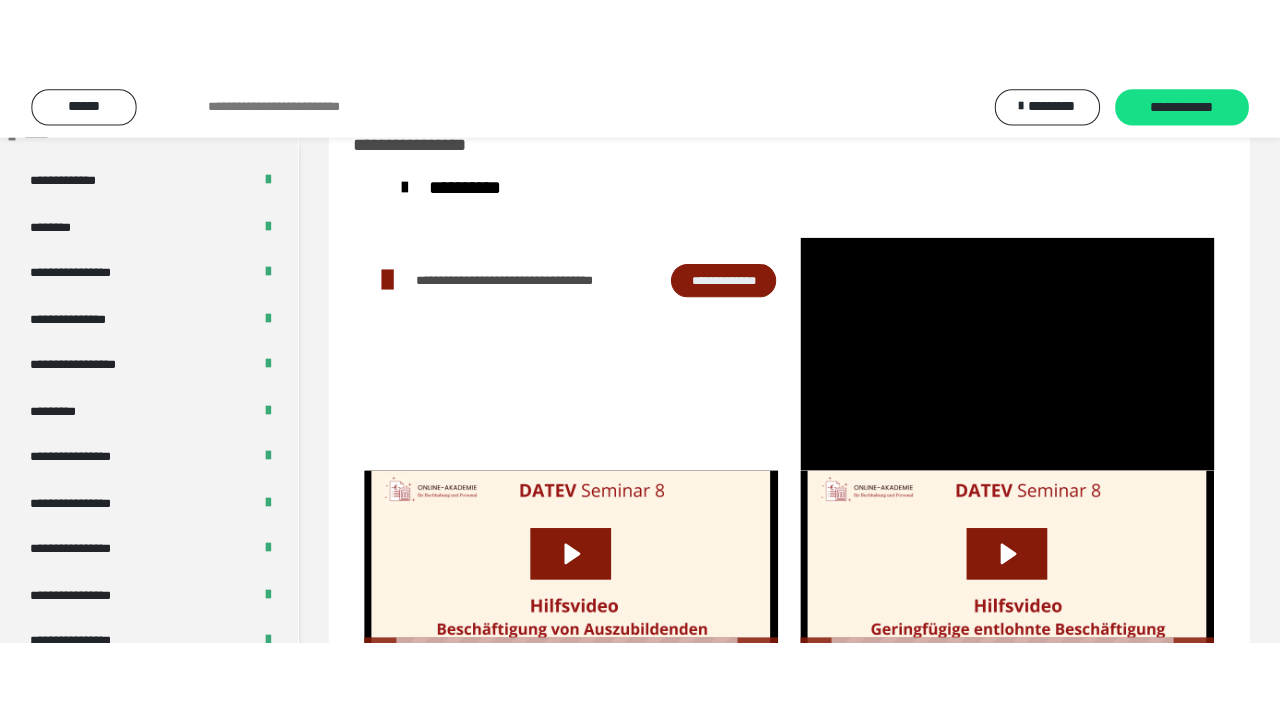 scroll, scrollTop: 2692, scrollLeft: 0, axis: vertical 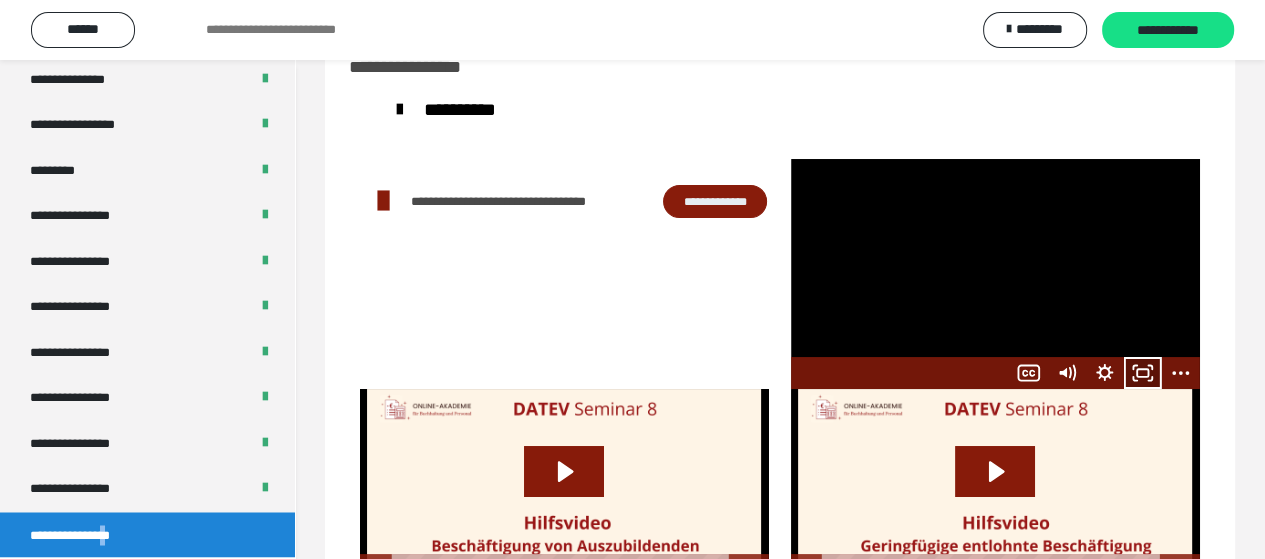 click 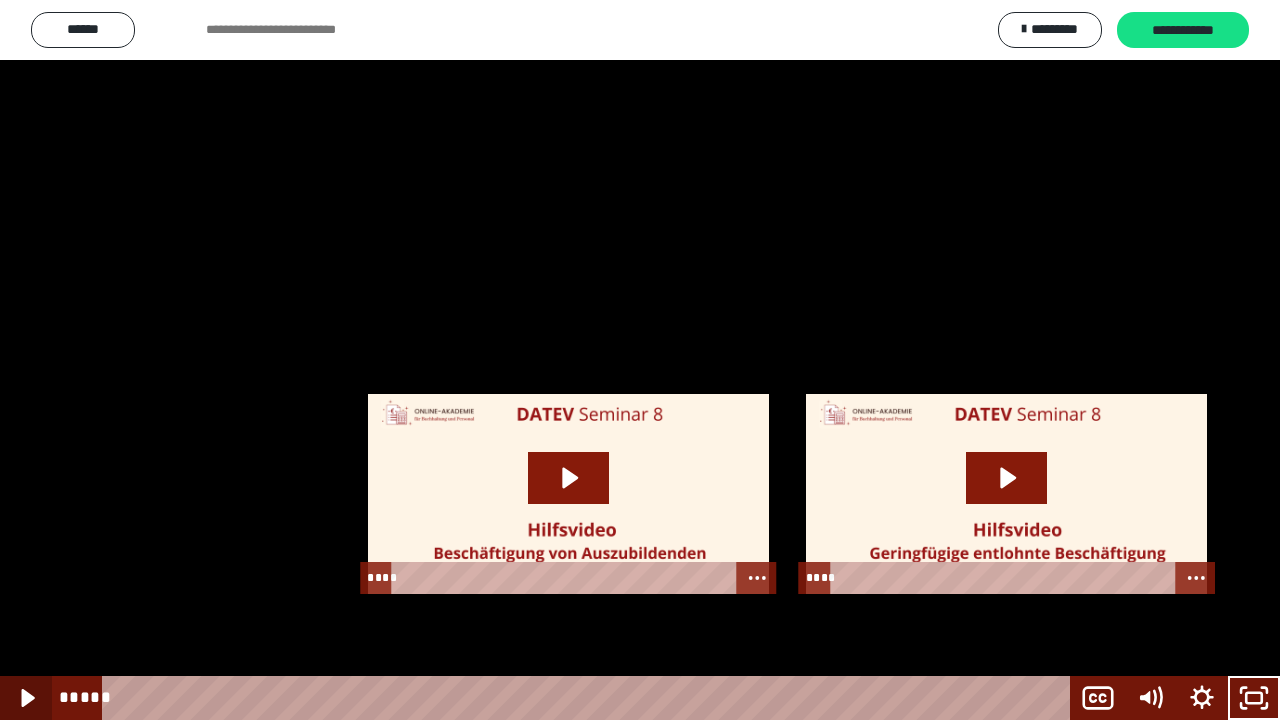 click 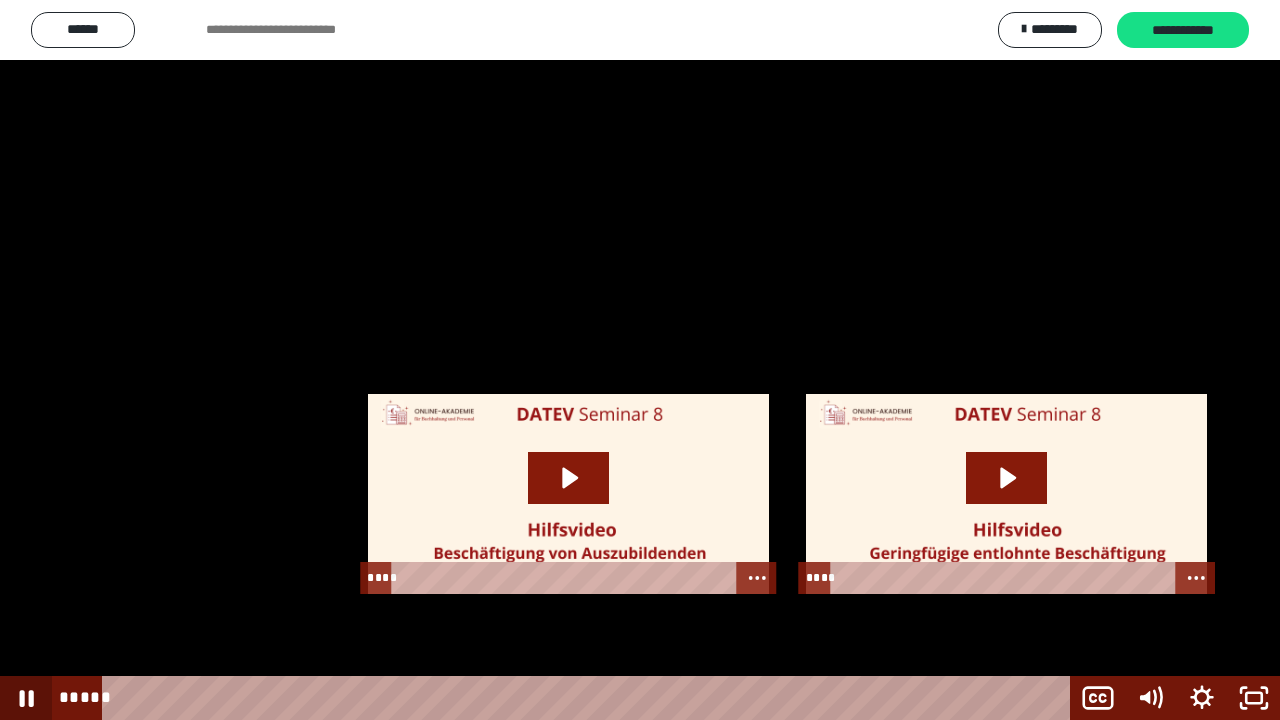 click 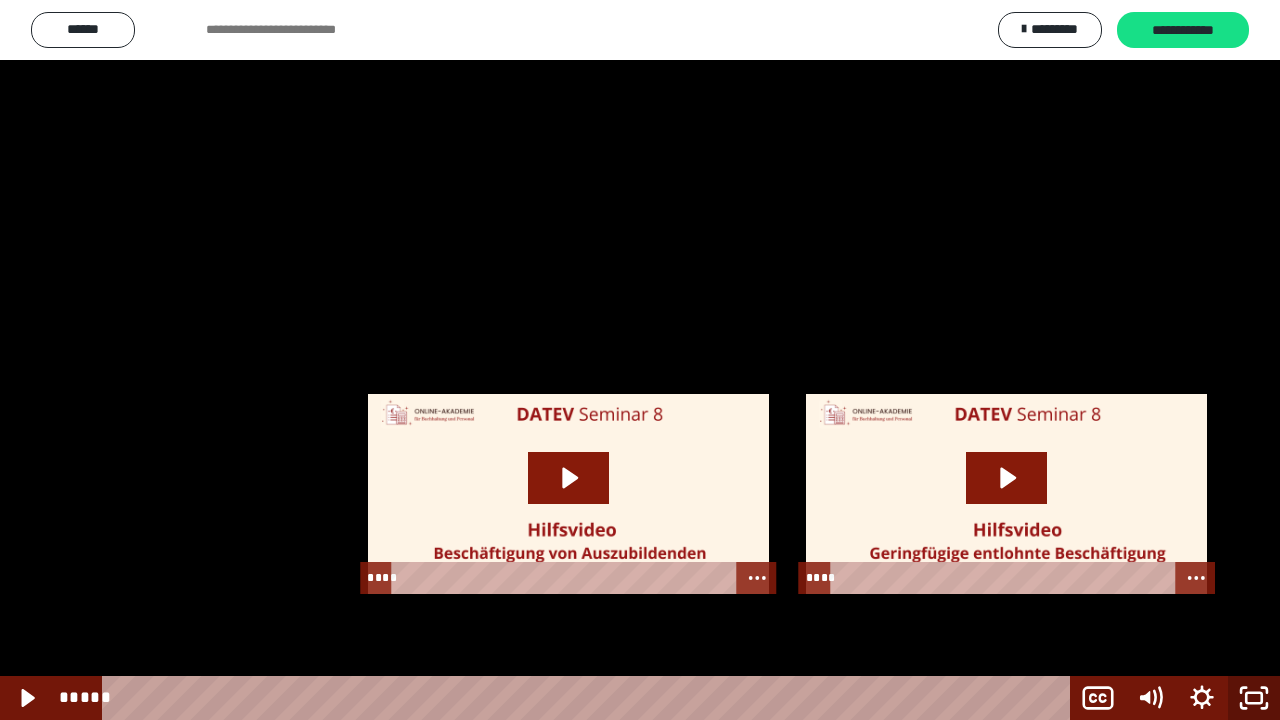 click 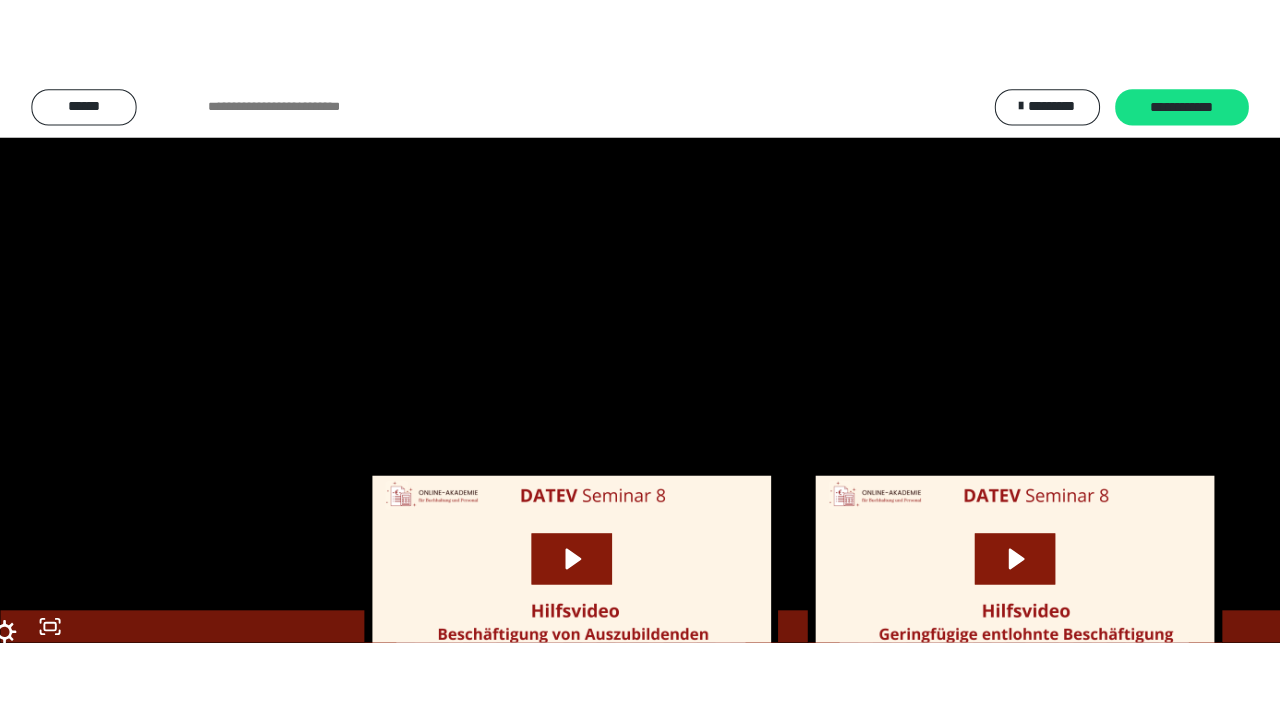 scroll, scrollTop: 2692, scrollLeft: 0, axis: vertical 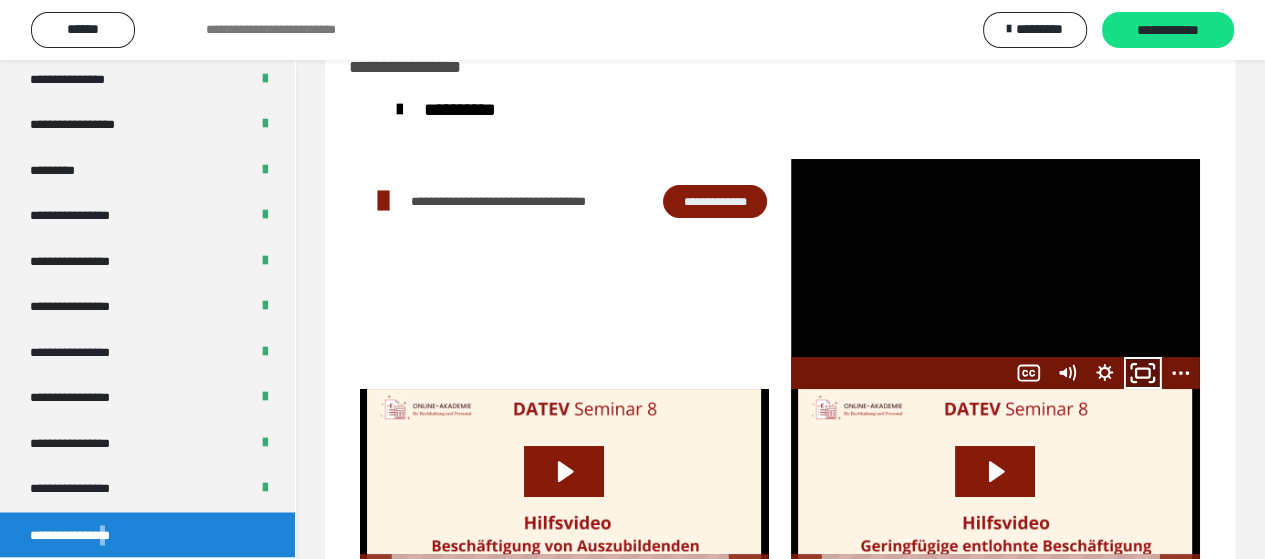 click 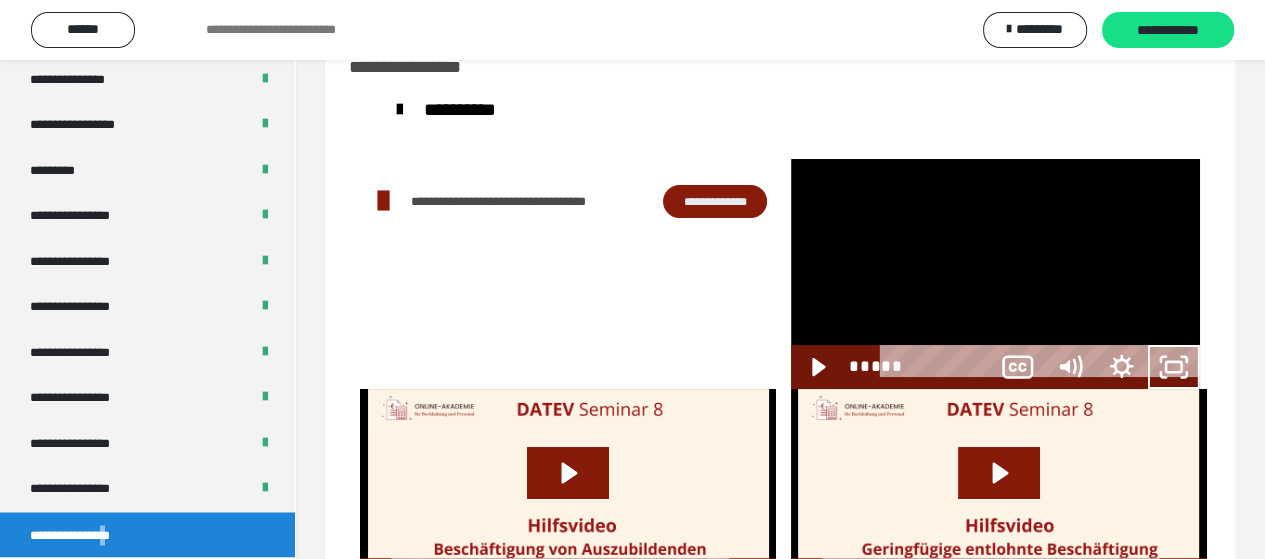 scroll, scrollTop: 2532, scrollLeft: 0, axis: vertical 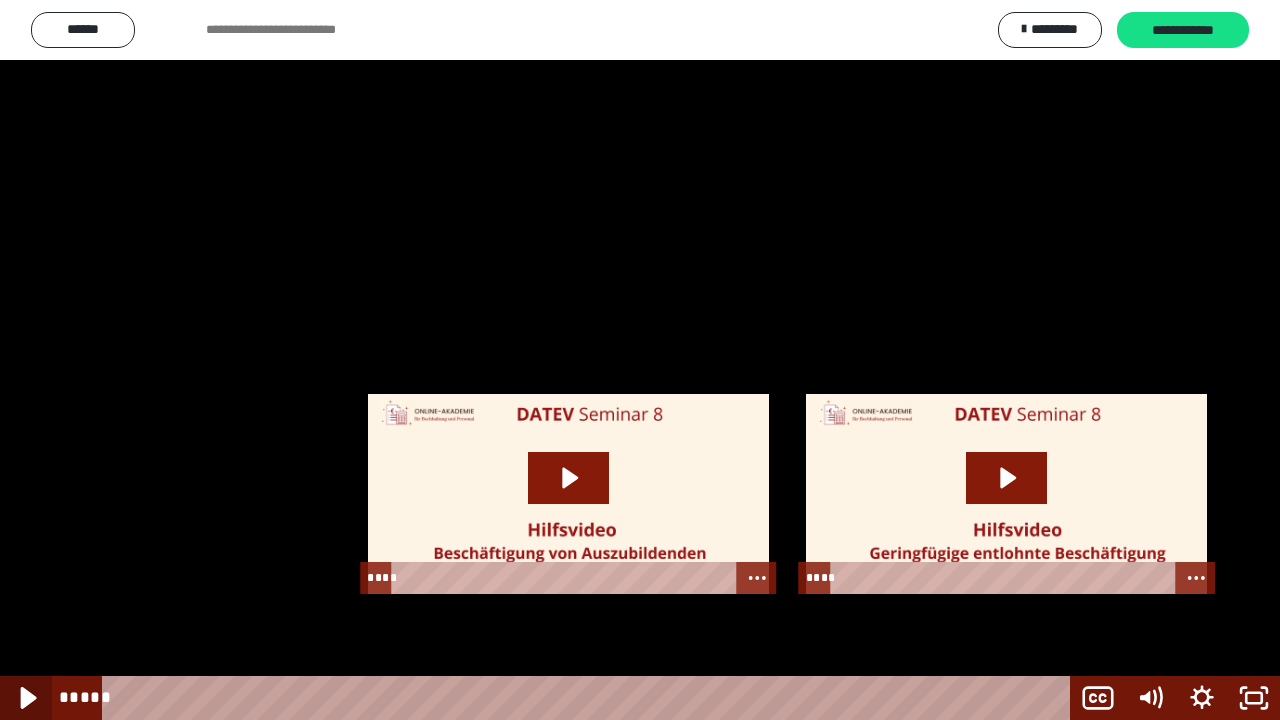 click 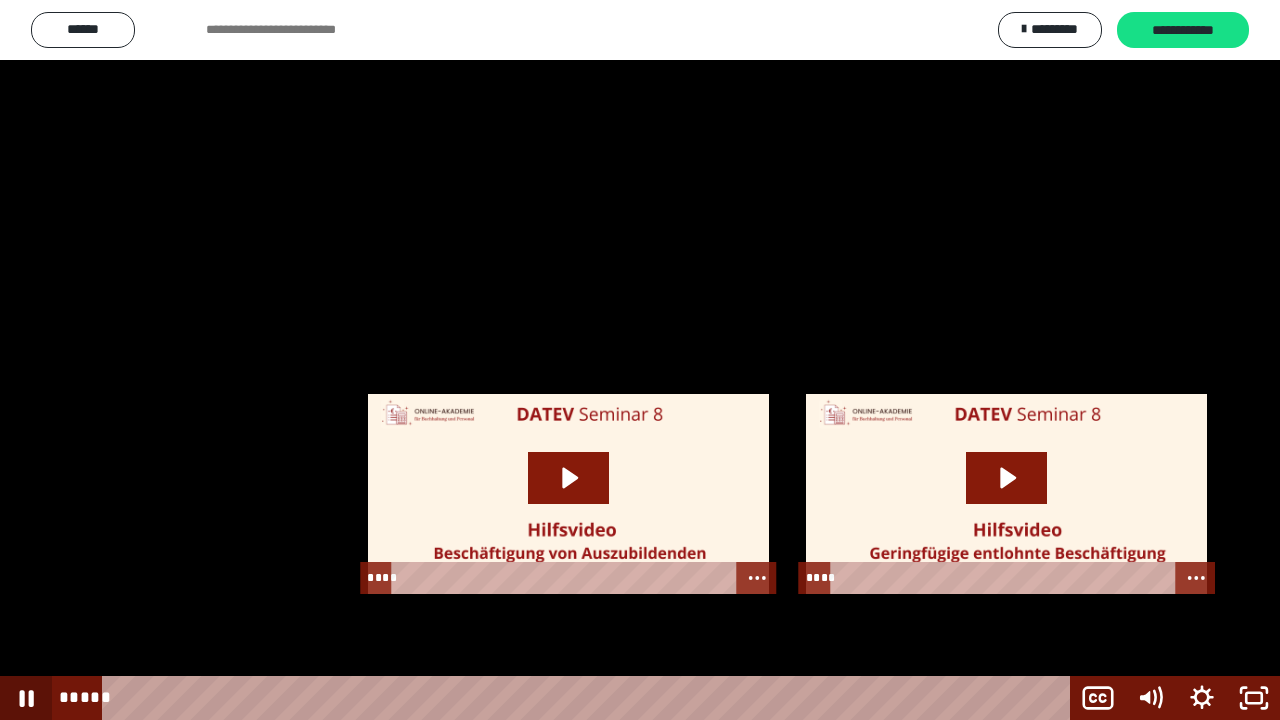 click 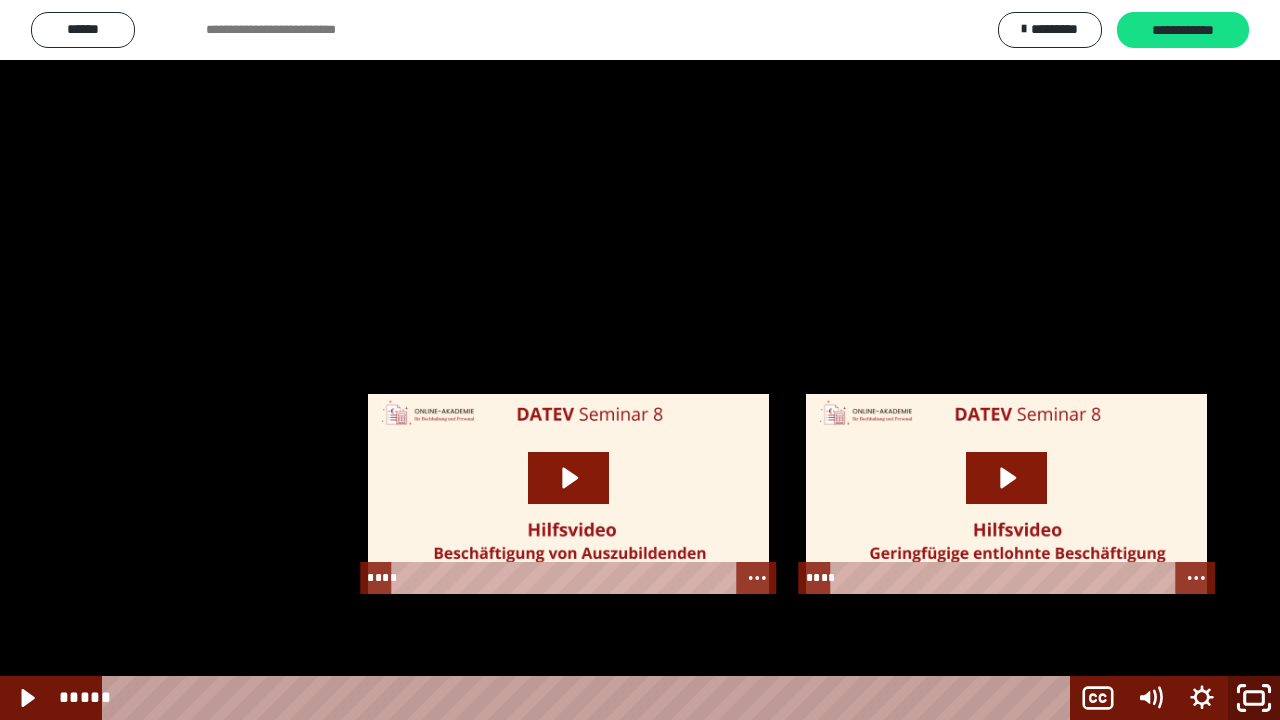 click 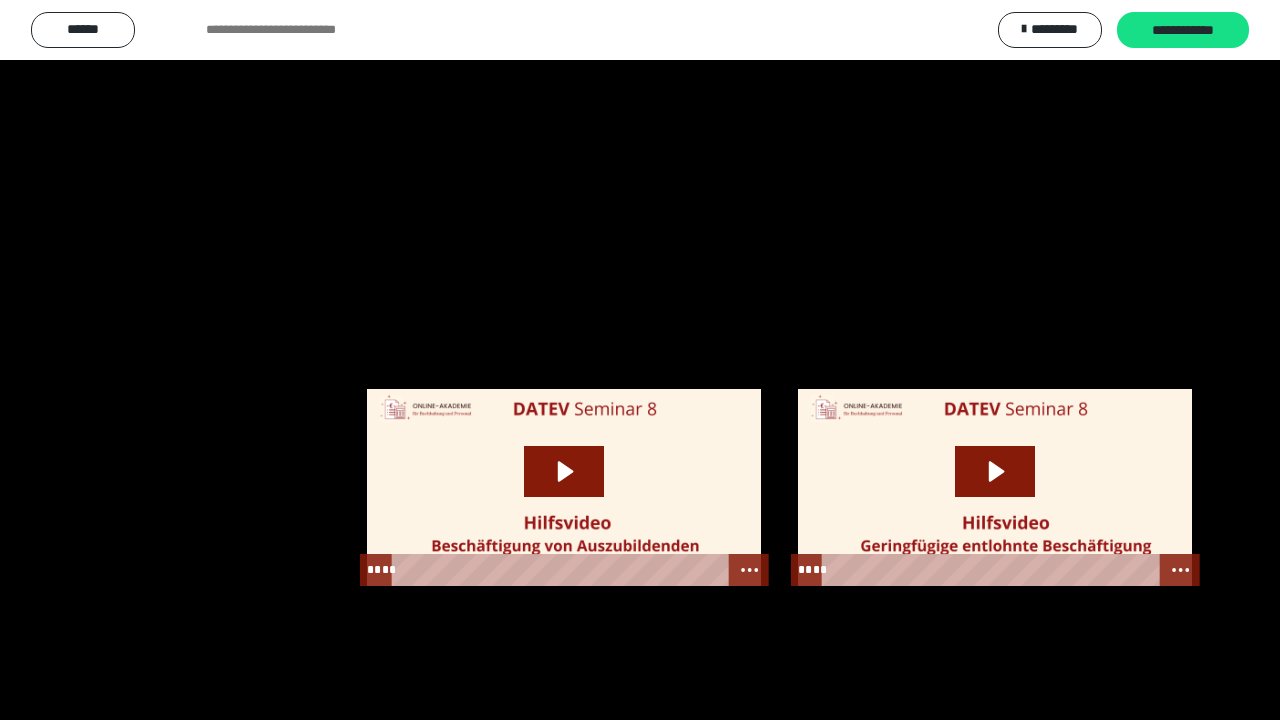 scroll, scrollTop: 2692, scrollLeft: 0, axis: vertical 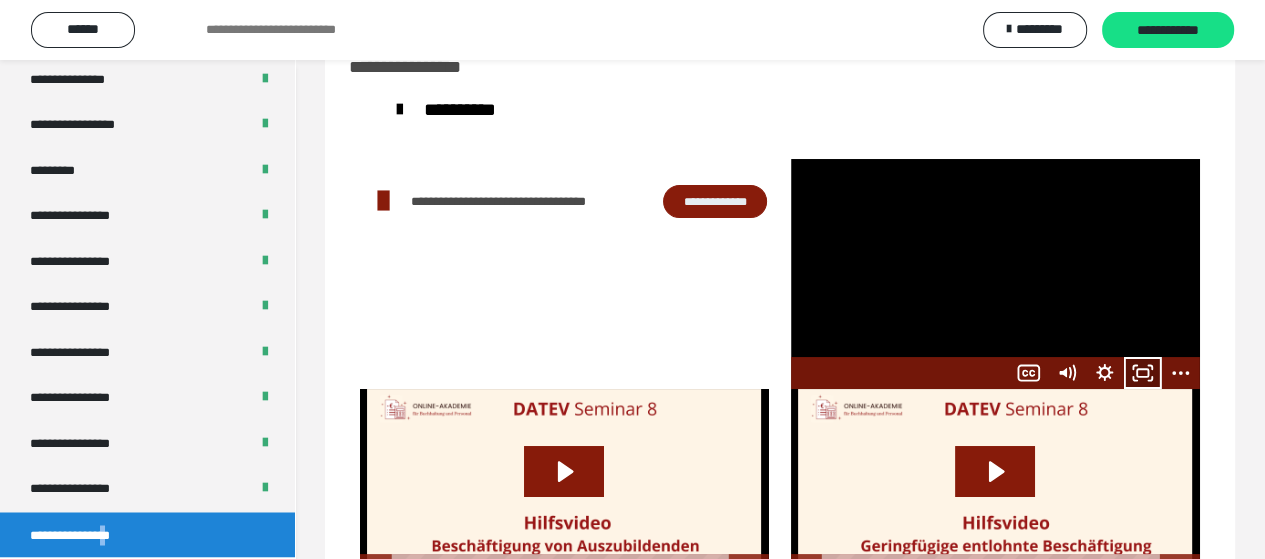 click 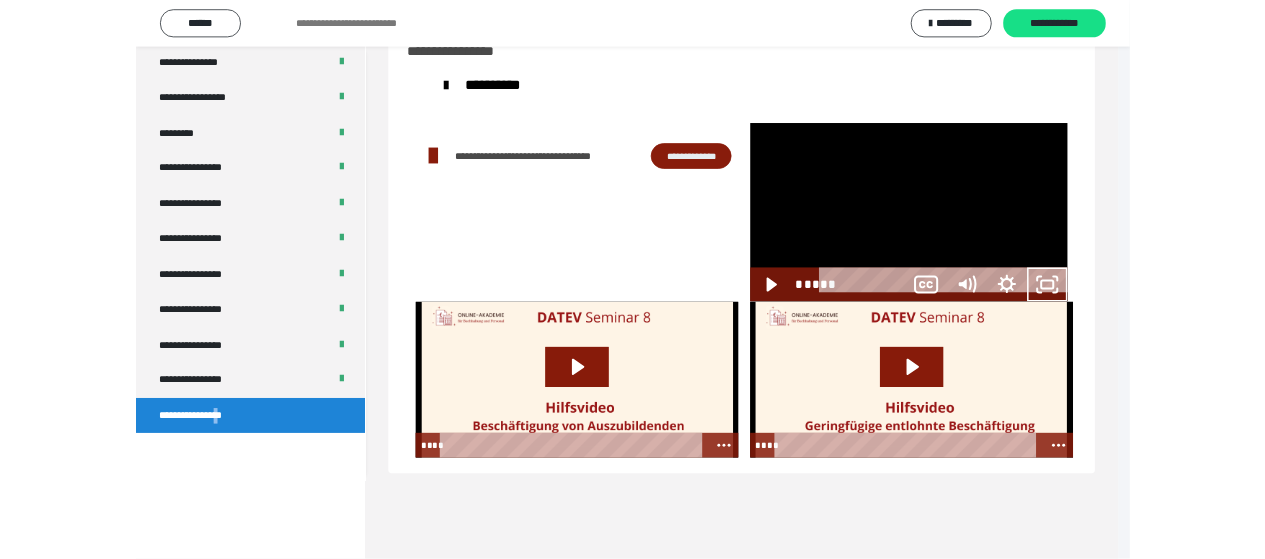 scroll, scrollTop: 2532, scrollLeft: 0, axis: vertical 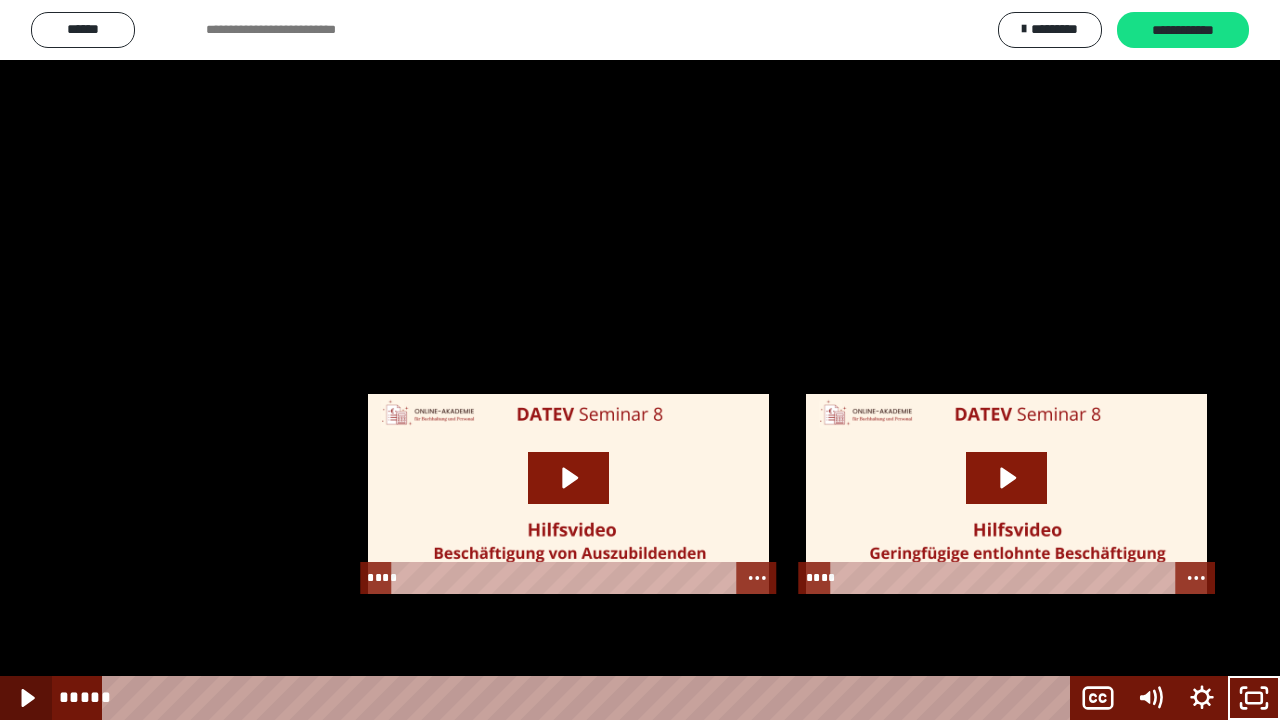 click 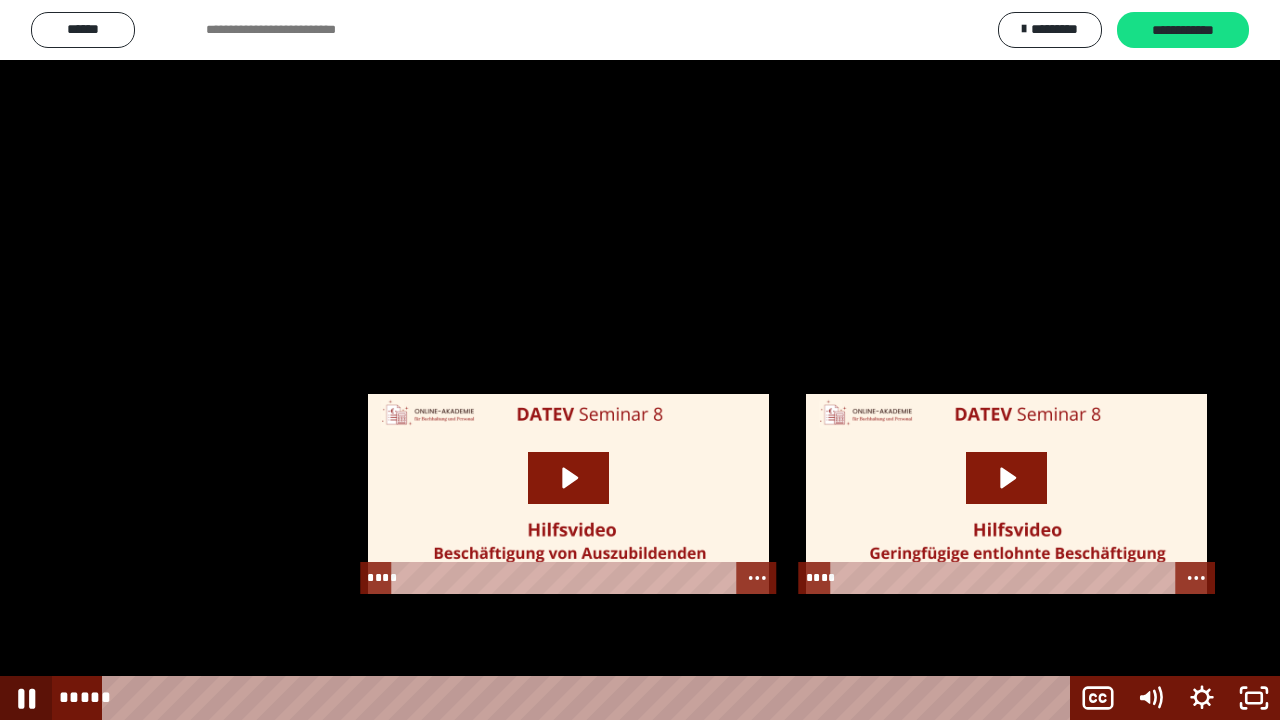 click 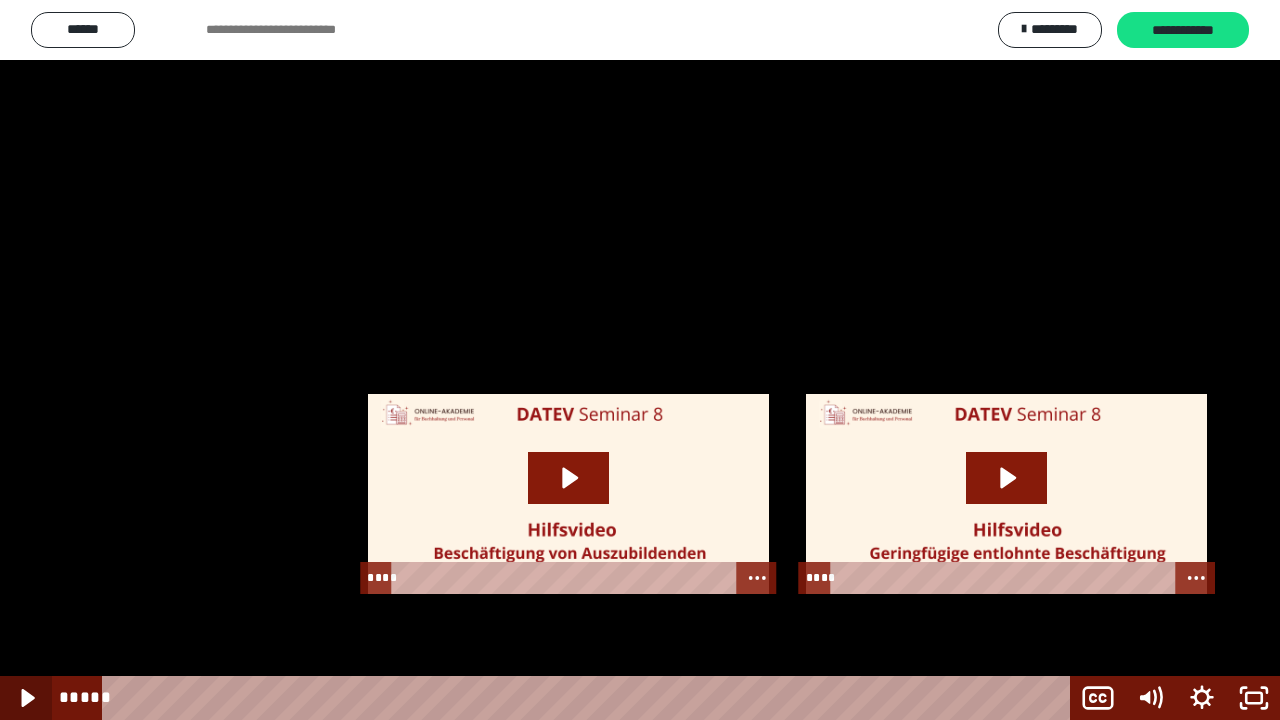 click 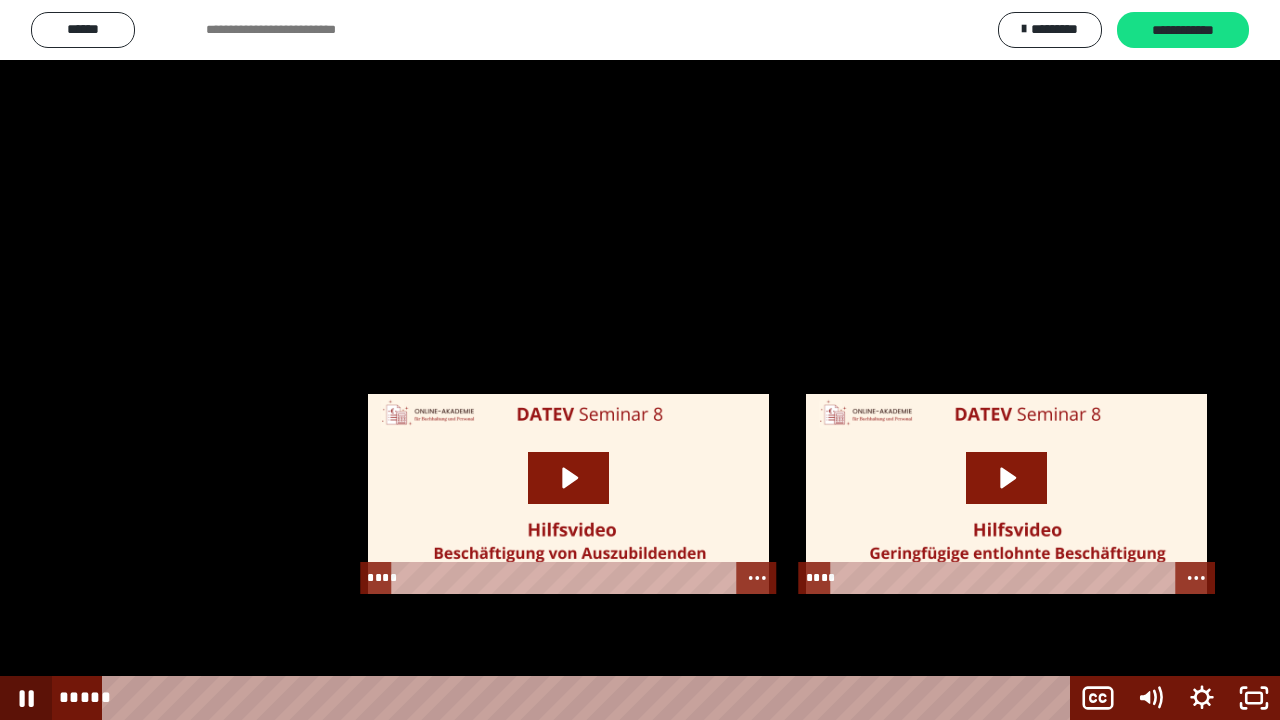 click 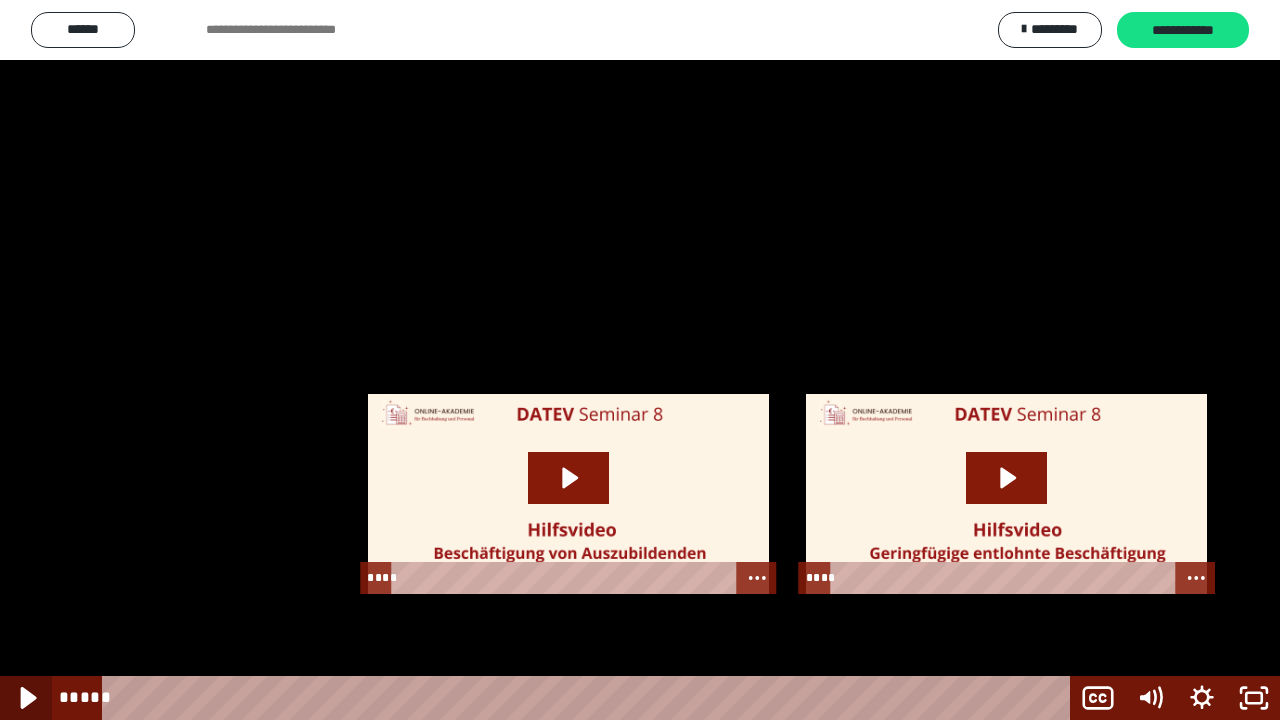 click 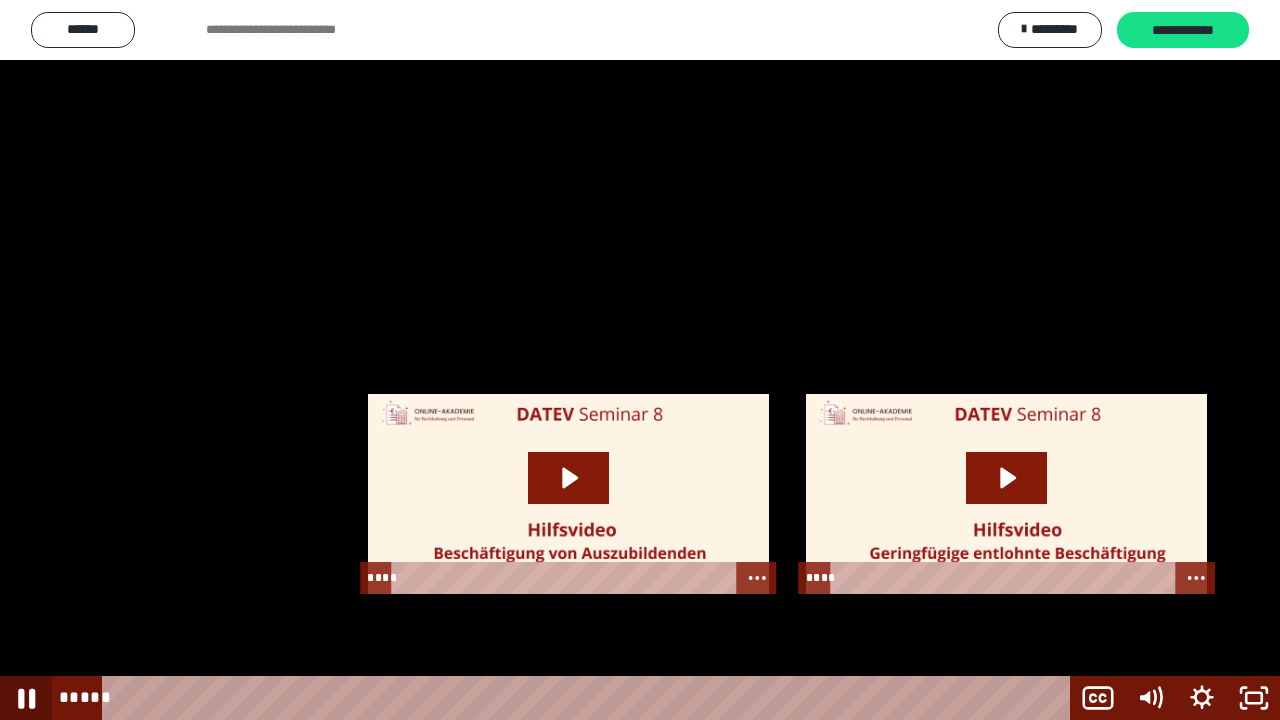 click 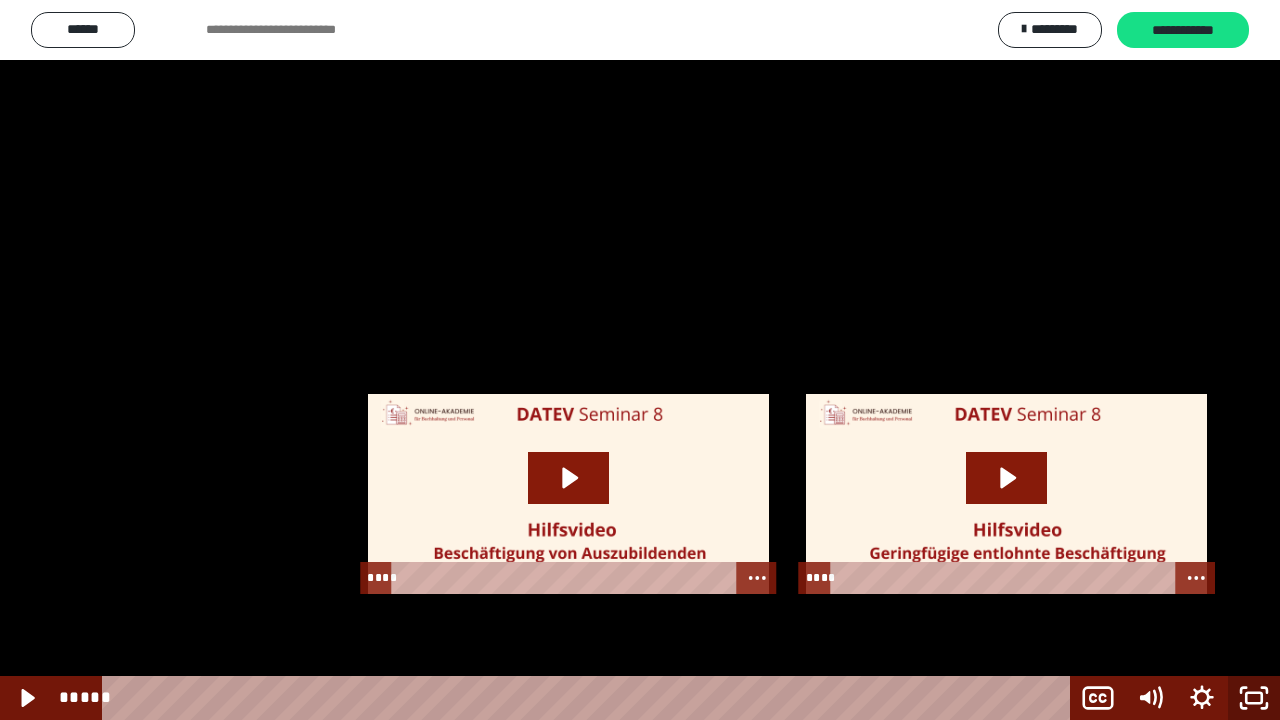 click 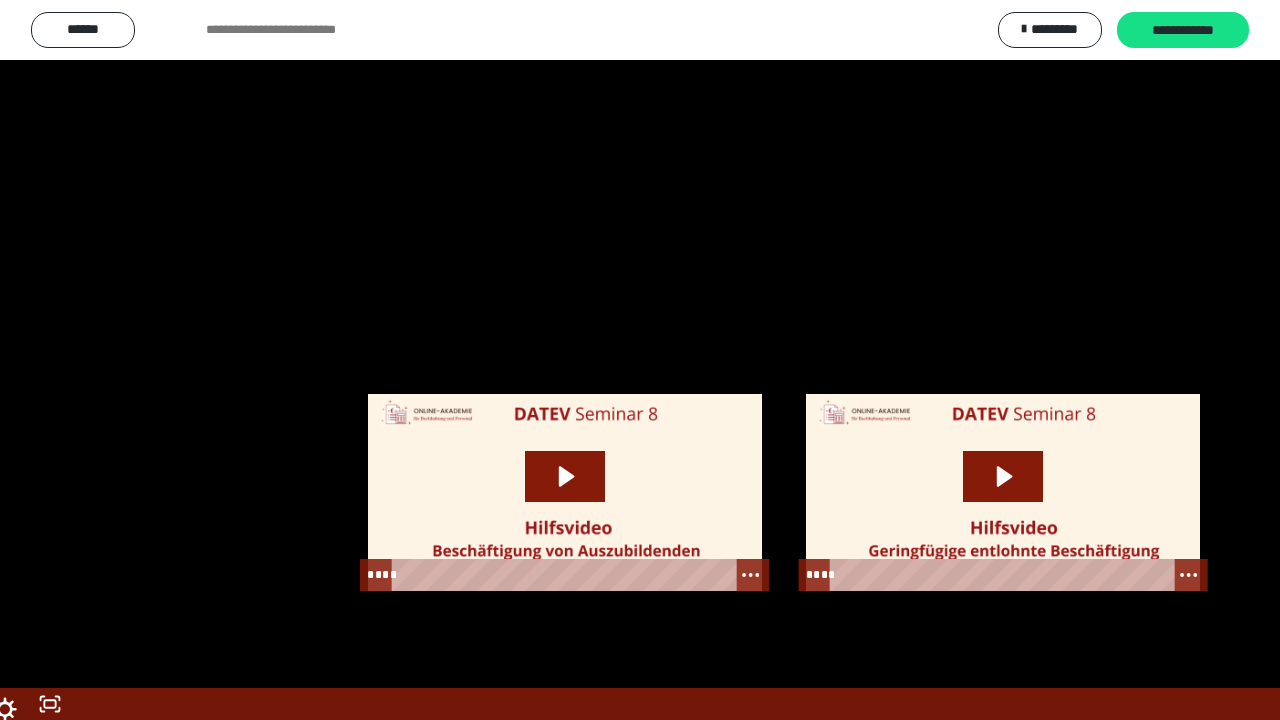scroll, scrollTop: 2692, scrollLeft: 0, axis: vertical 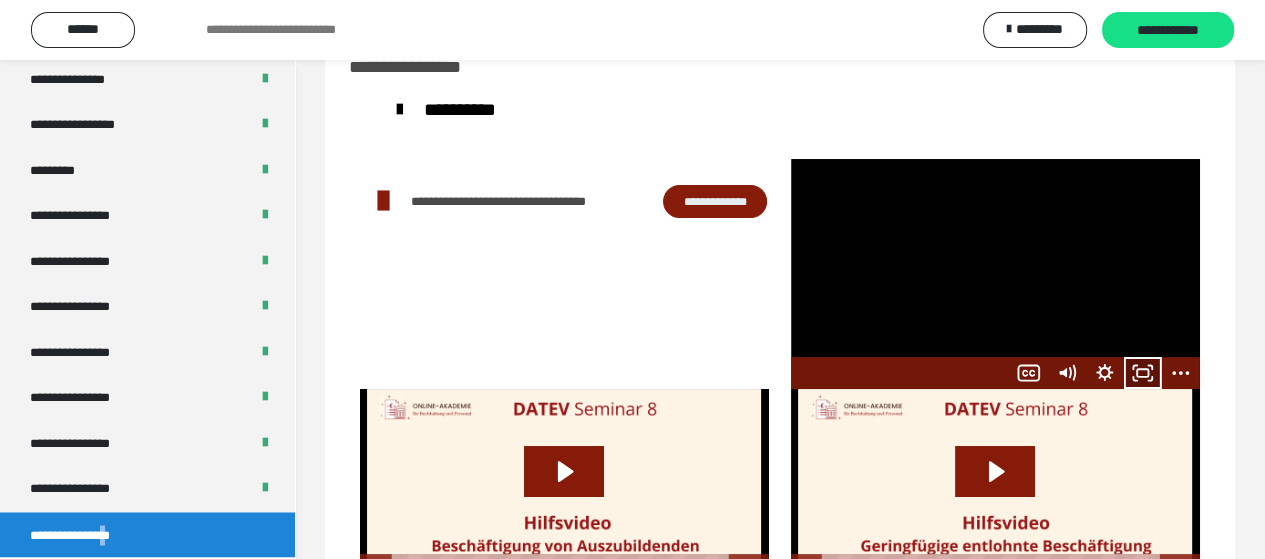 click 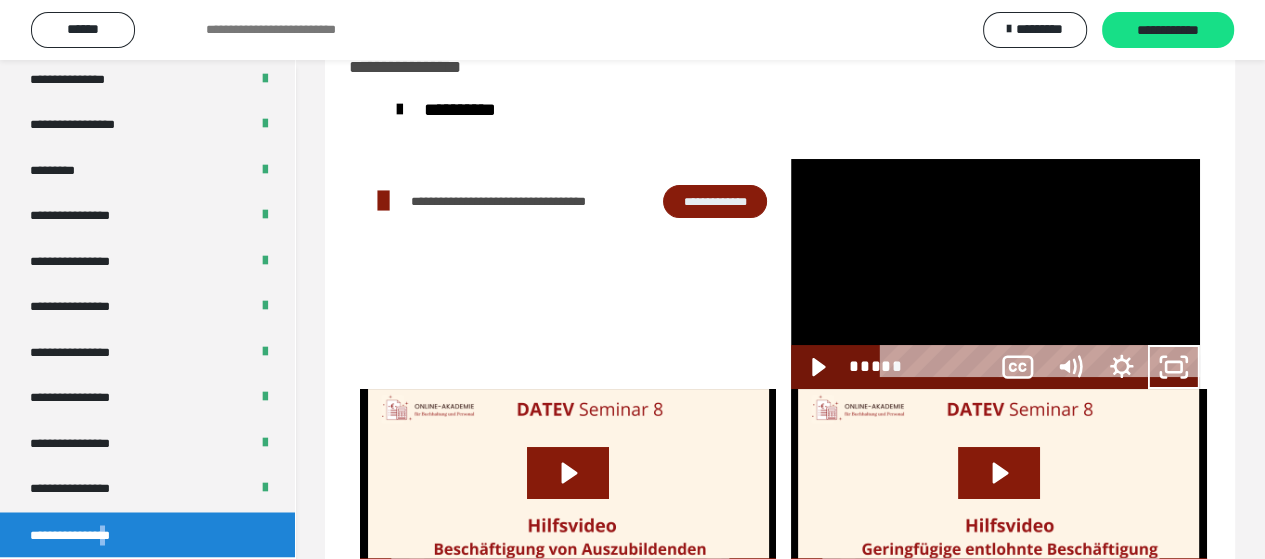 scroll, scrollTop: 2532, scrollLeft: 0, axis: vertical 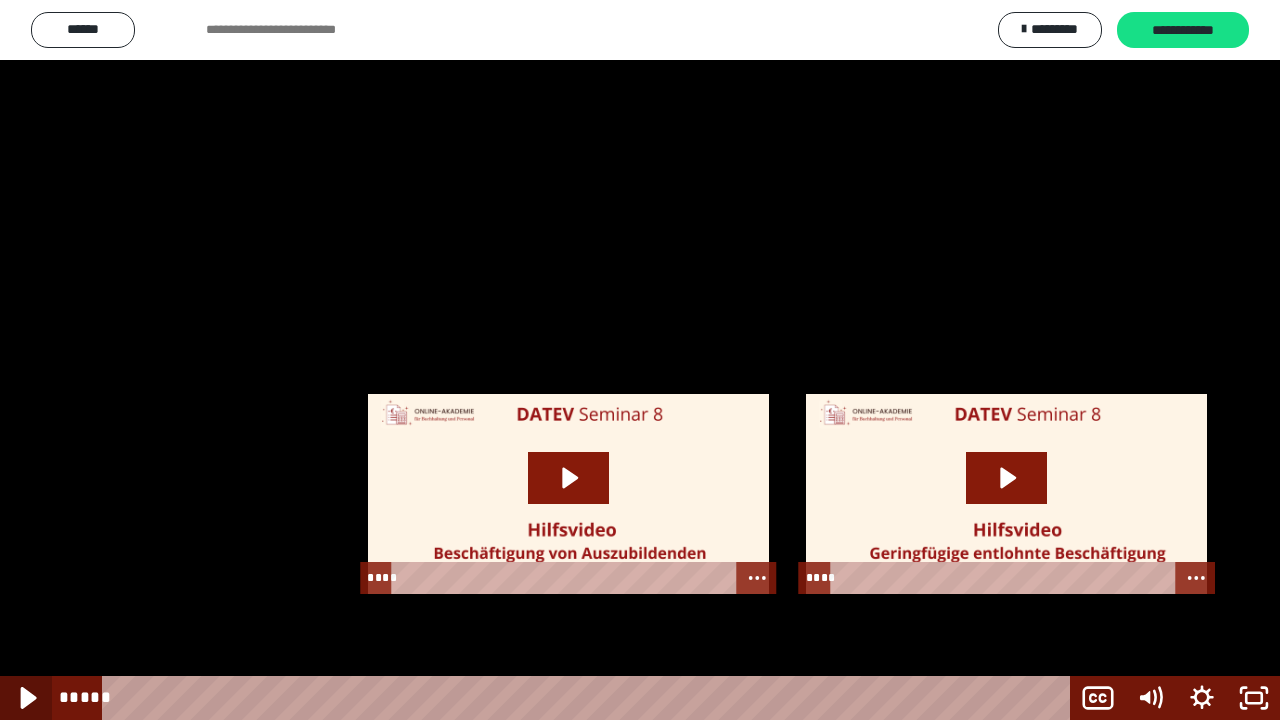 click 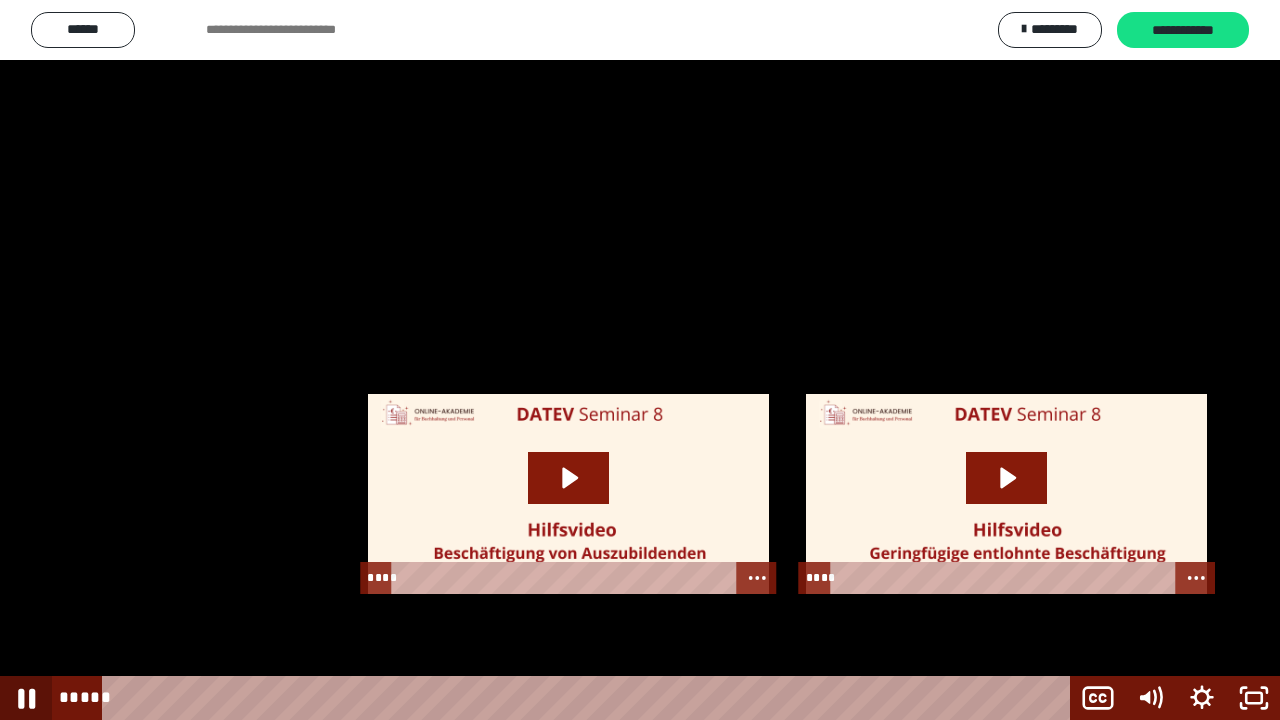 click 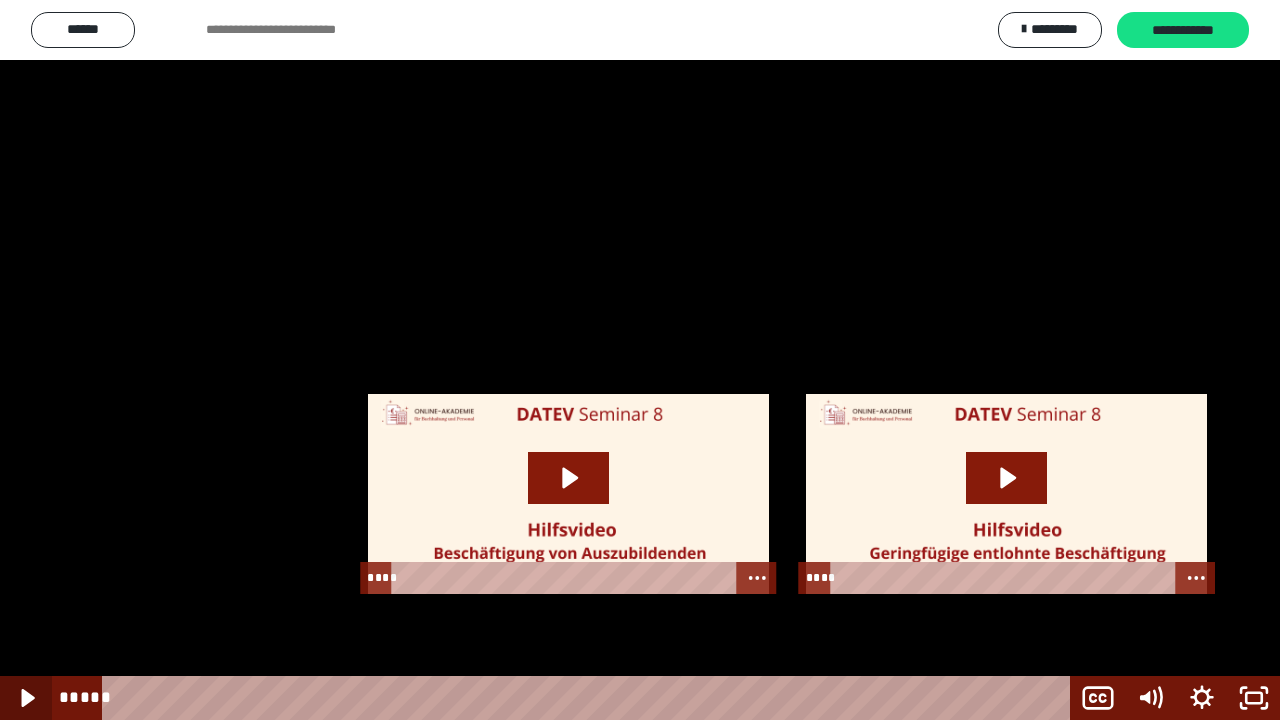 click 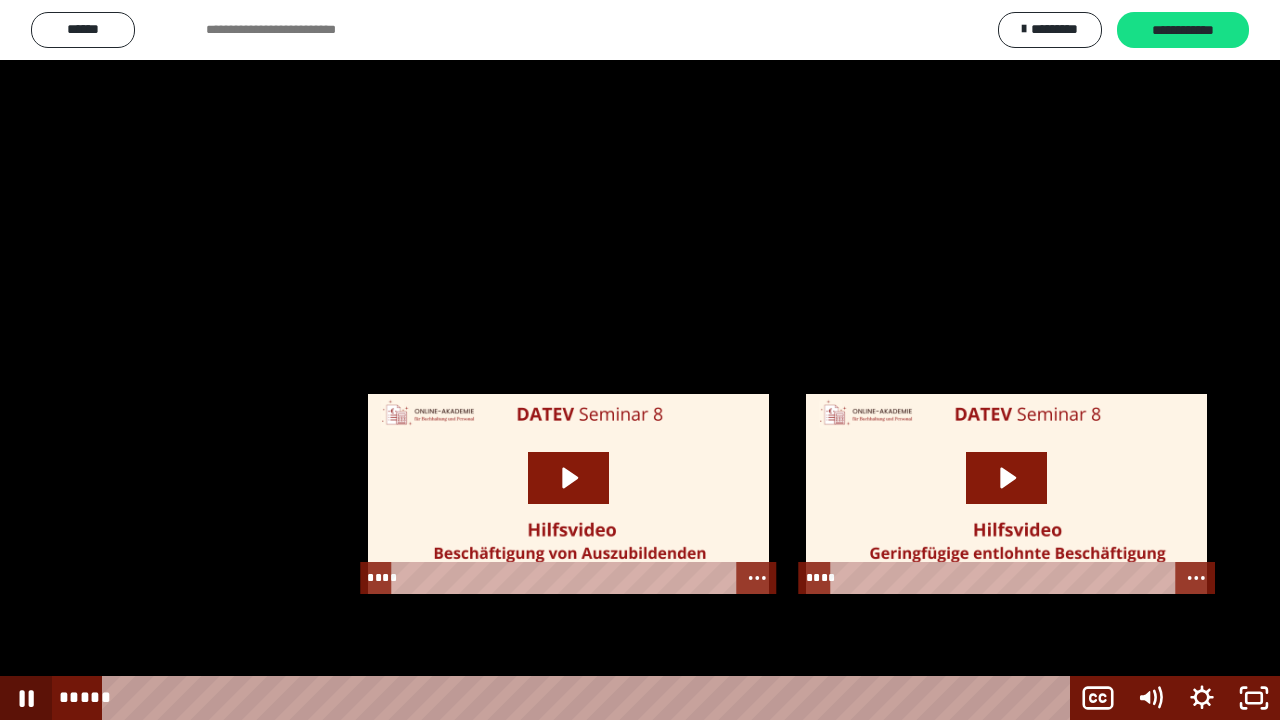 click 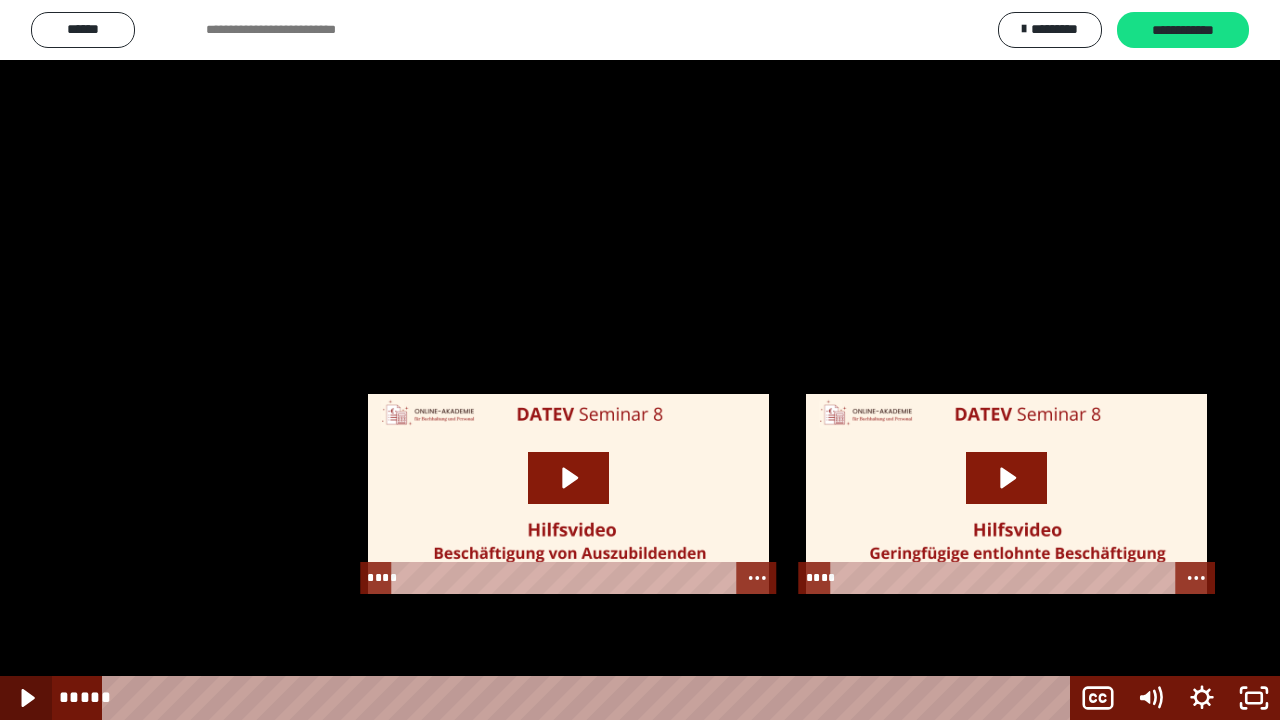 click 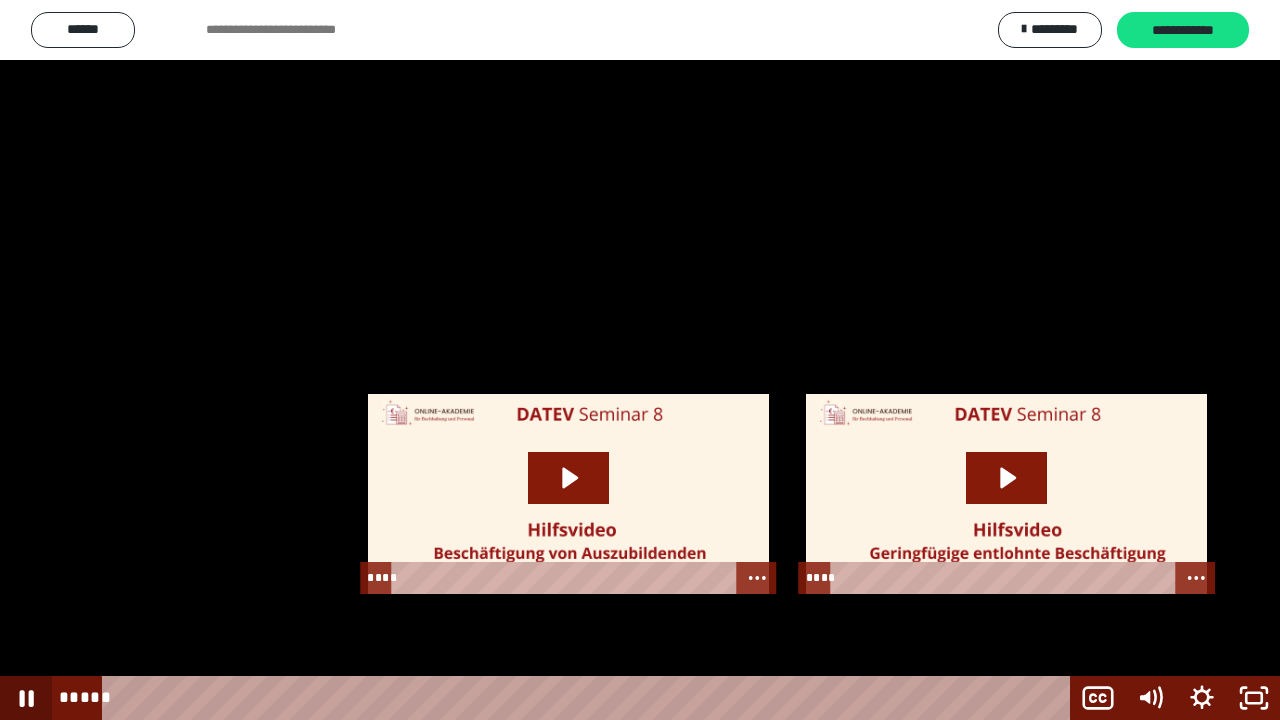click 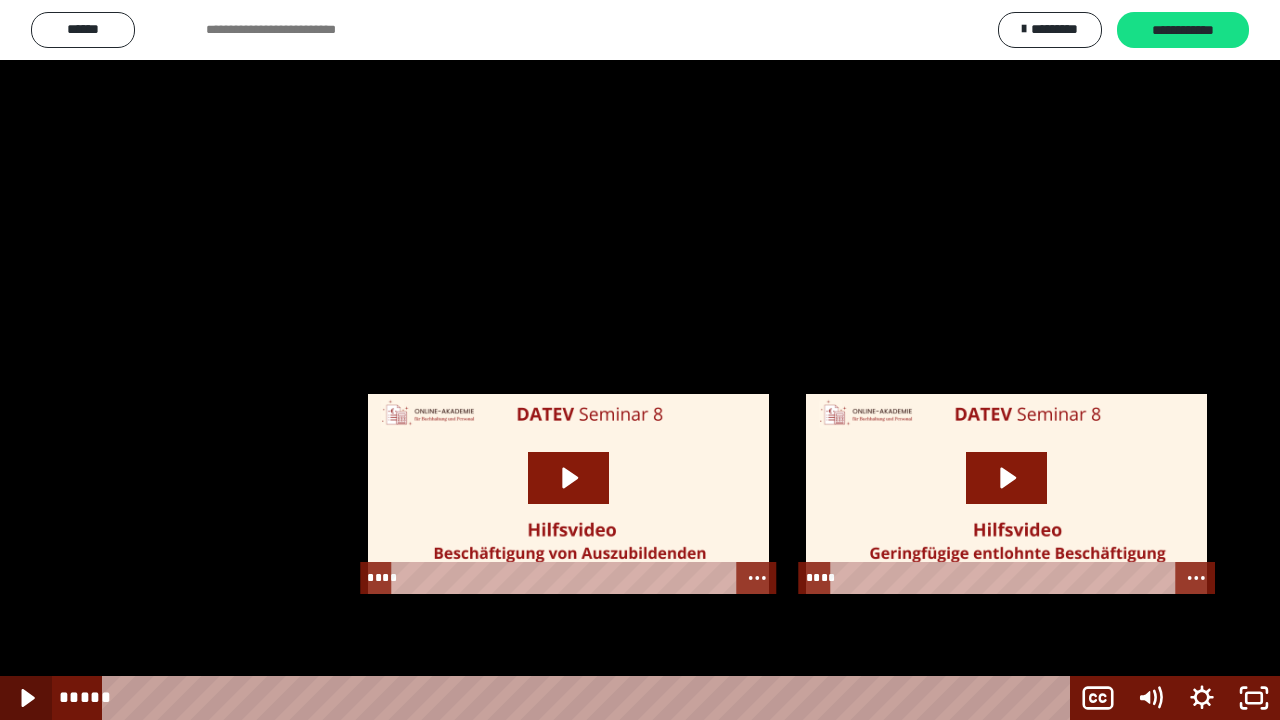 click 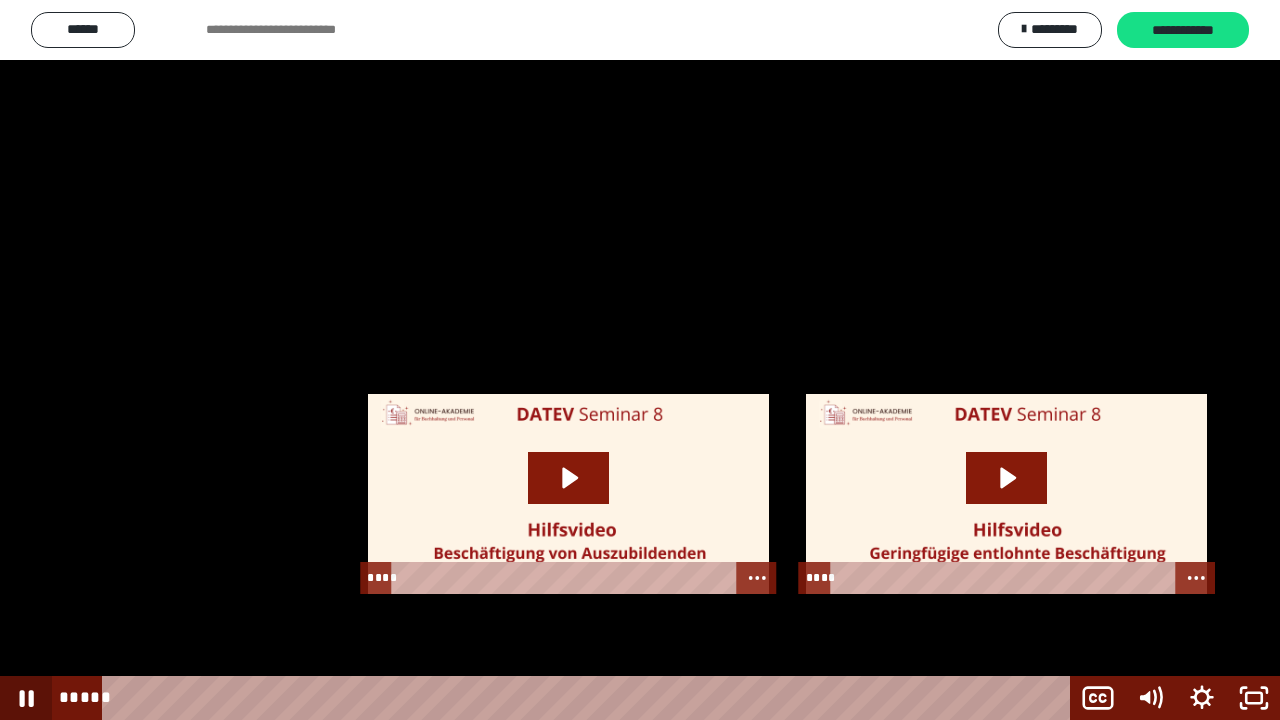 click 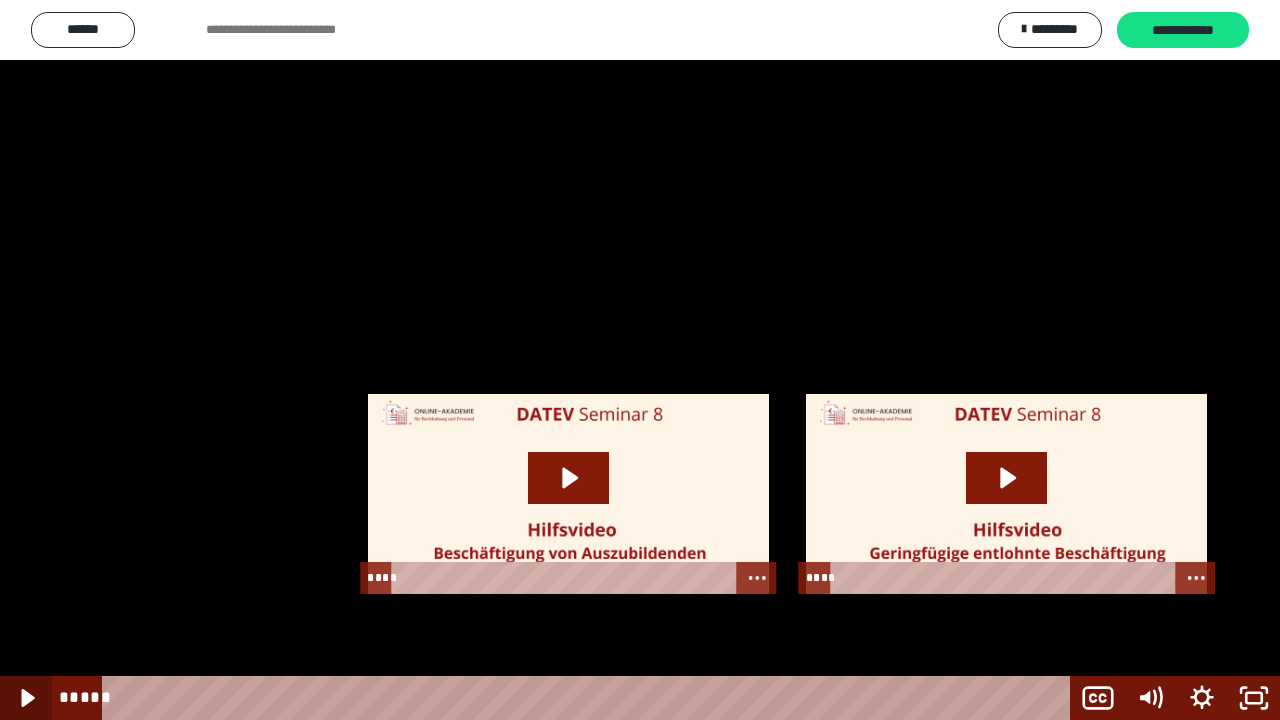 click 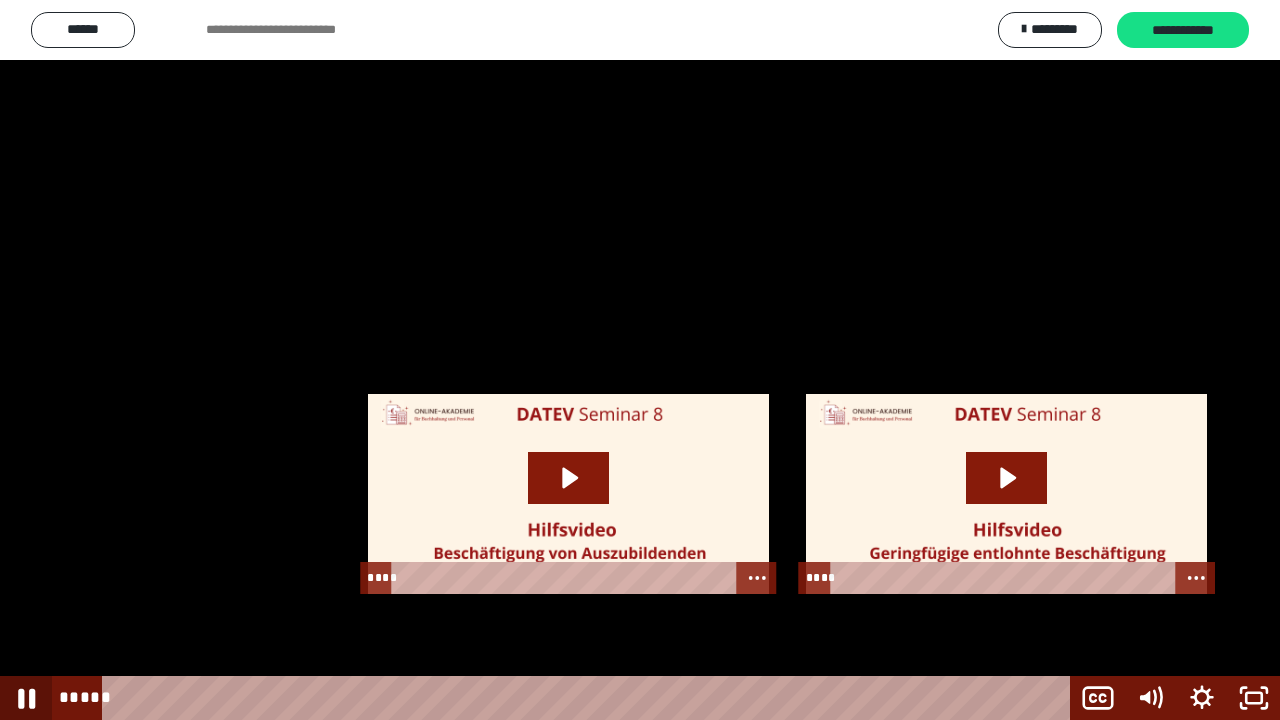 click 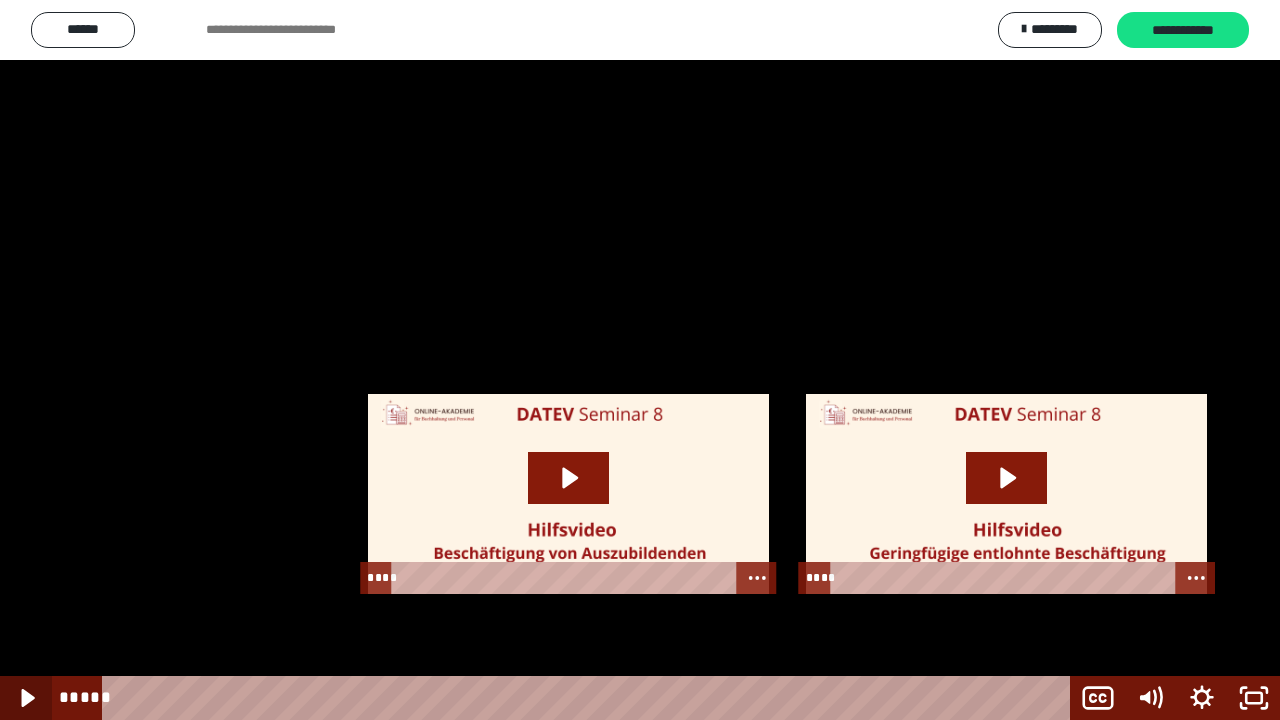 click 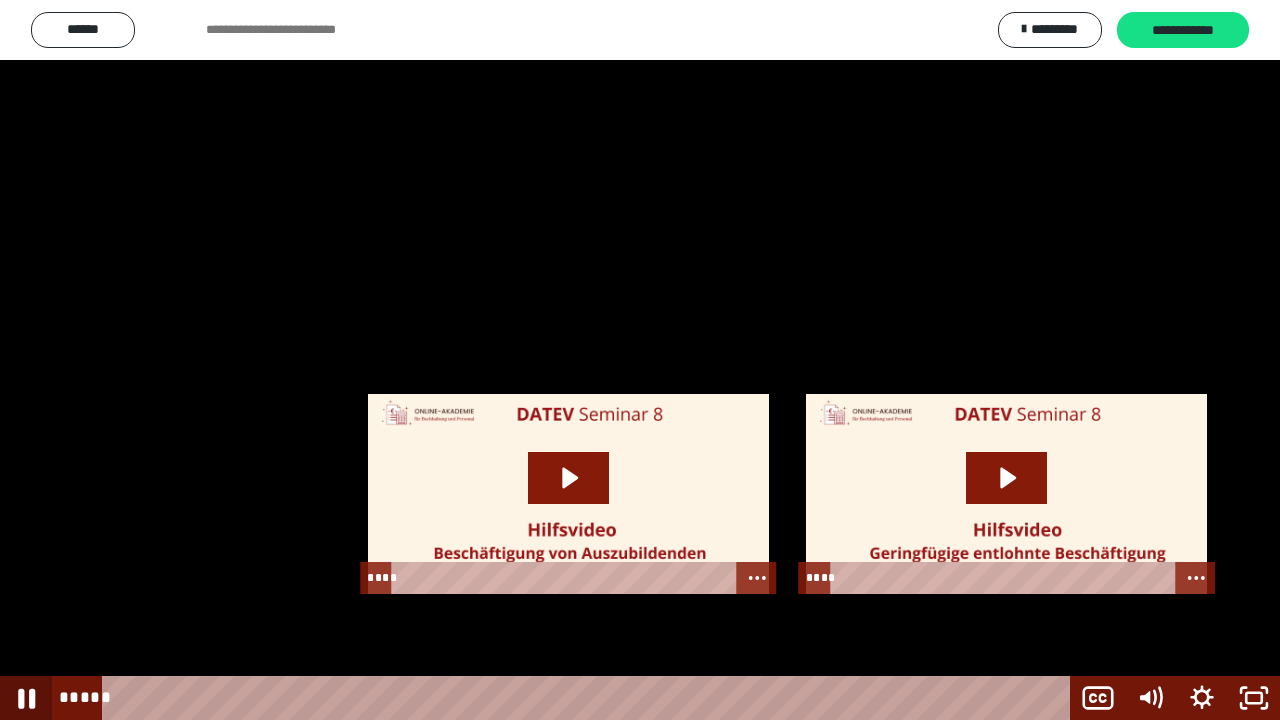 click 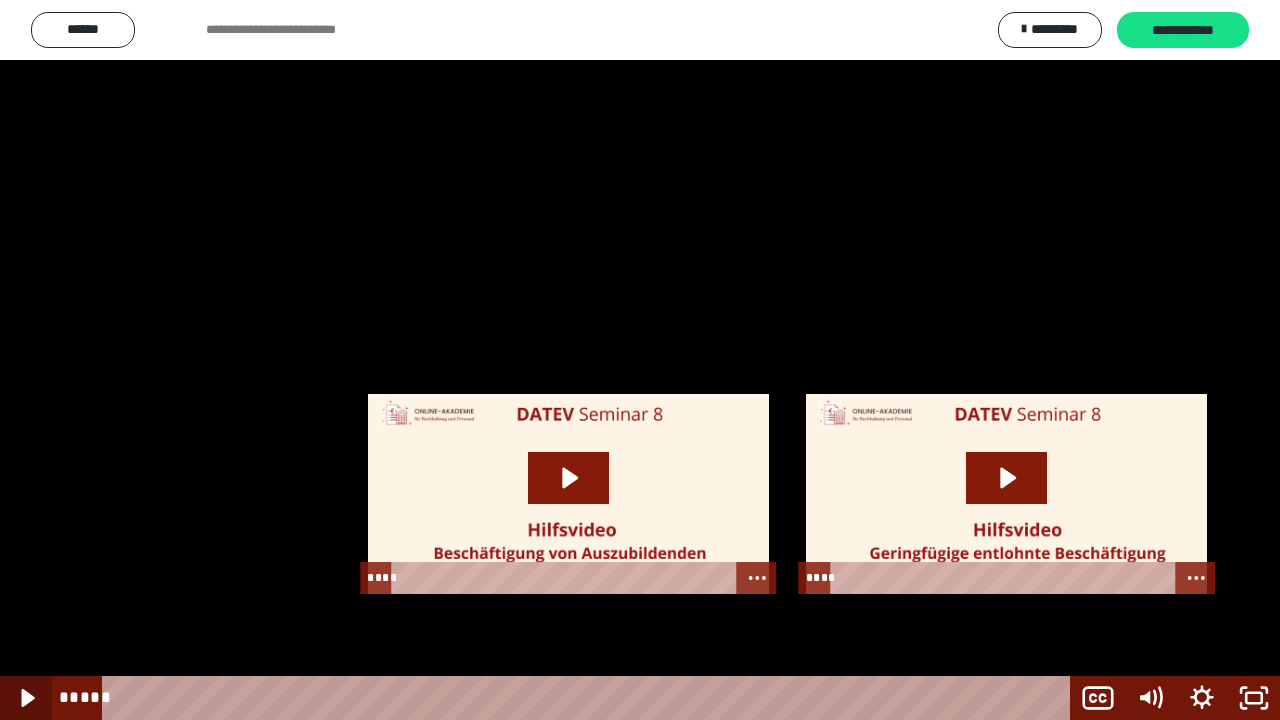 click 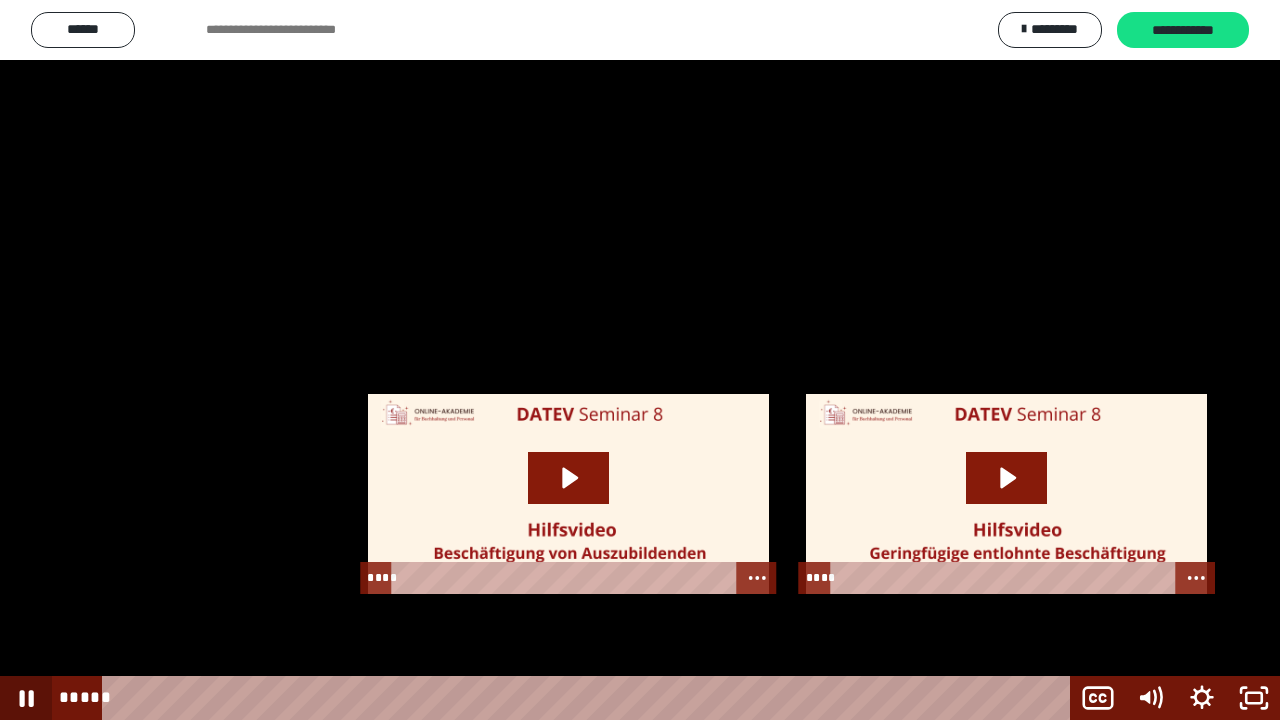 click 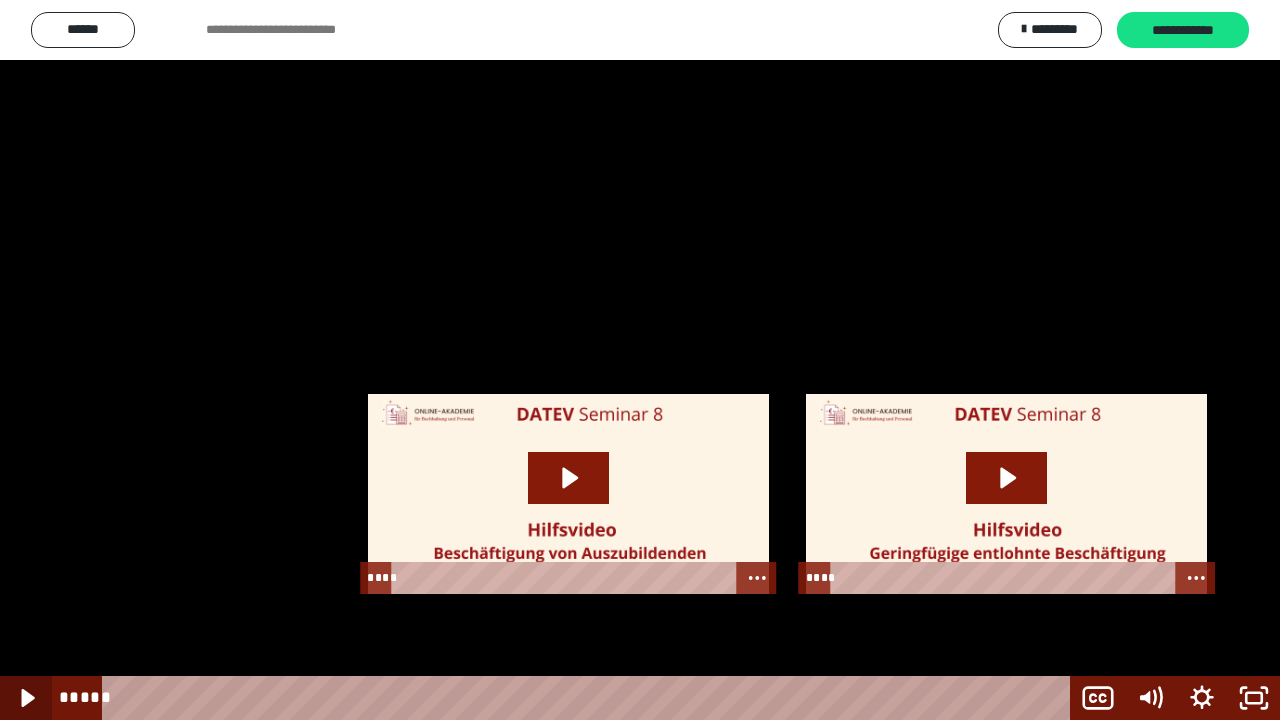 click 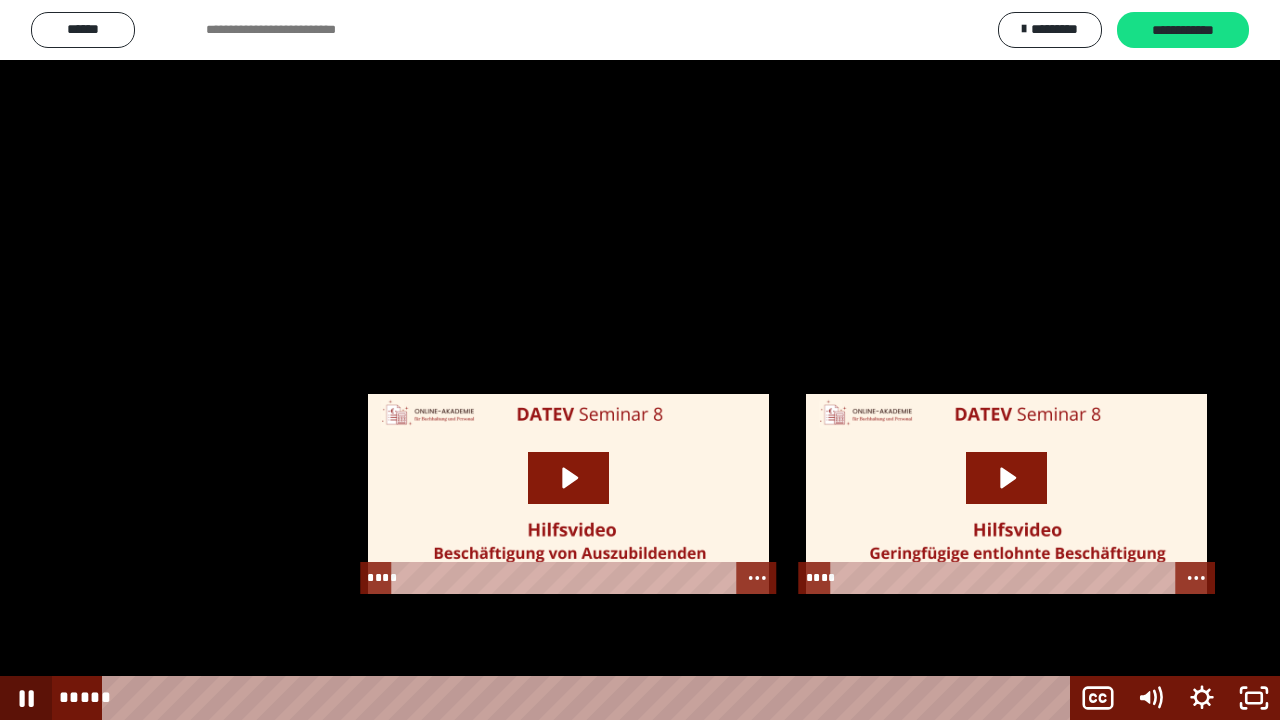 click 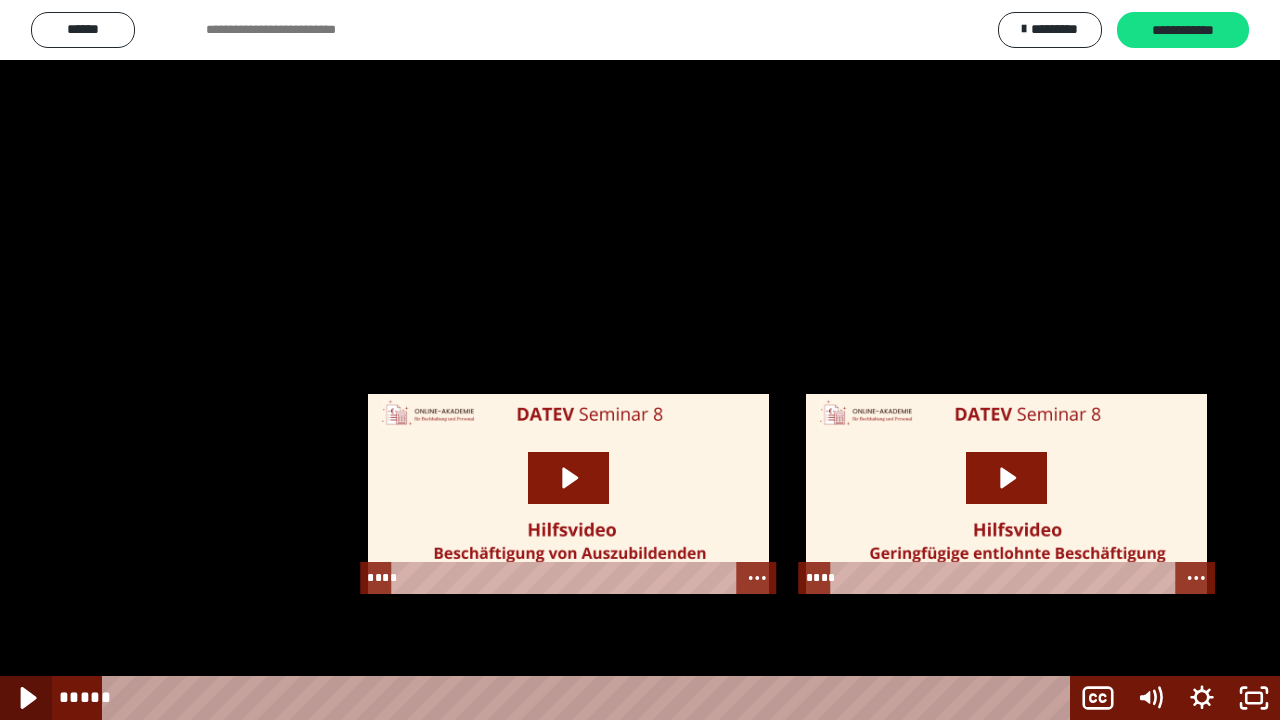 click 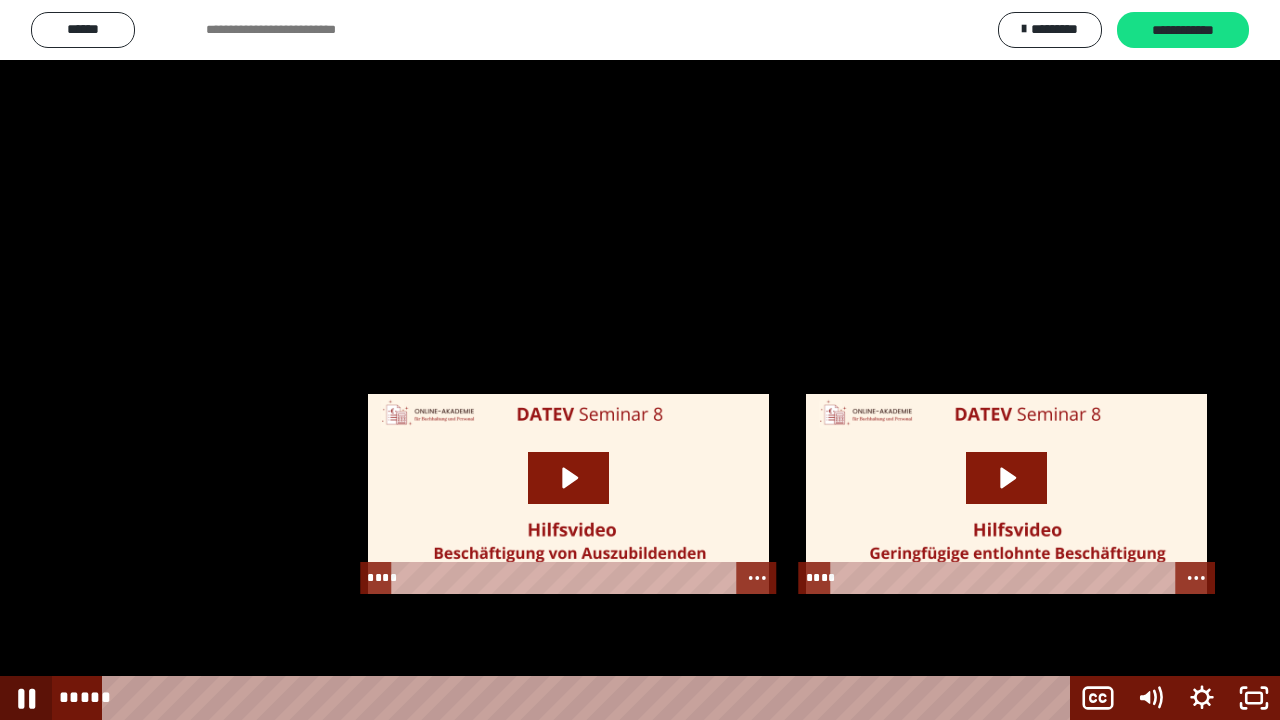 click 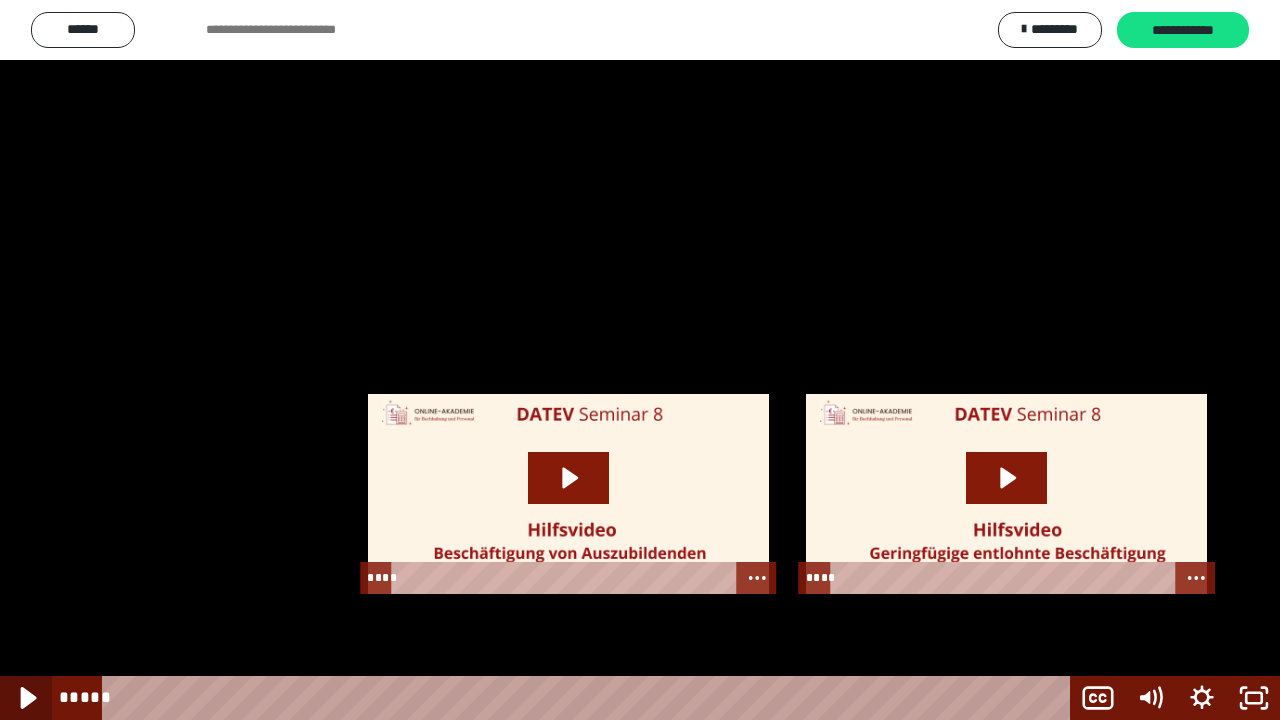 click 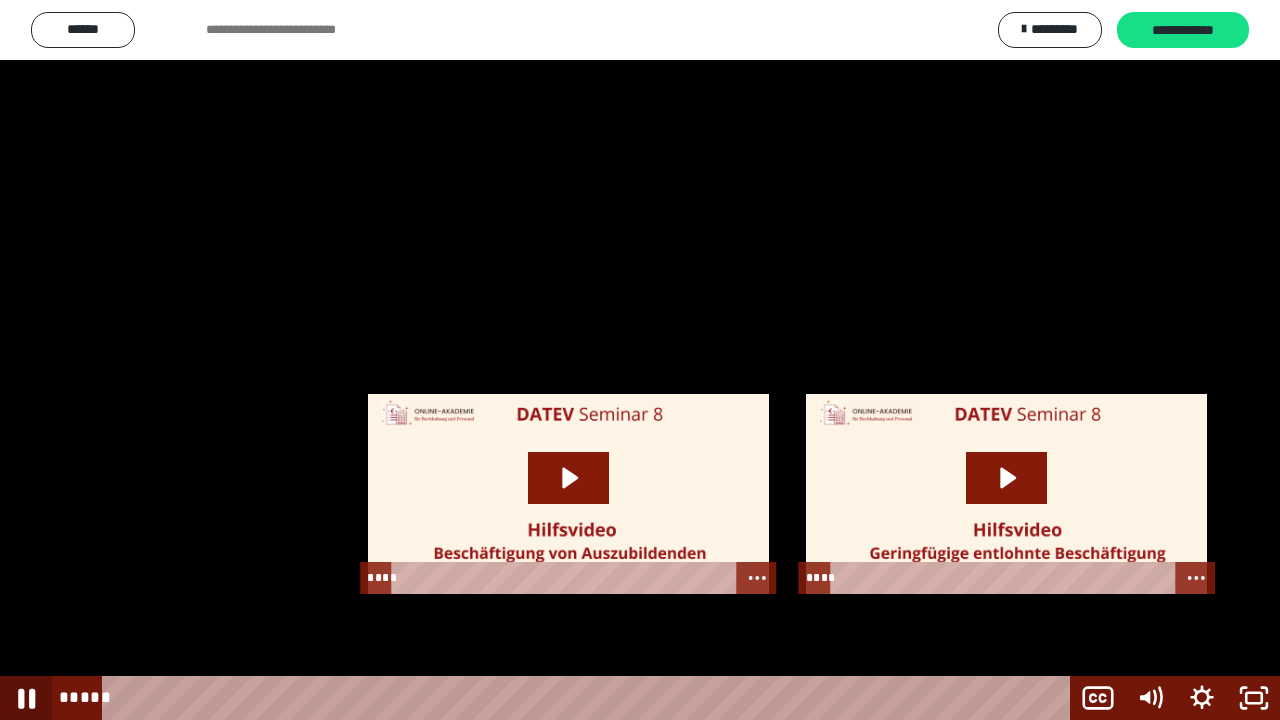 click 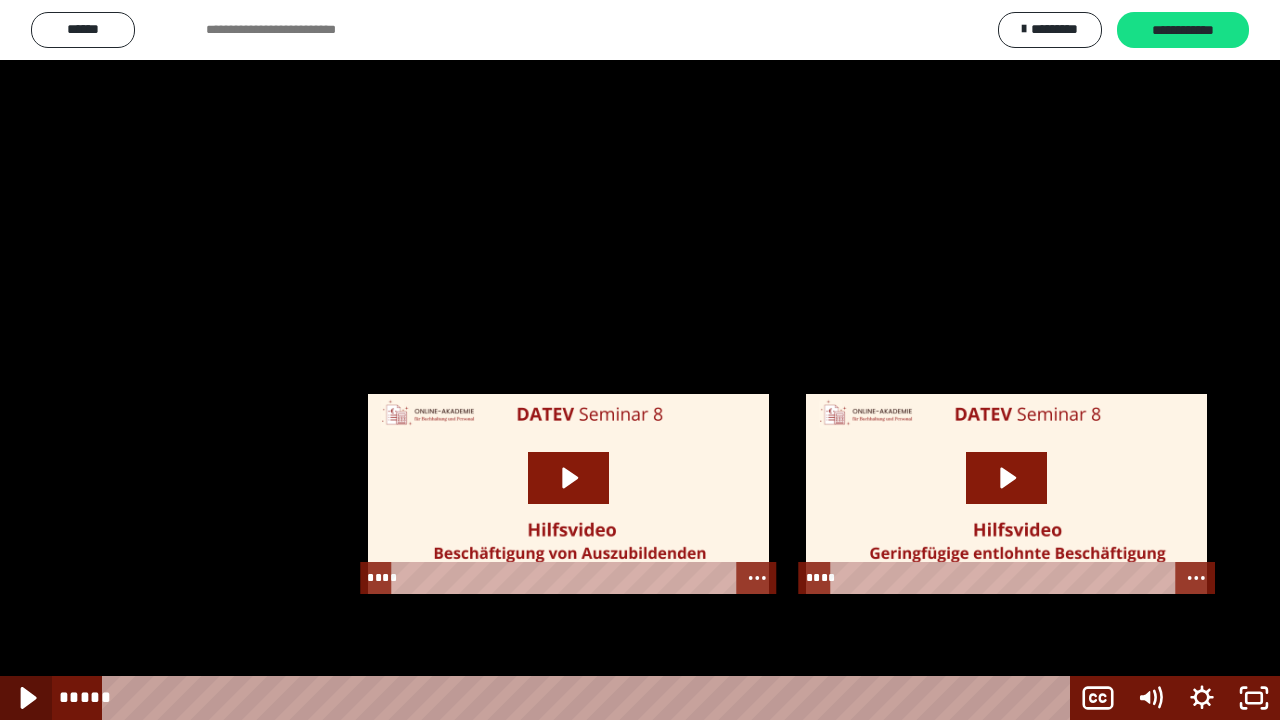 click 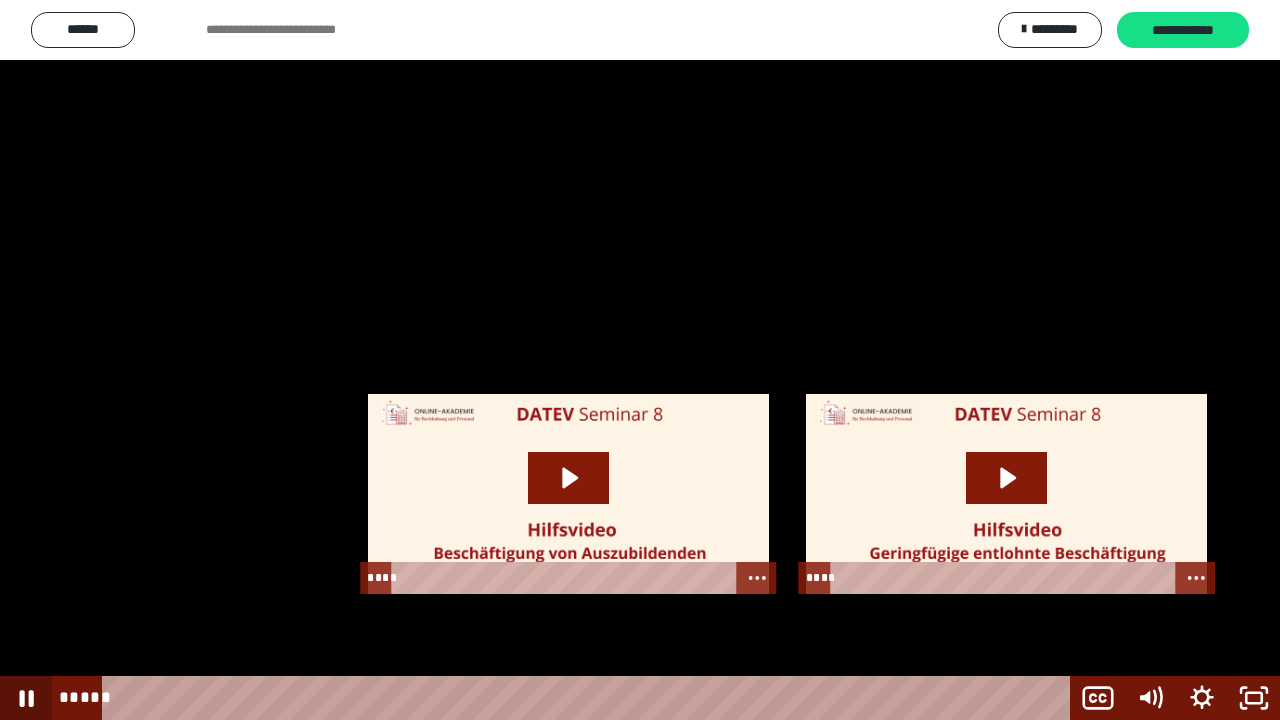 click 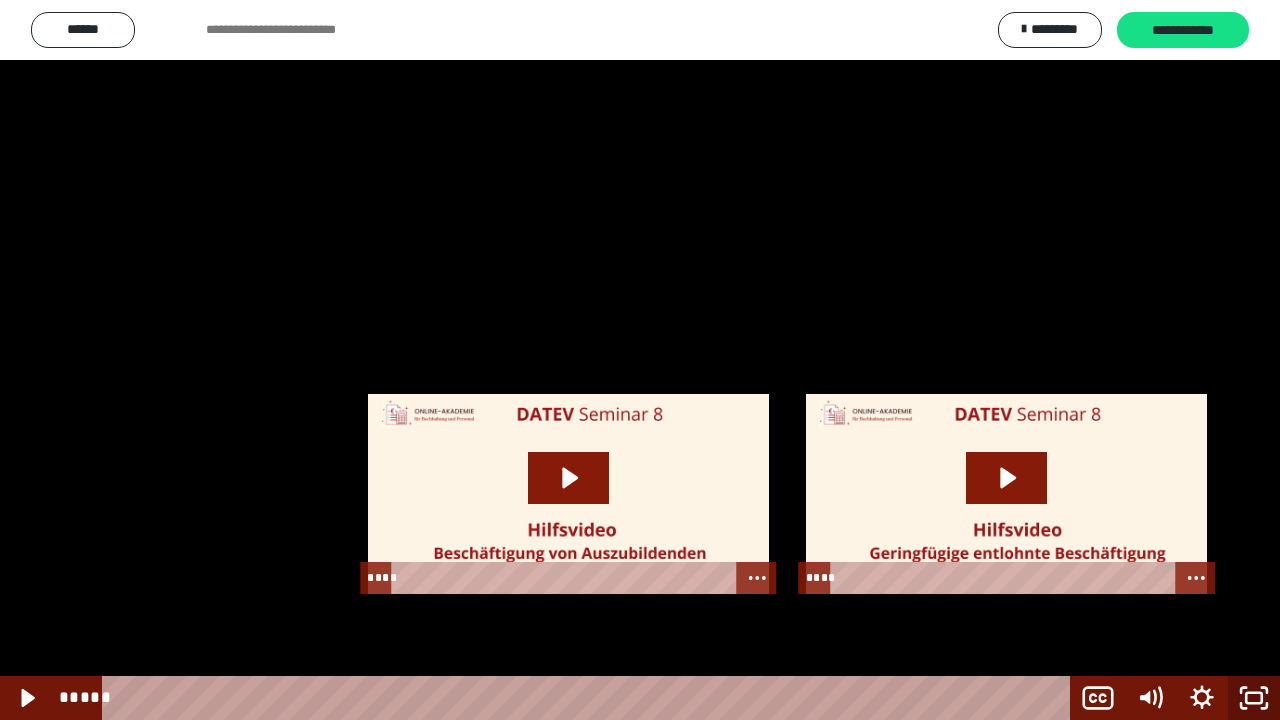 drag, startPoint x: 1253, startPoint y: 691, endPoint x: 1126, endPoint y: 487, distance: 240.3019 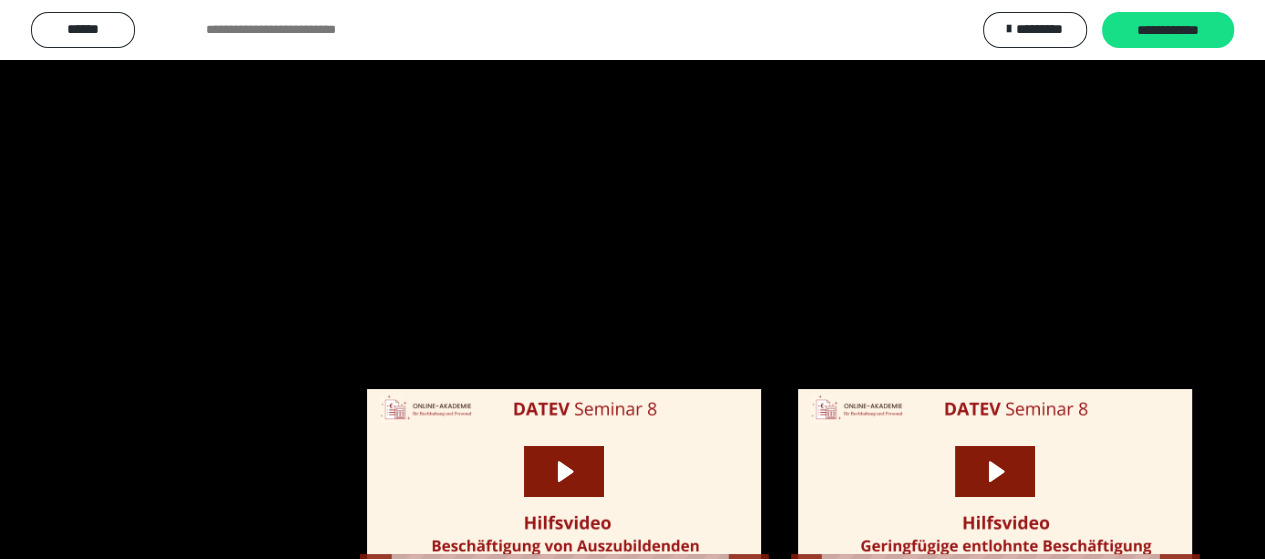 scroll, scrollTop: 2692, scrollLeft: 0, axis: vertical 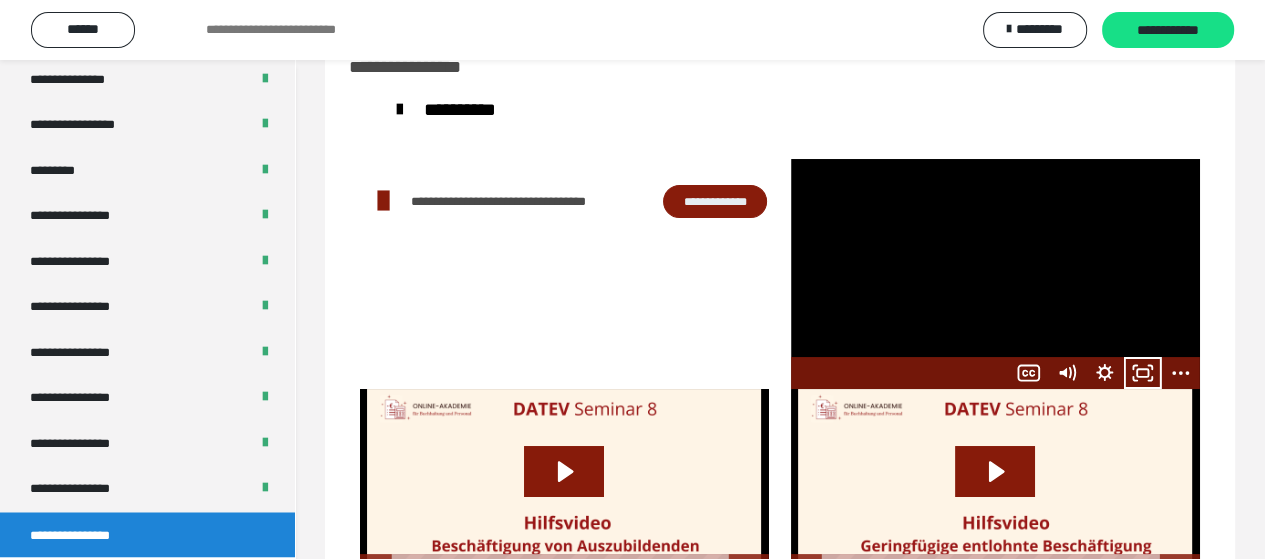 drag, startPoint x: 408, startPoint y: 20, endPoint x: 701, endPoint y: 43, distance: 293.90134 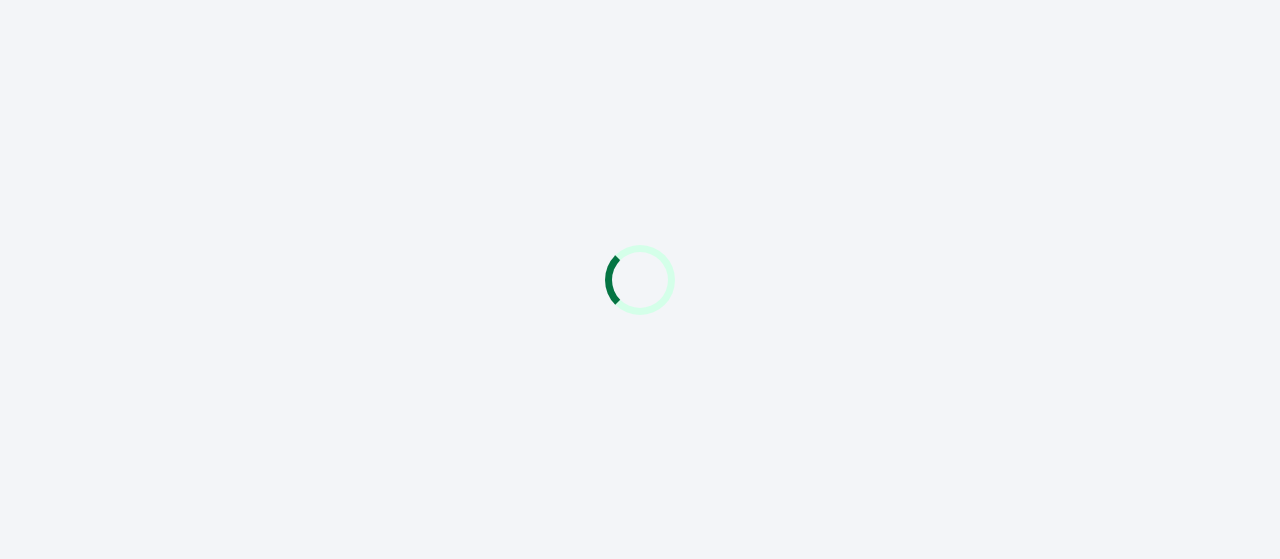 scroll, scrollTop: 0, scrollLeft: 0, axis: both 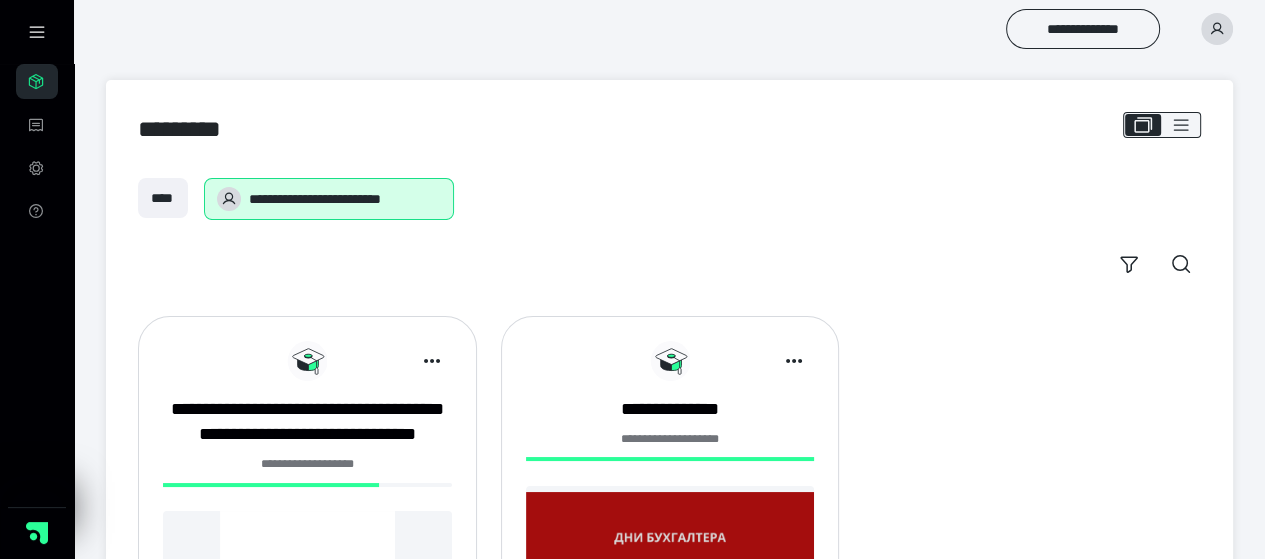 click at bounding box center (271, 485) 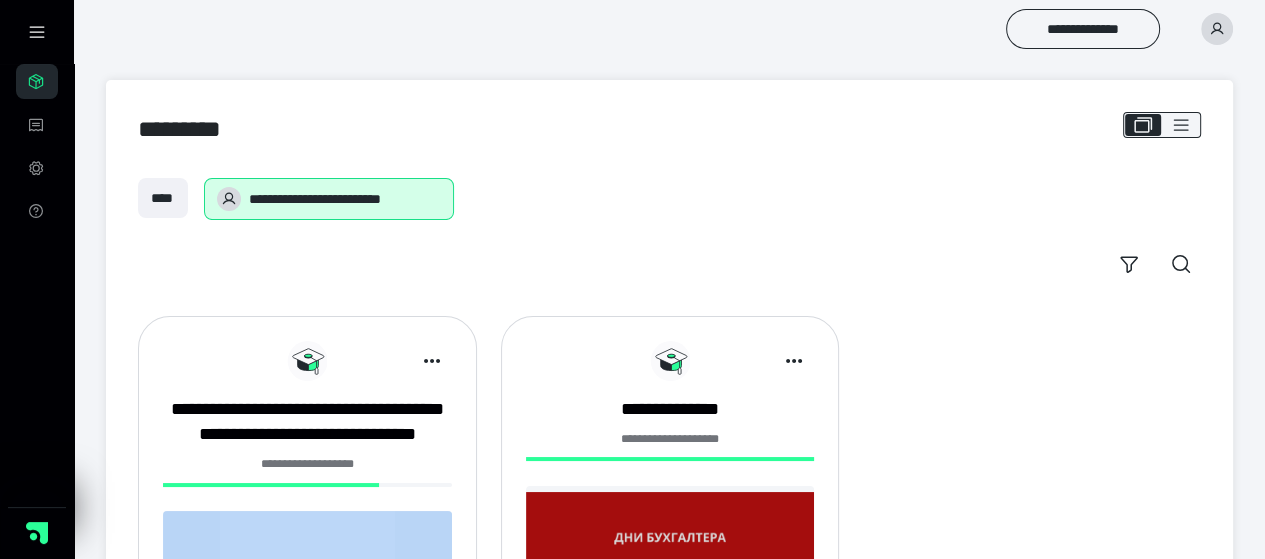 click at bounding box center (271, 485) 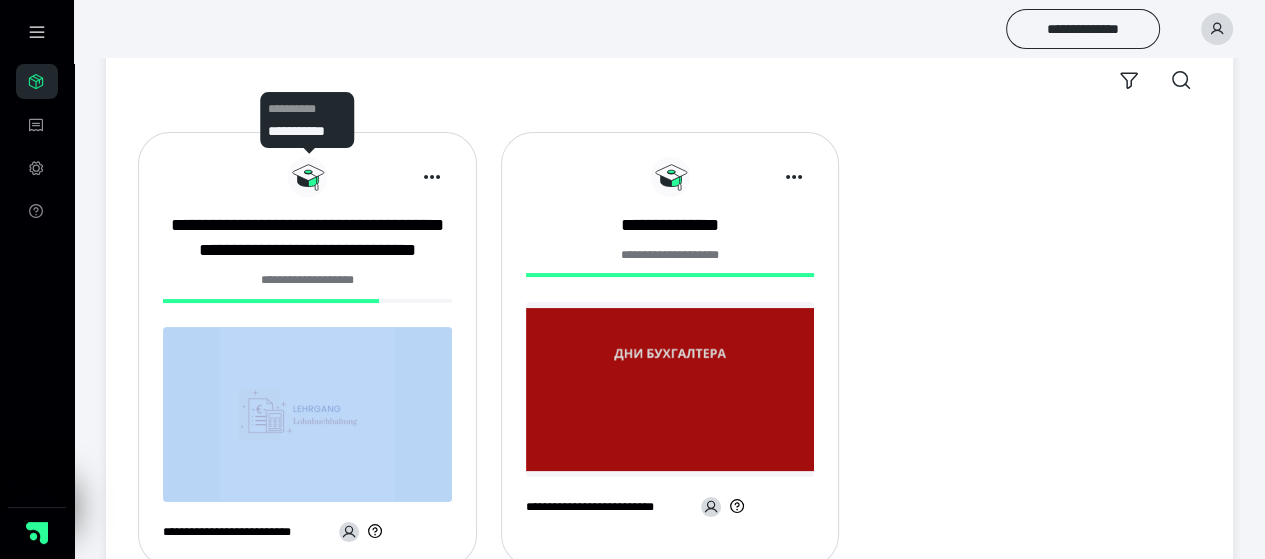 scroll, scrollTop: 247, scrollLeft: 0, axis: vertical 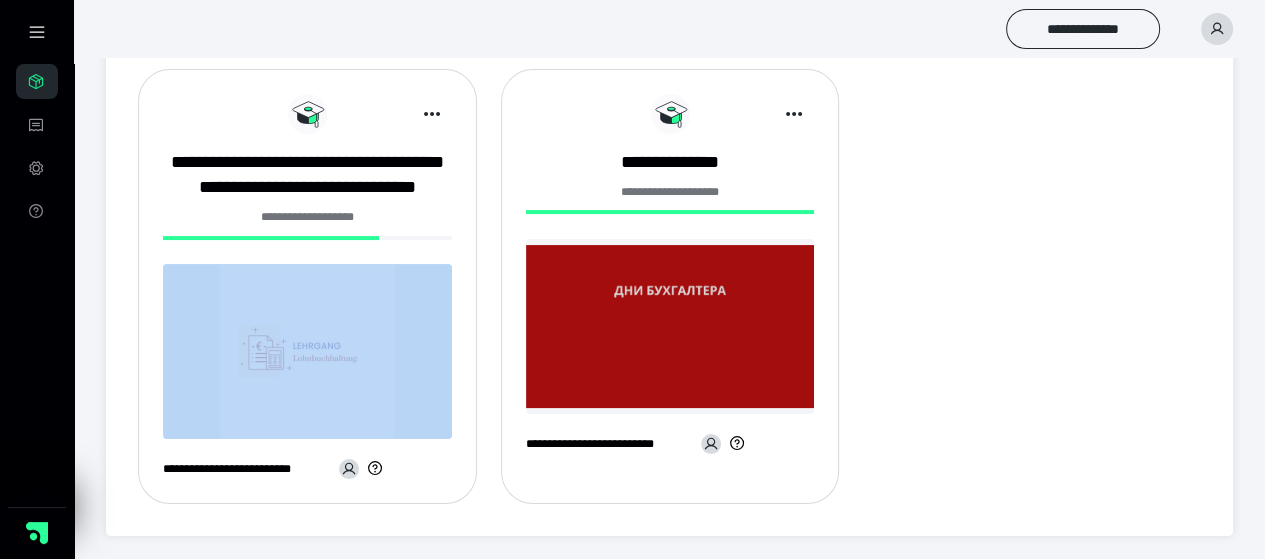 click at bounding box center (307, 351) 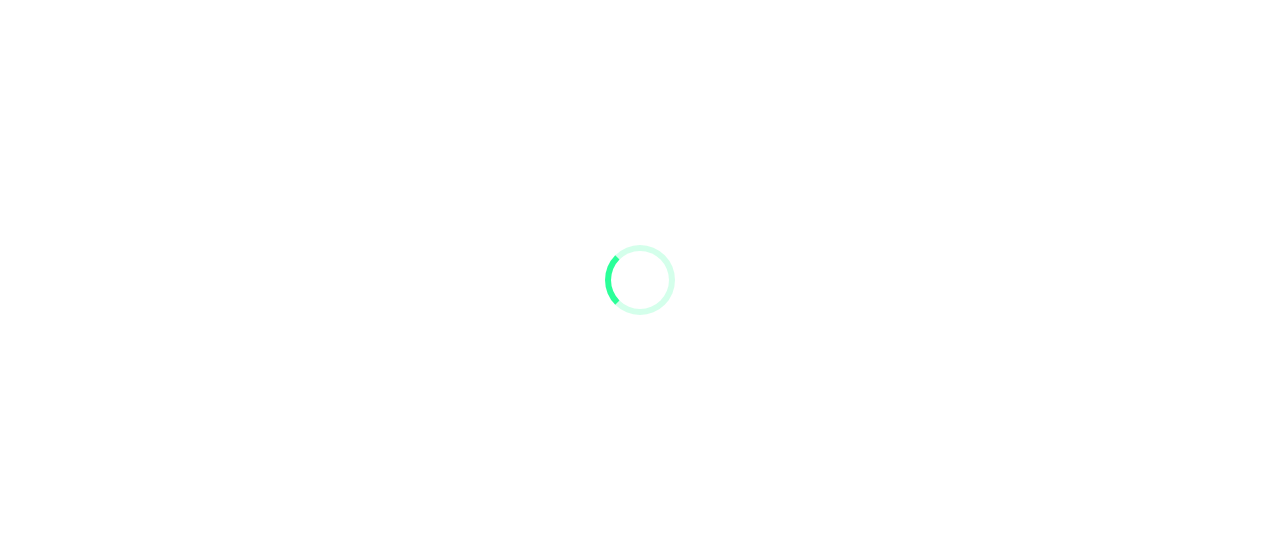 scroll, scrollTop: 0, scrollLeft: 0, axis: both 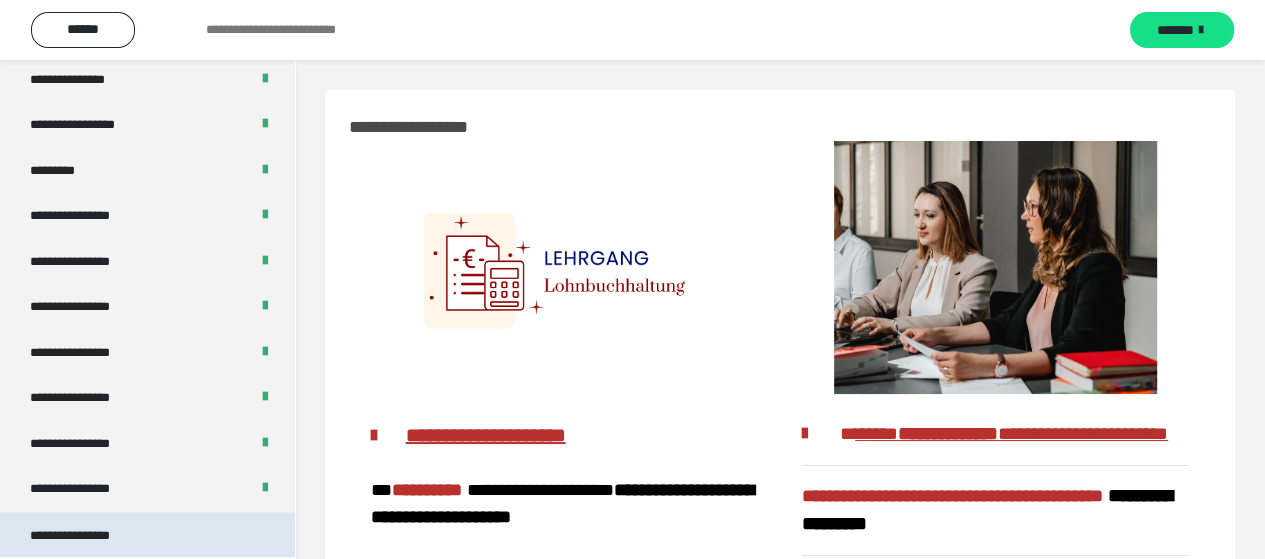 click on "**********" at bounding box center [87, 535] 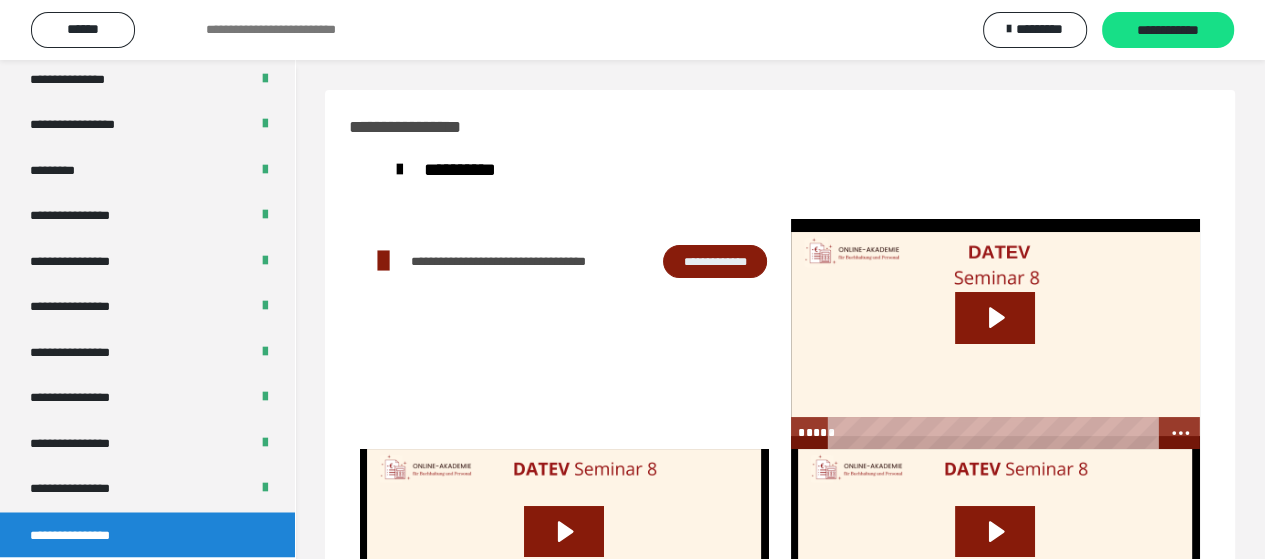 scroll, scrollTop: 100, scrollLeft: 0, axis: vertical 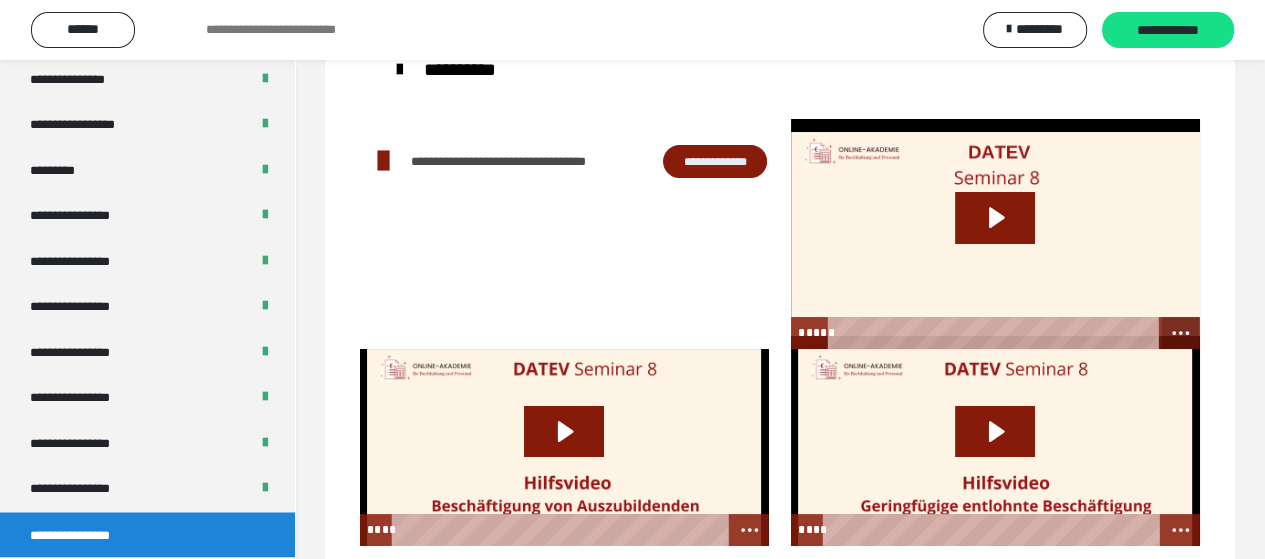 click 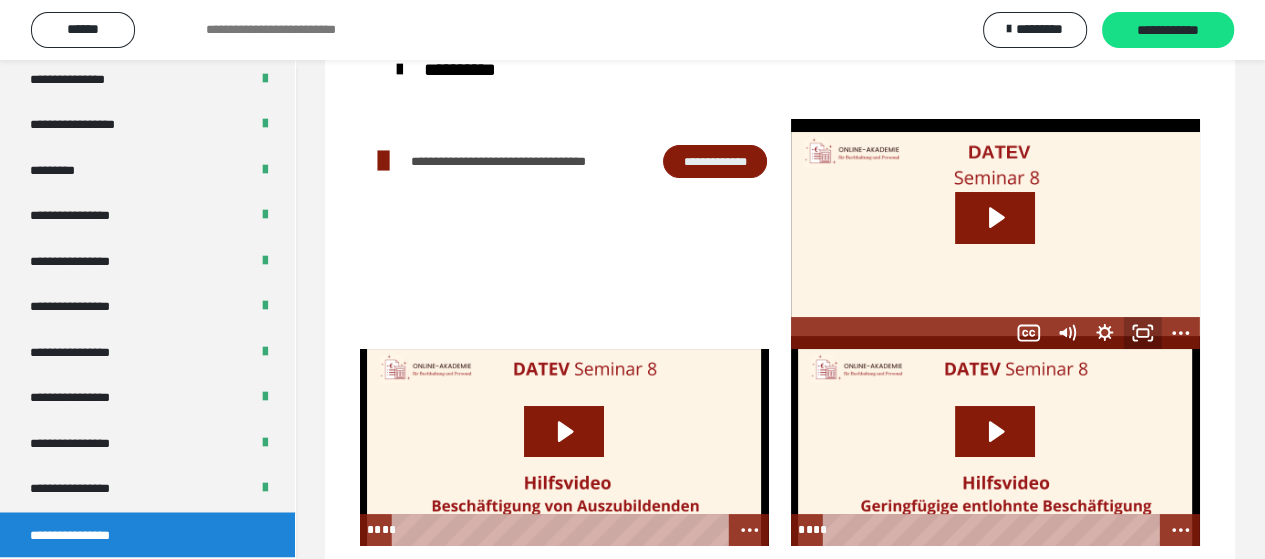 click 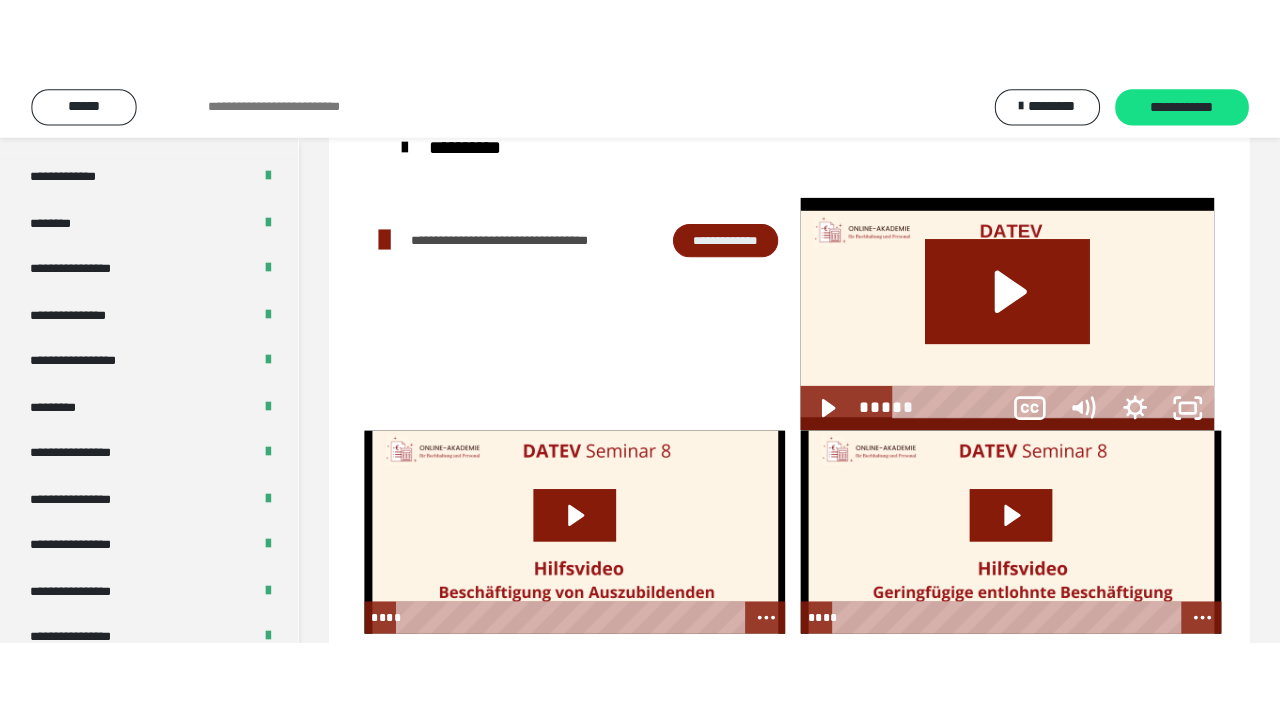scroll, scrollTop: 60, scrollLeft: 0, axis: vertical 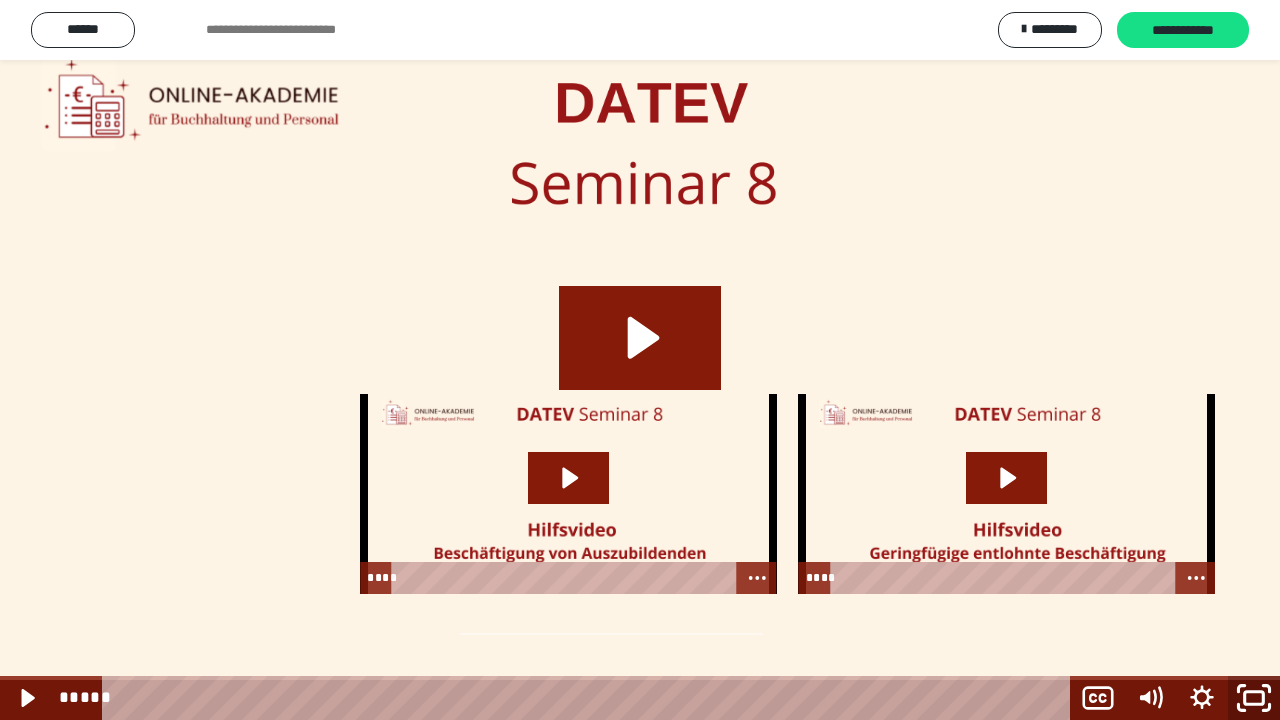 click 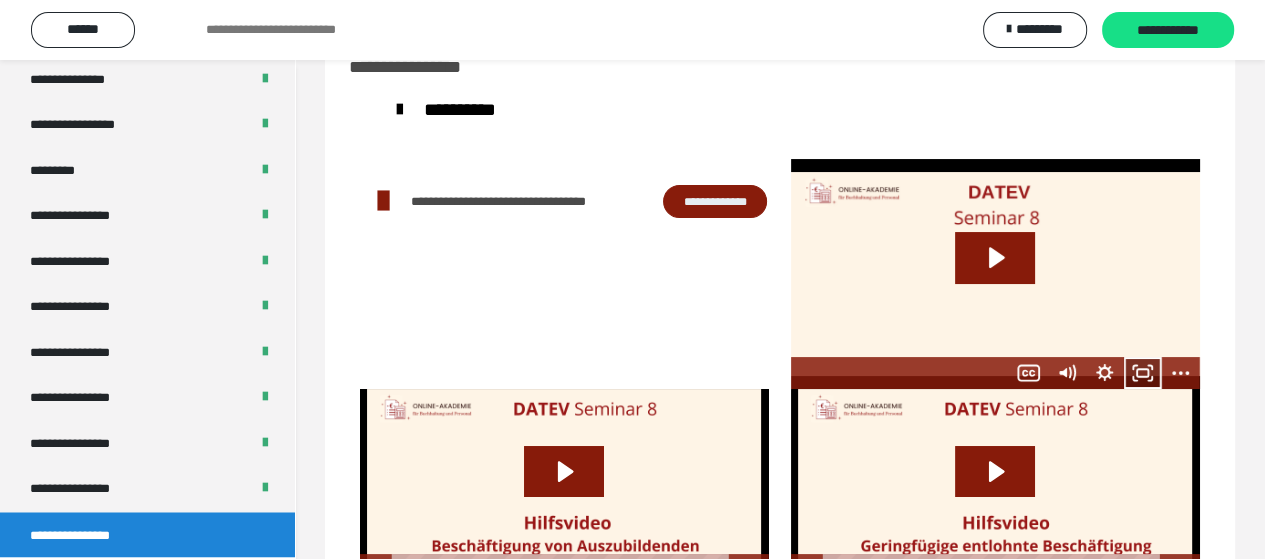 click 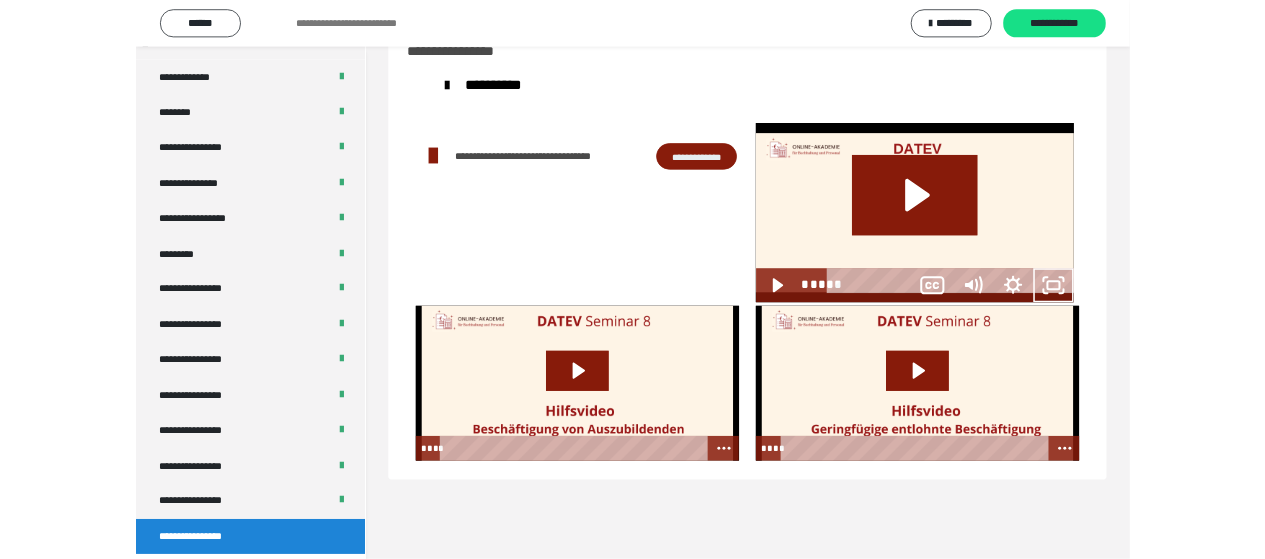 scroll, scrollTop: 2532, scrollLeft: 0, axis: vertical 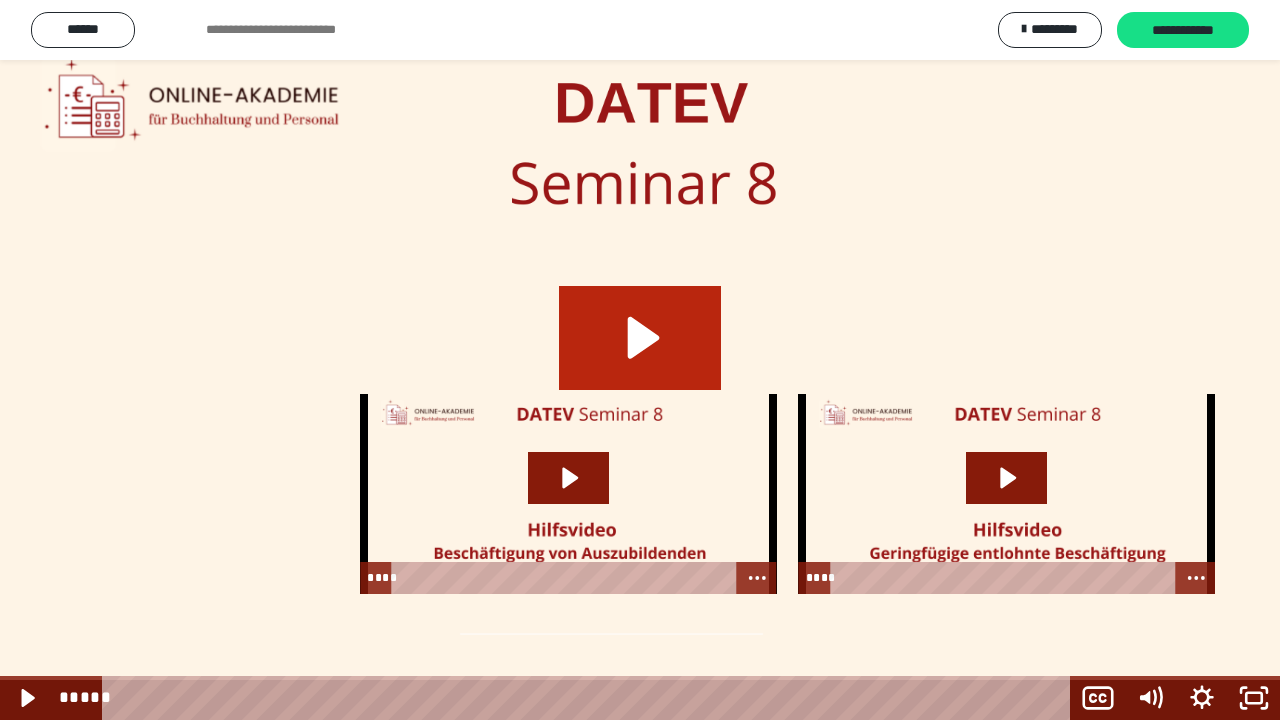 click 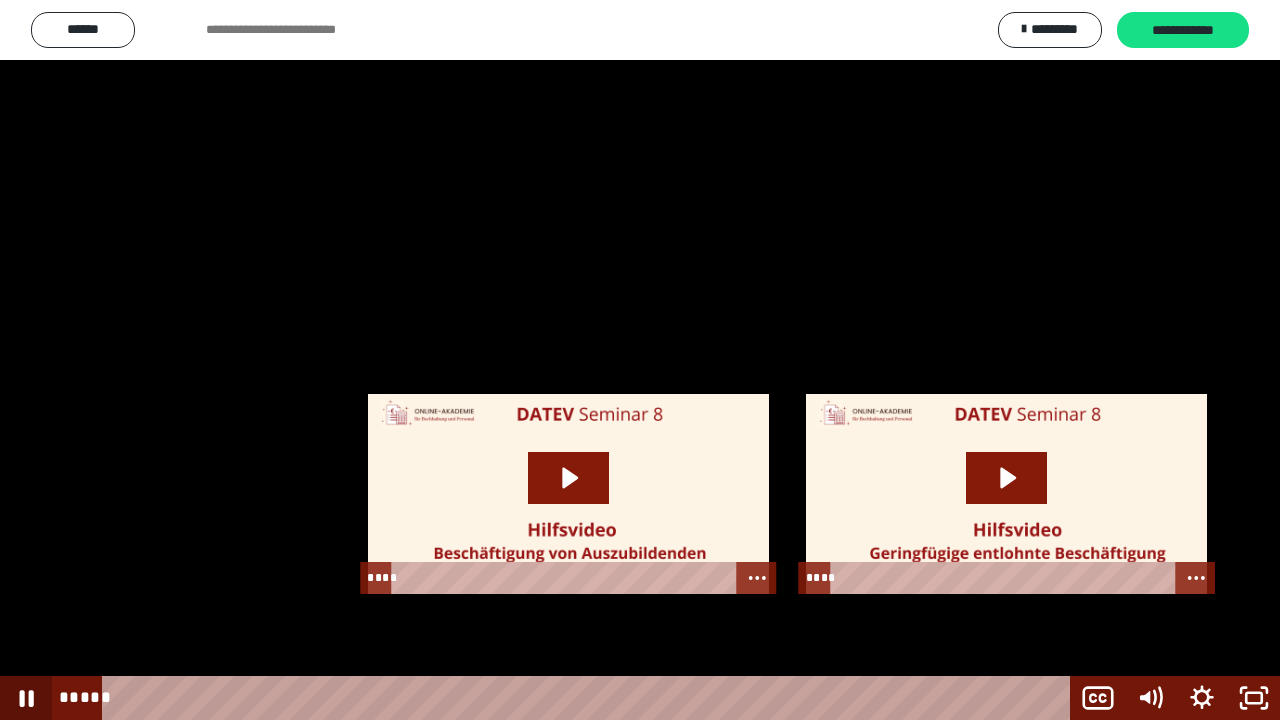 click 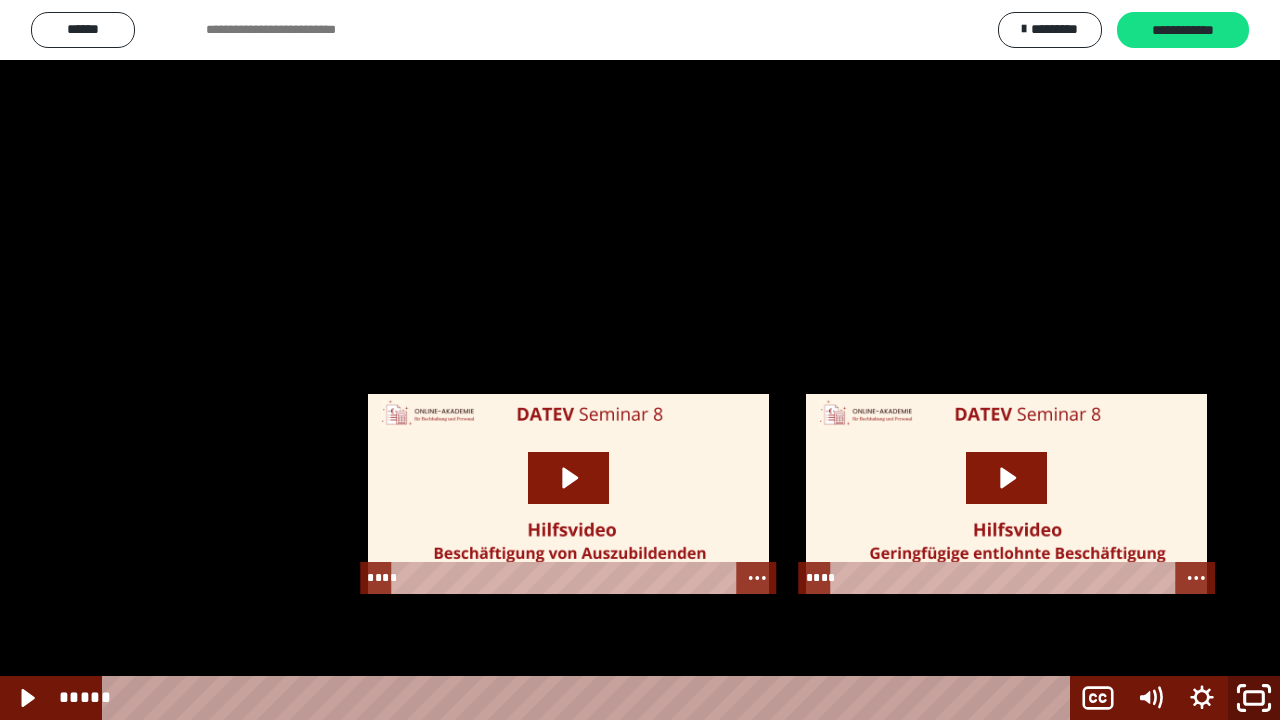 click 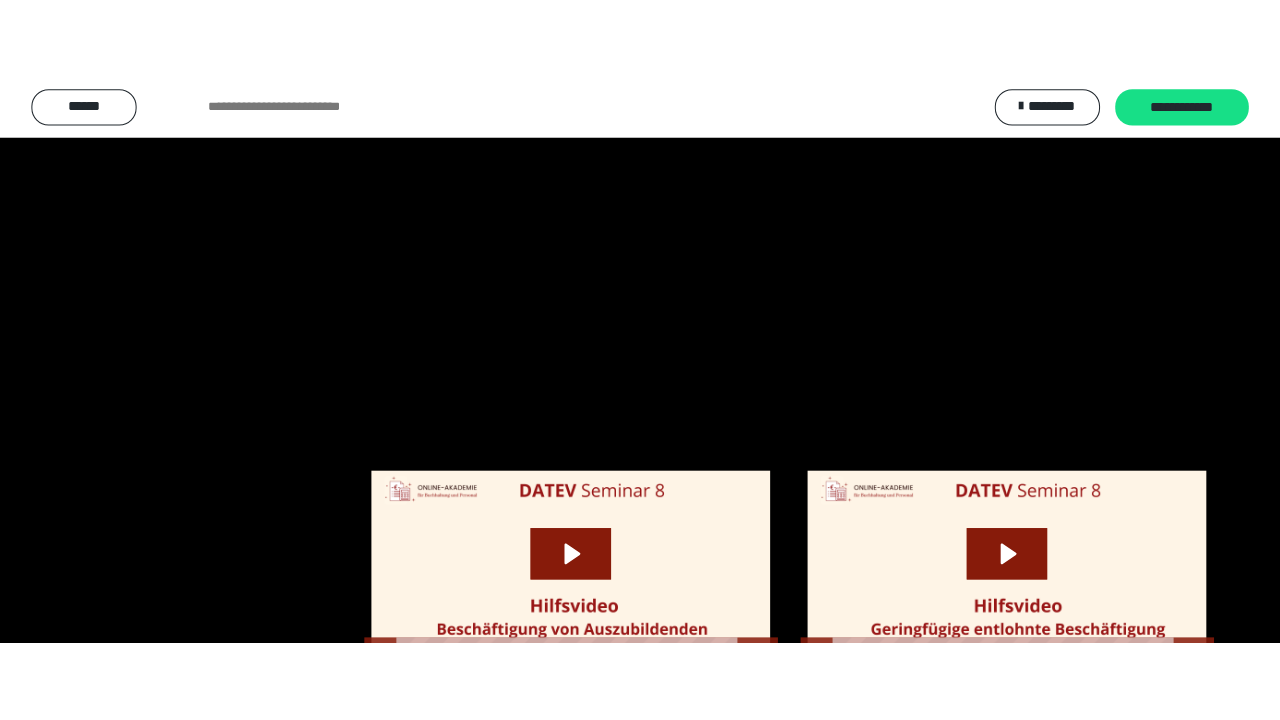 scroll, scrollTop: 2692, scrollLeft: 0, axis: vertical 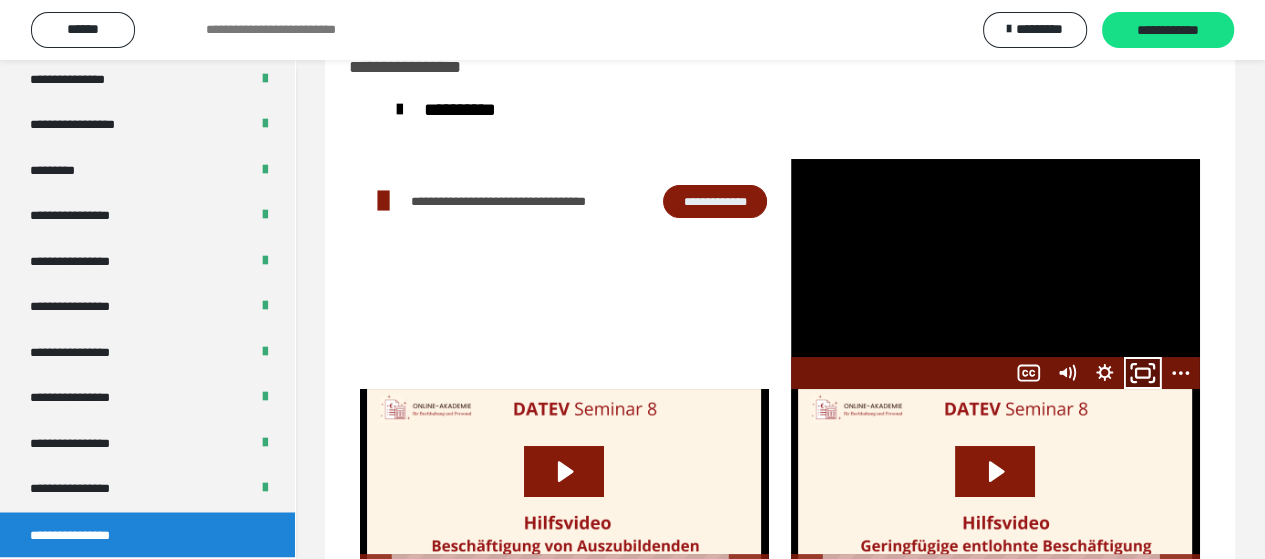 click 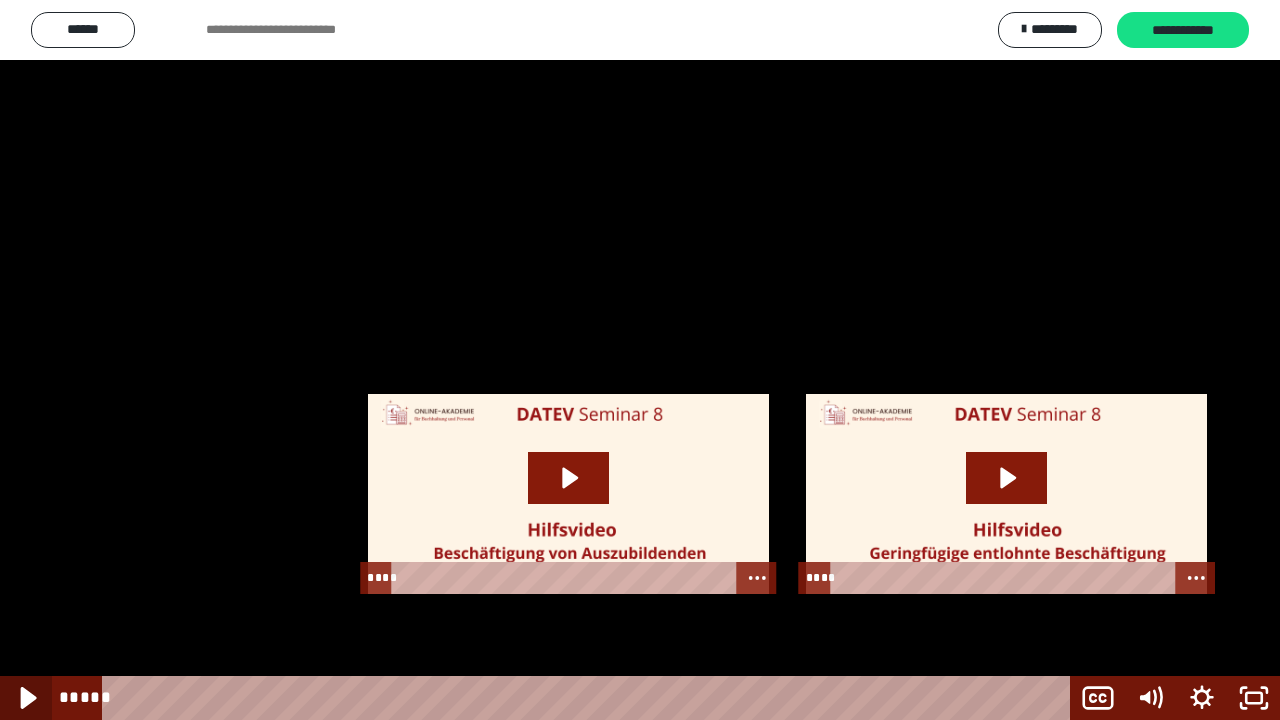 click 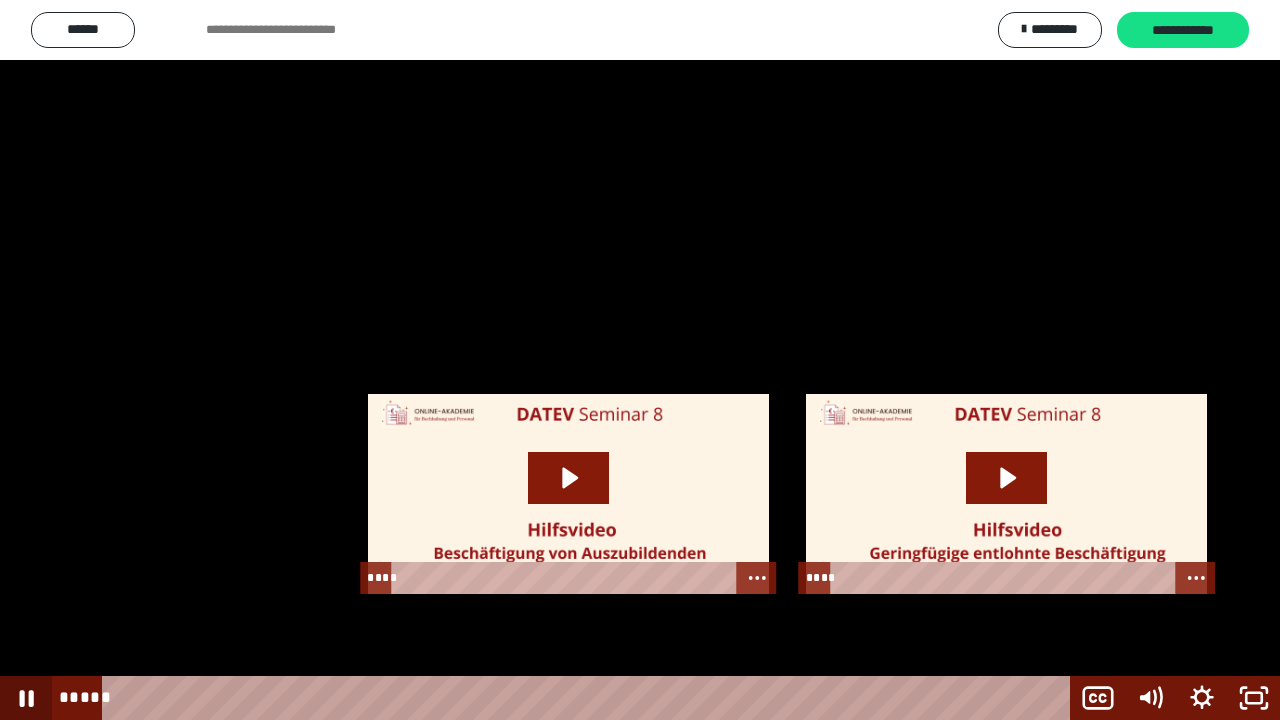 click 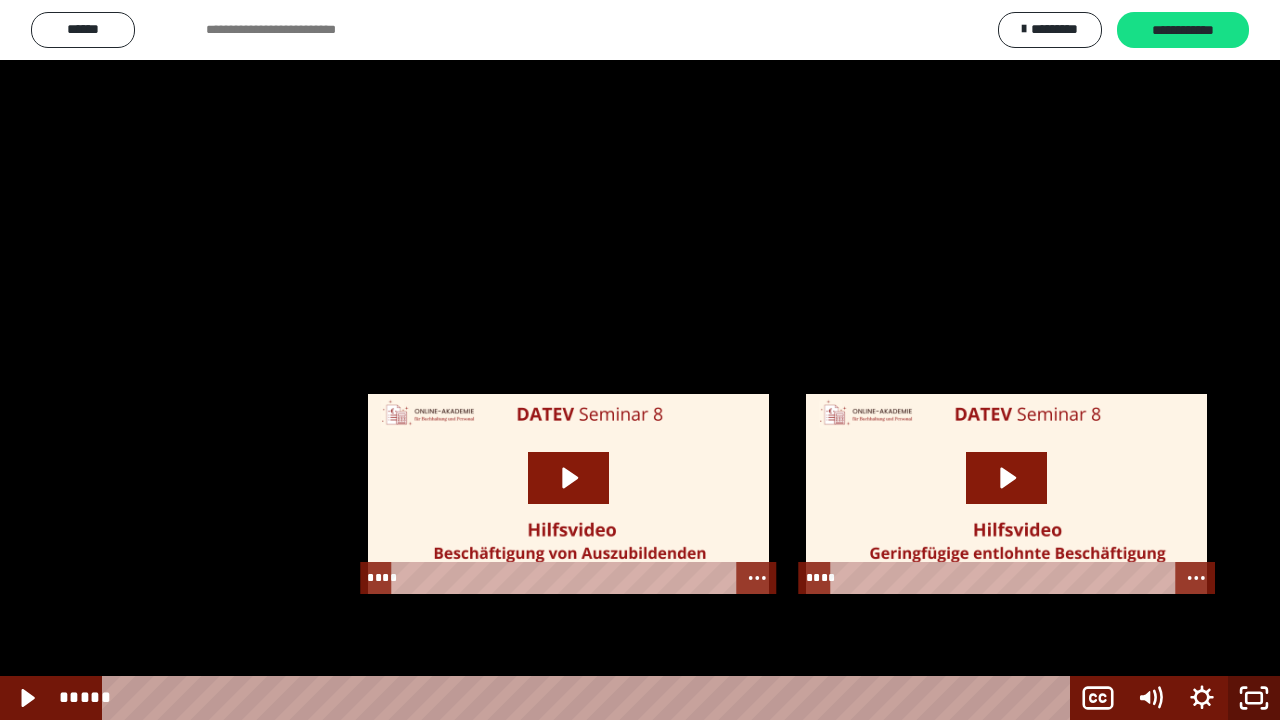 click 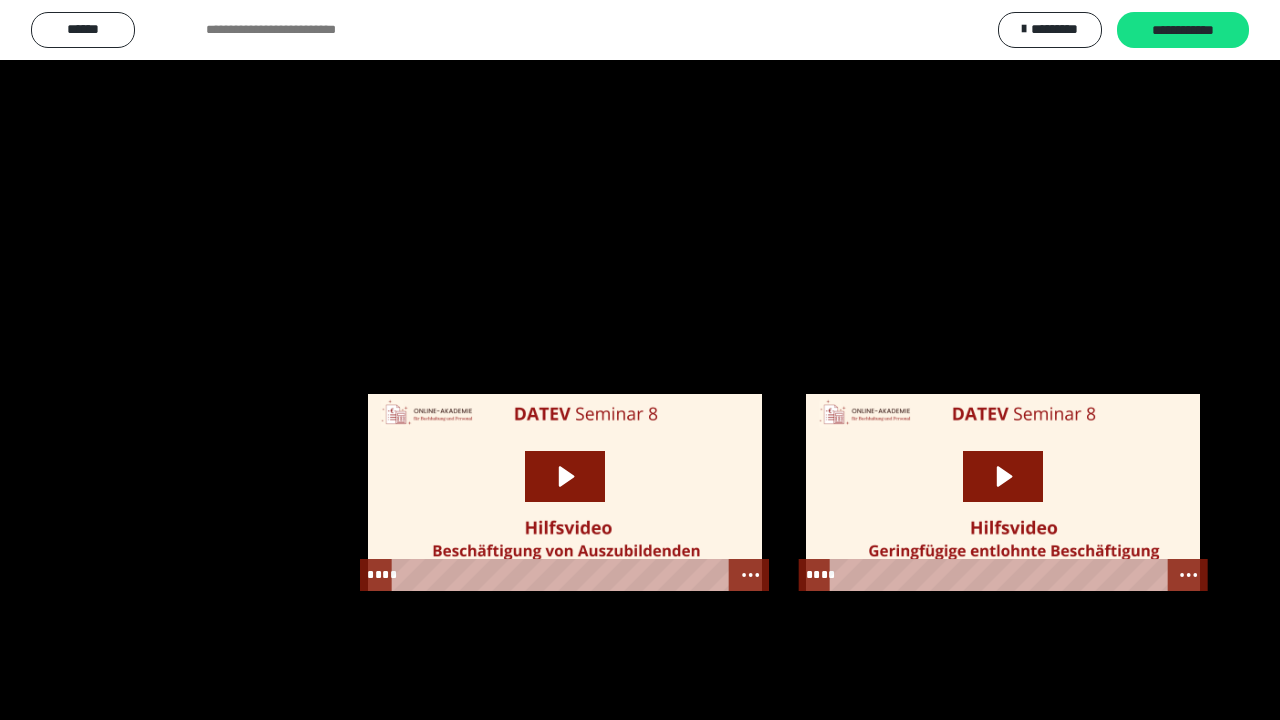 scroll, scrollTop: 2692, scrollLeft: 0, axis: vertical 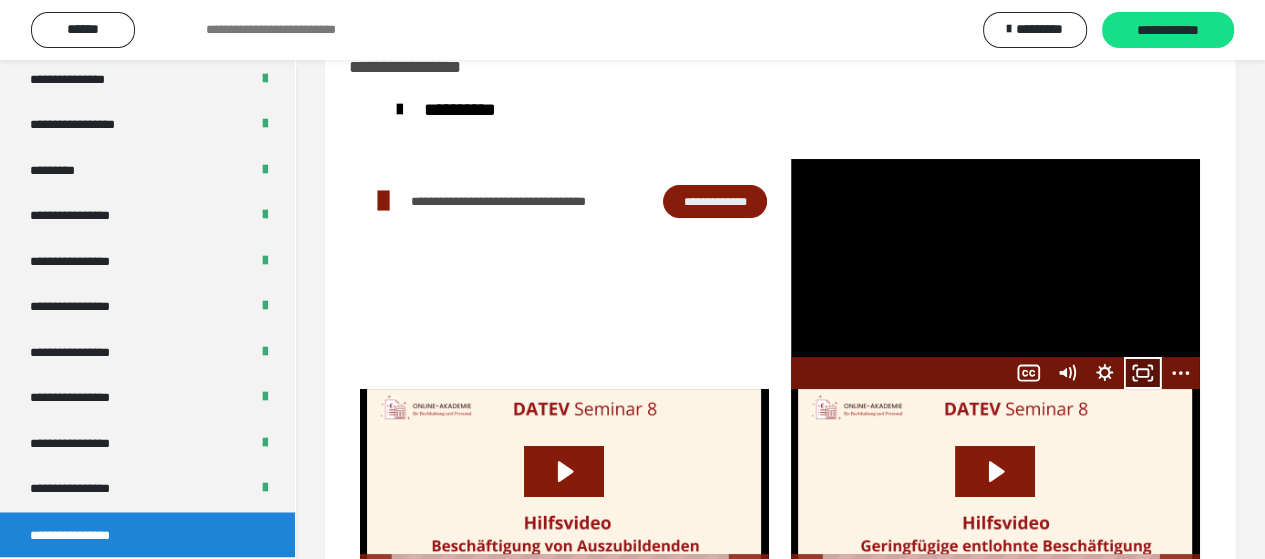 click 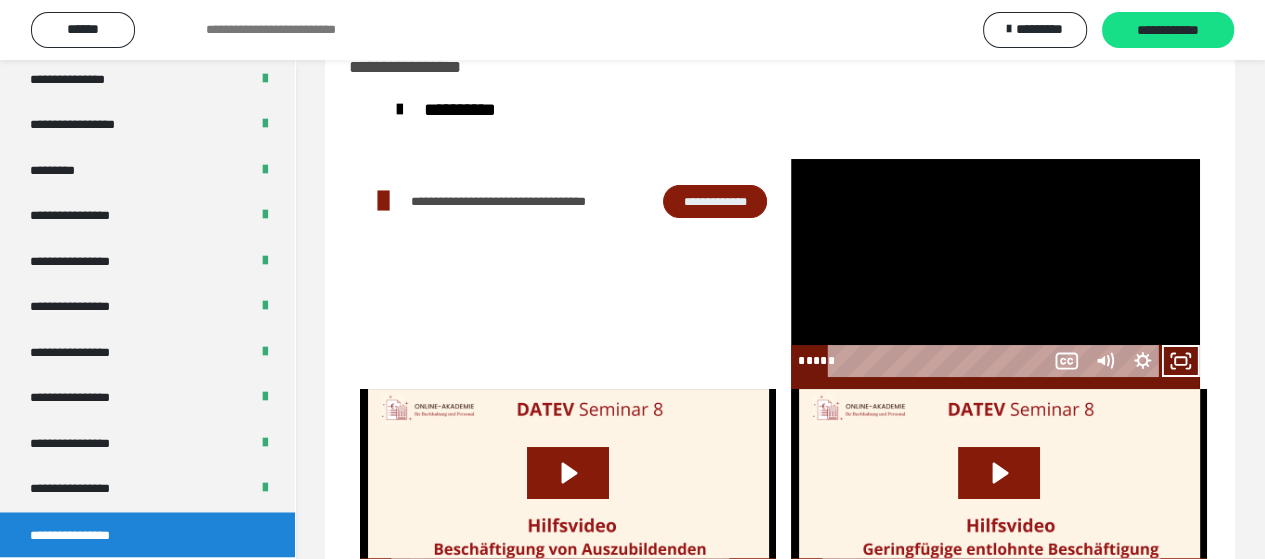 scroll, scrollTop: 2532, scrollLeft: 0, axis: vertical 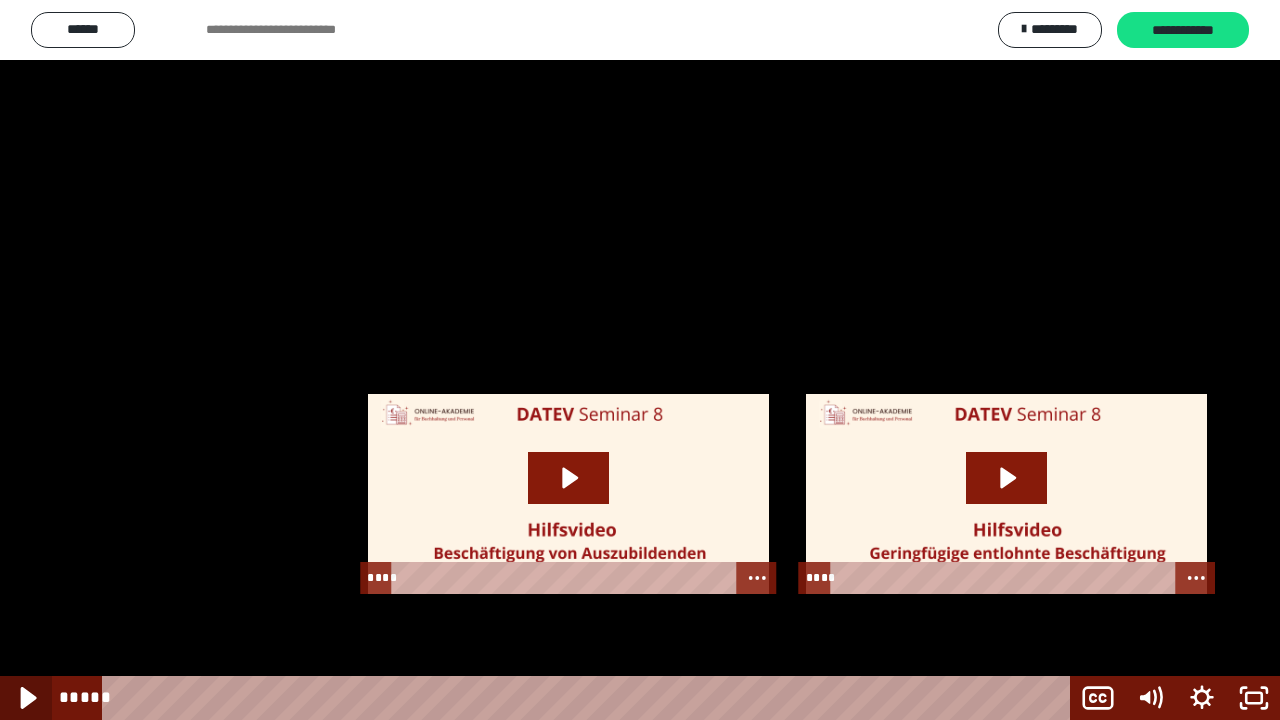 click 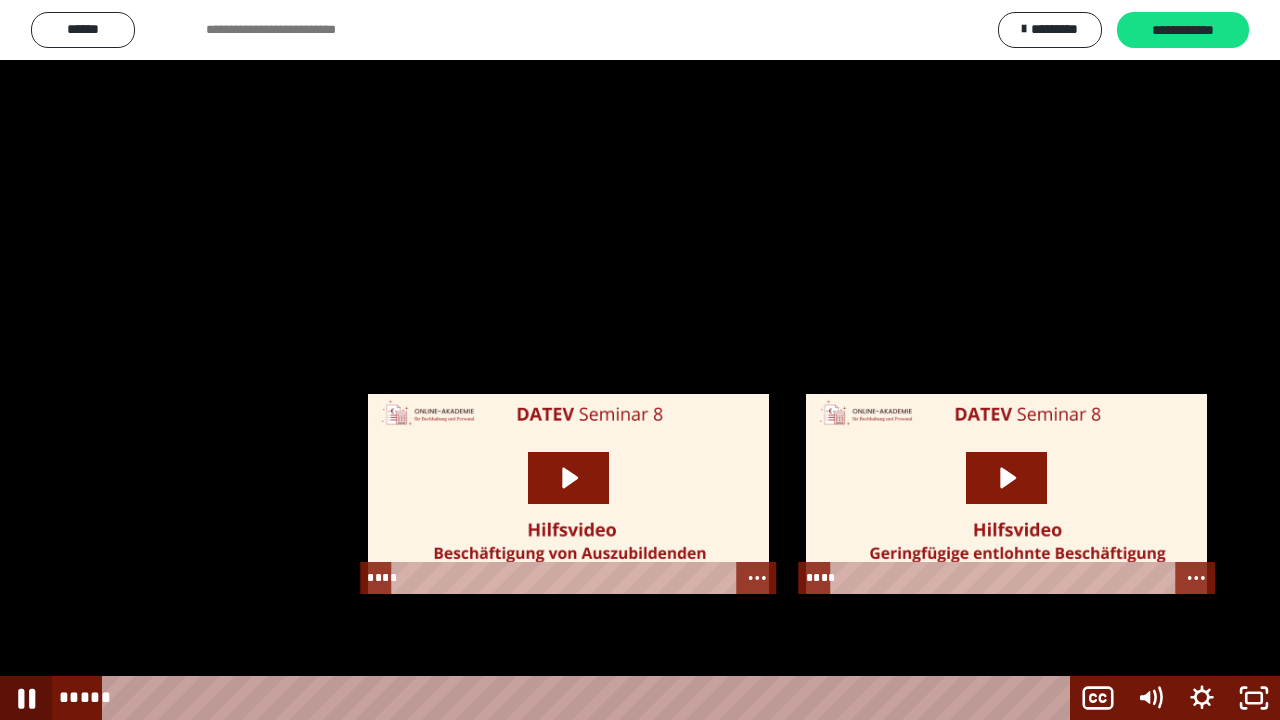 click 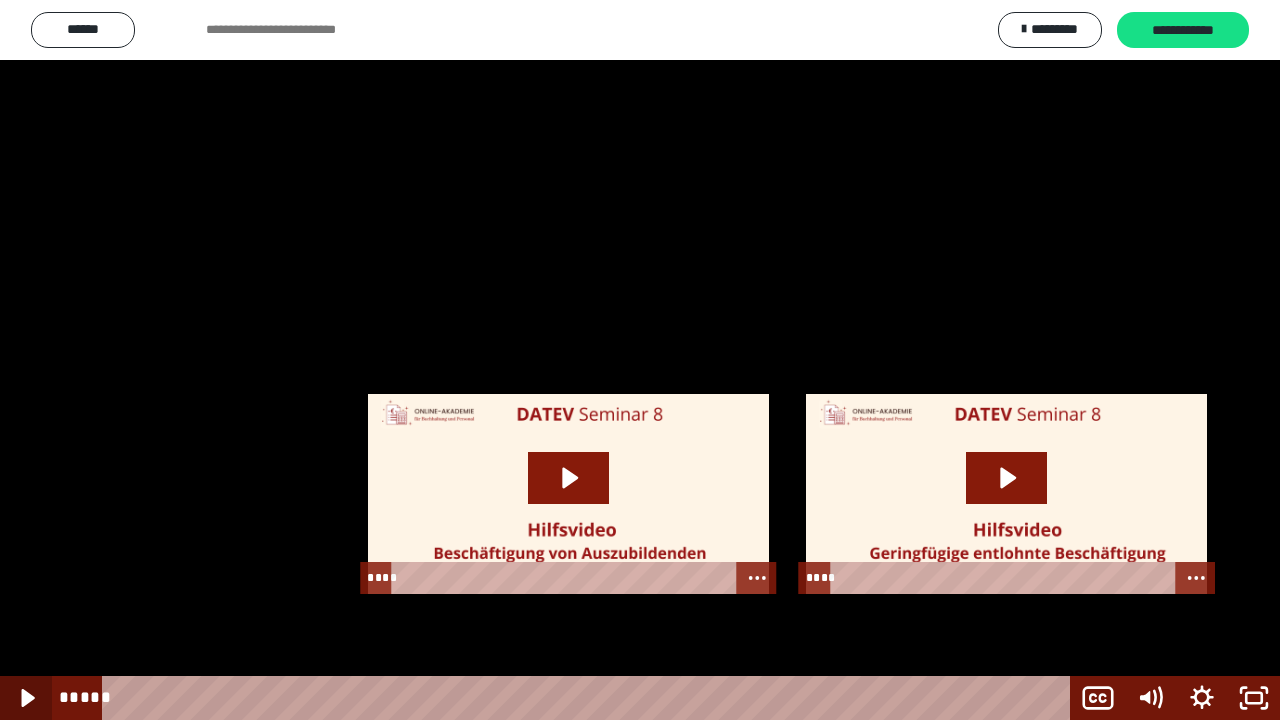 click 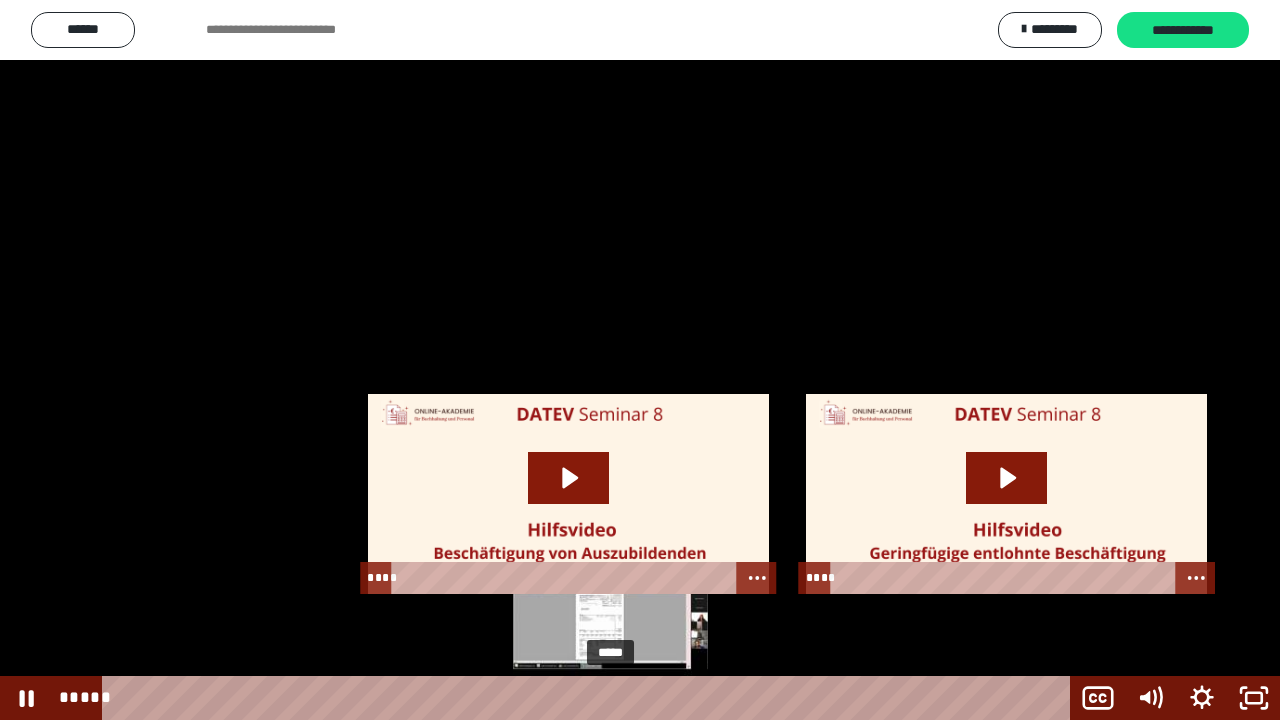 click at bounding box center (611, 698) 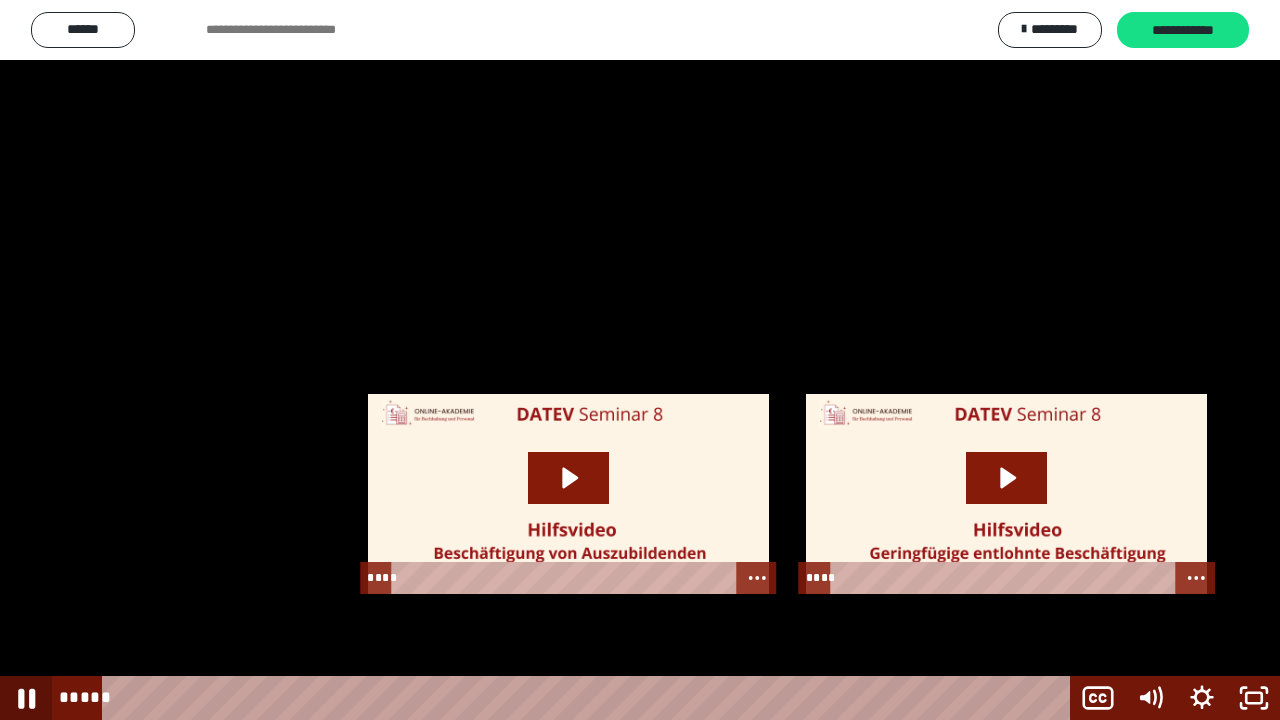click 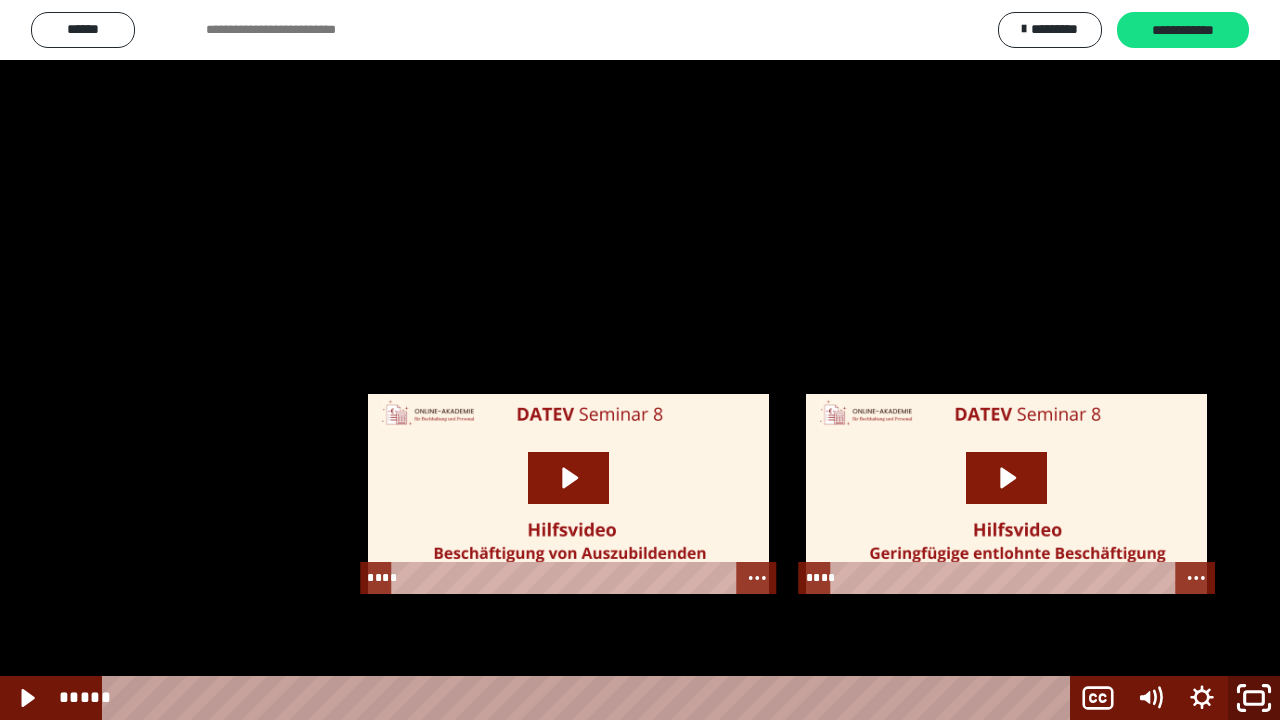click 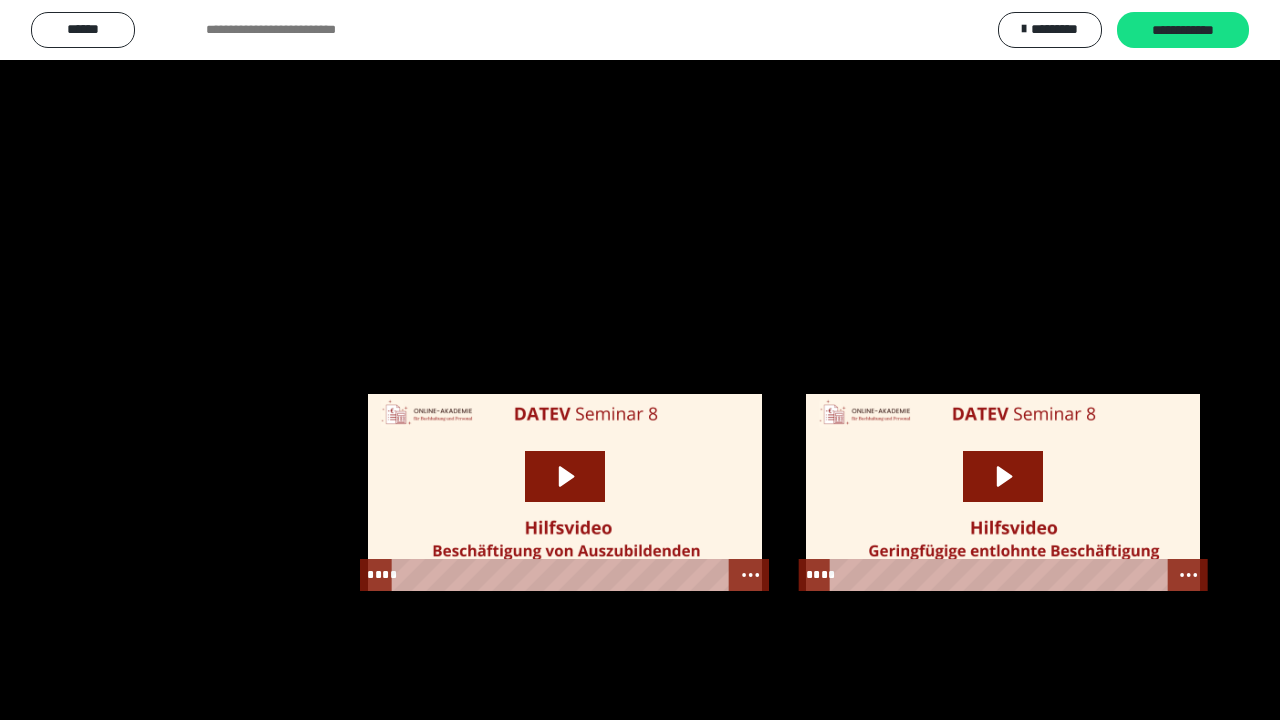 scroll, scrollTop: 2692, scrollLeft: 0, axis: vertical 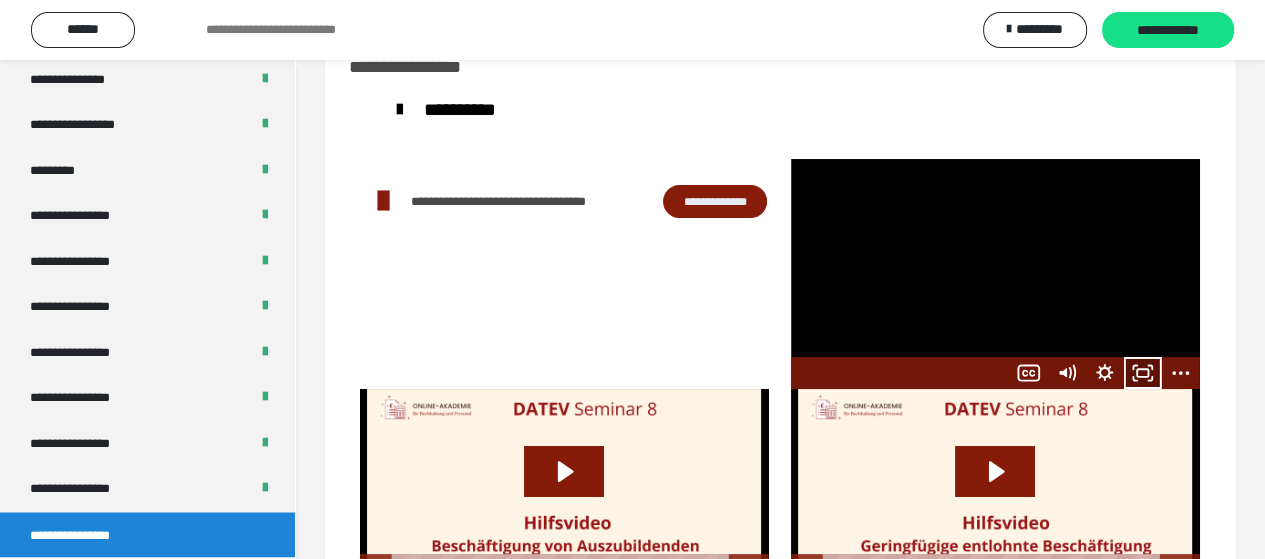 click 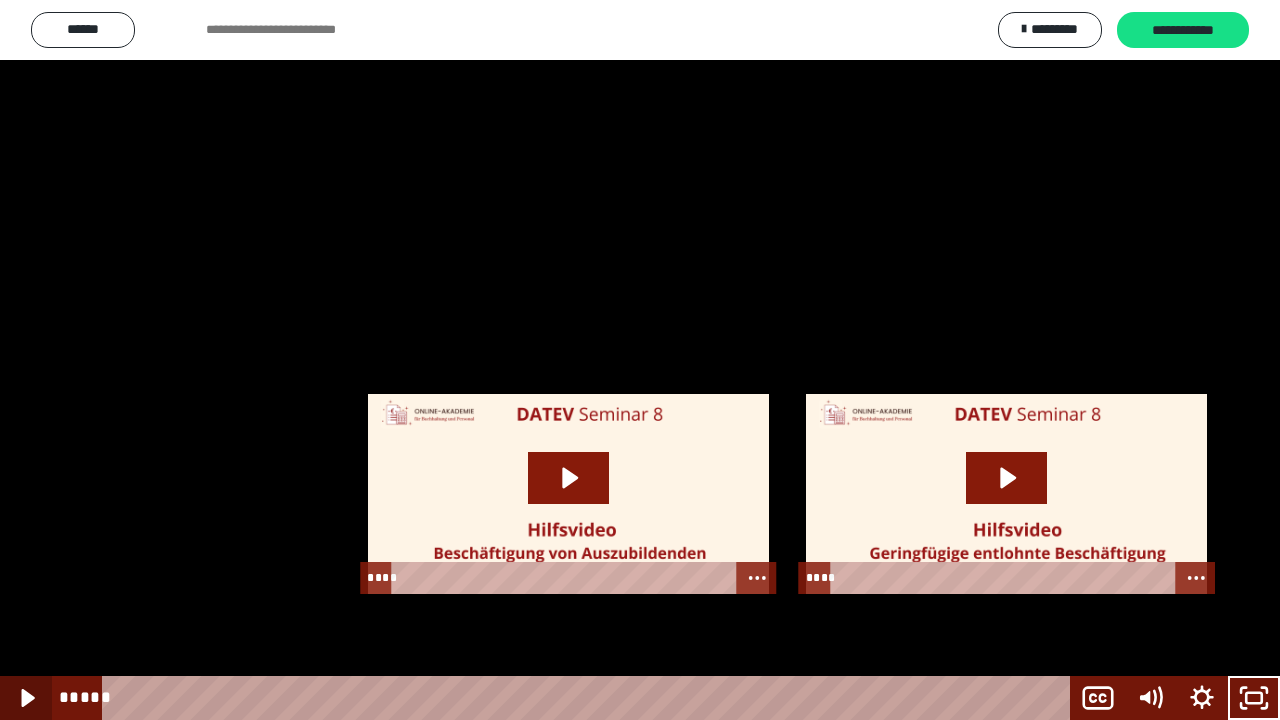 click 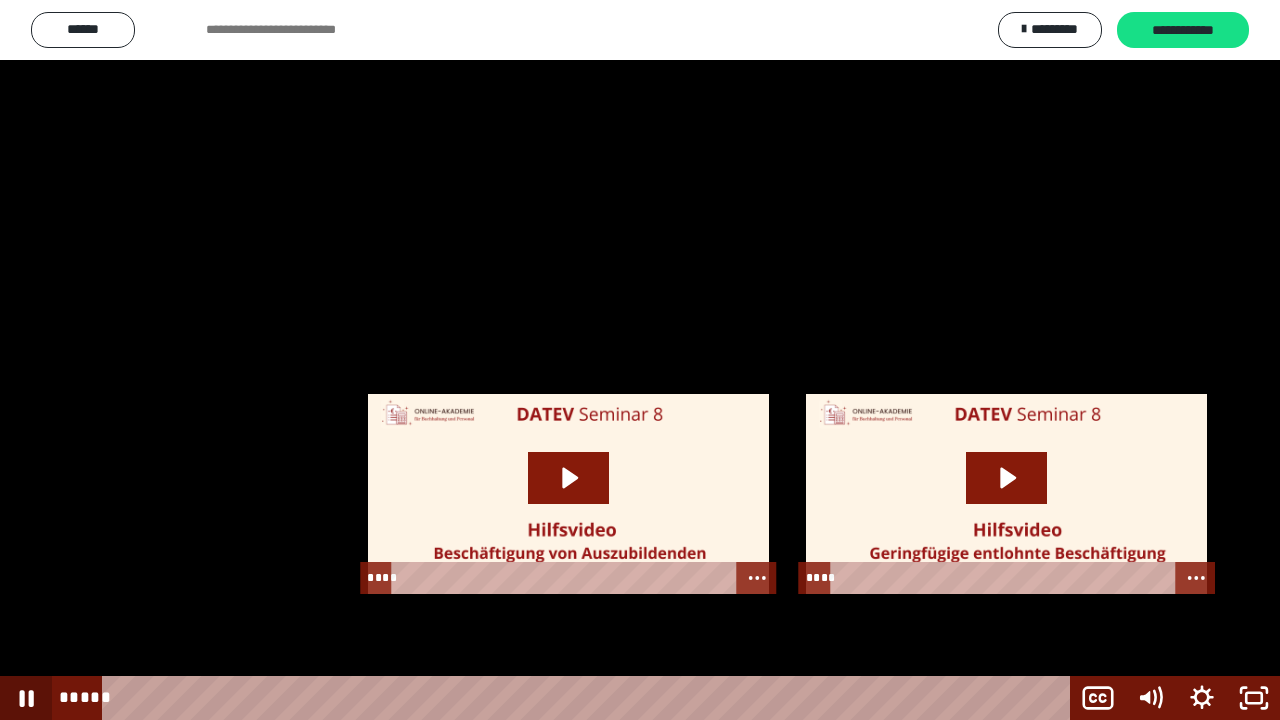 click 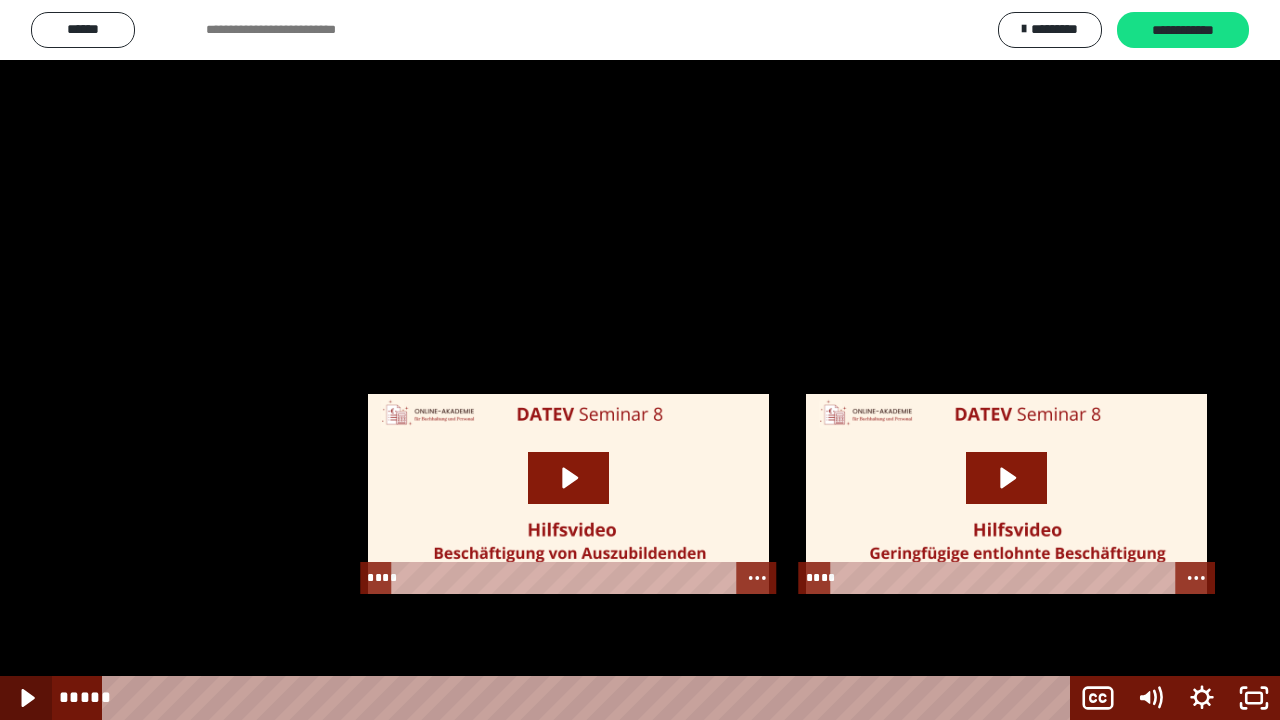 click 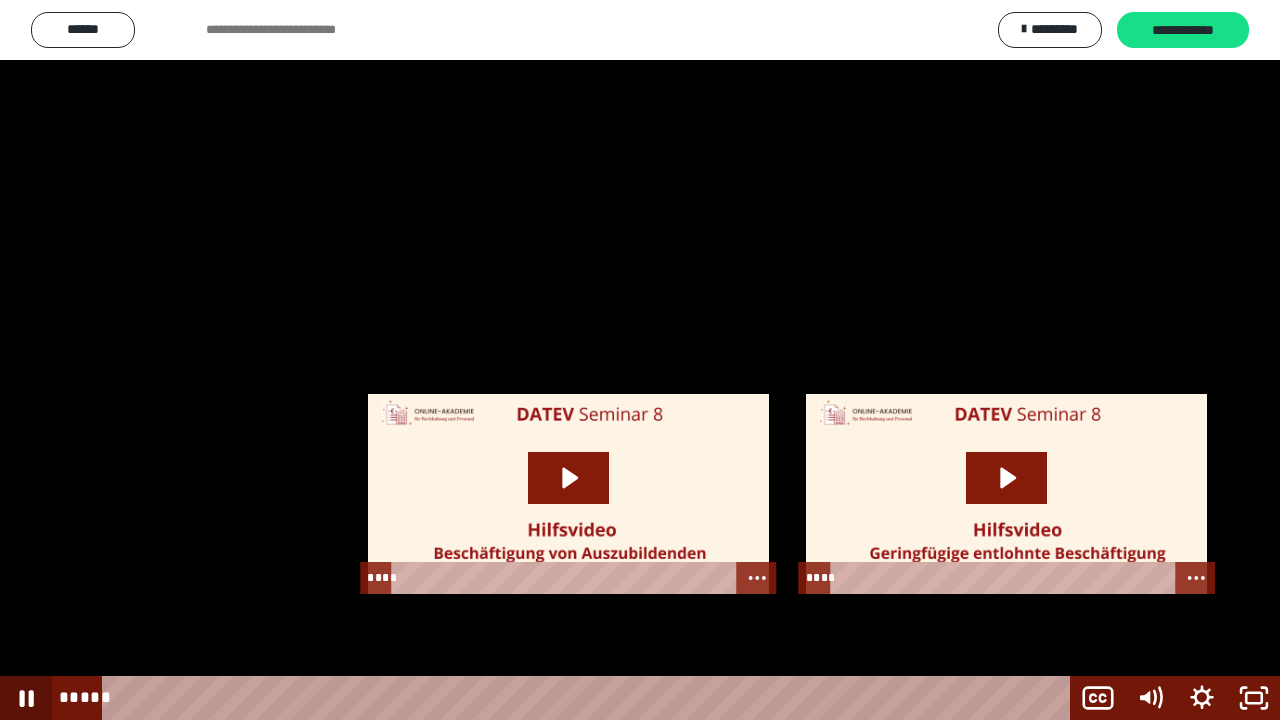 click 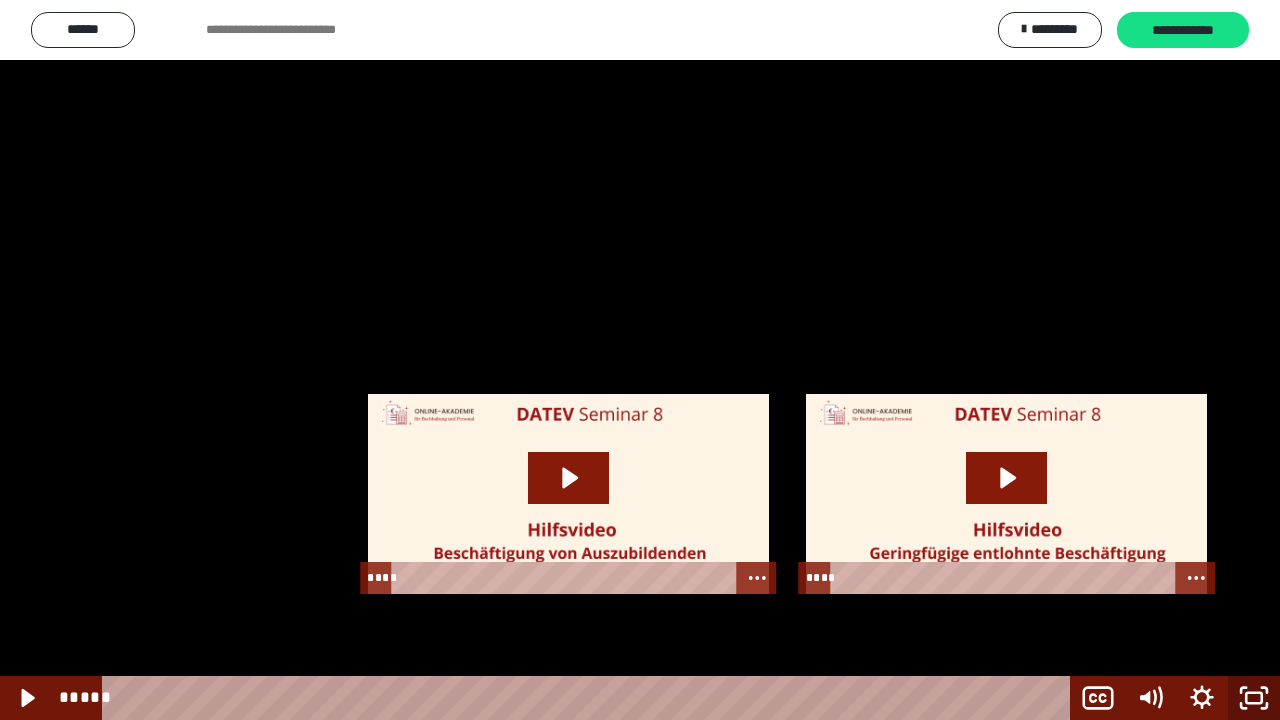 click 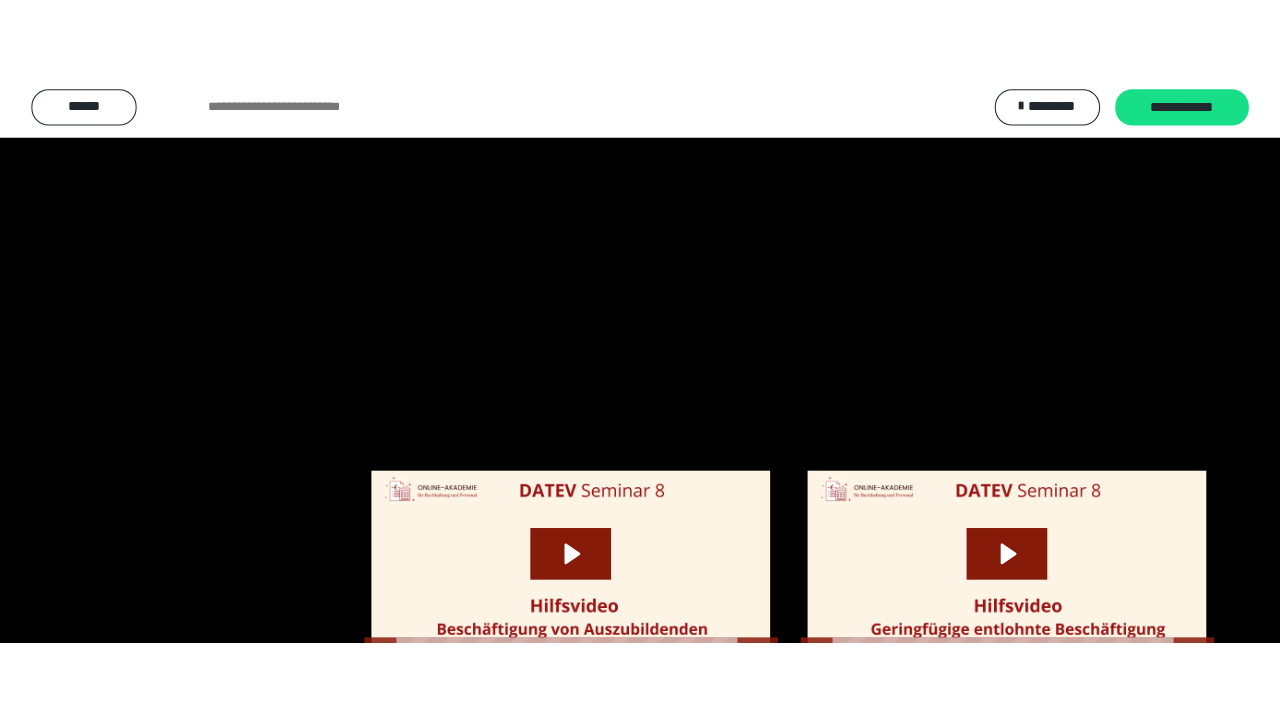 scroll, scrollTop: 2692, scrollLeft: 0, axis: vertical 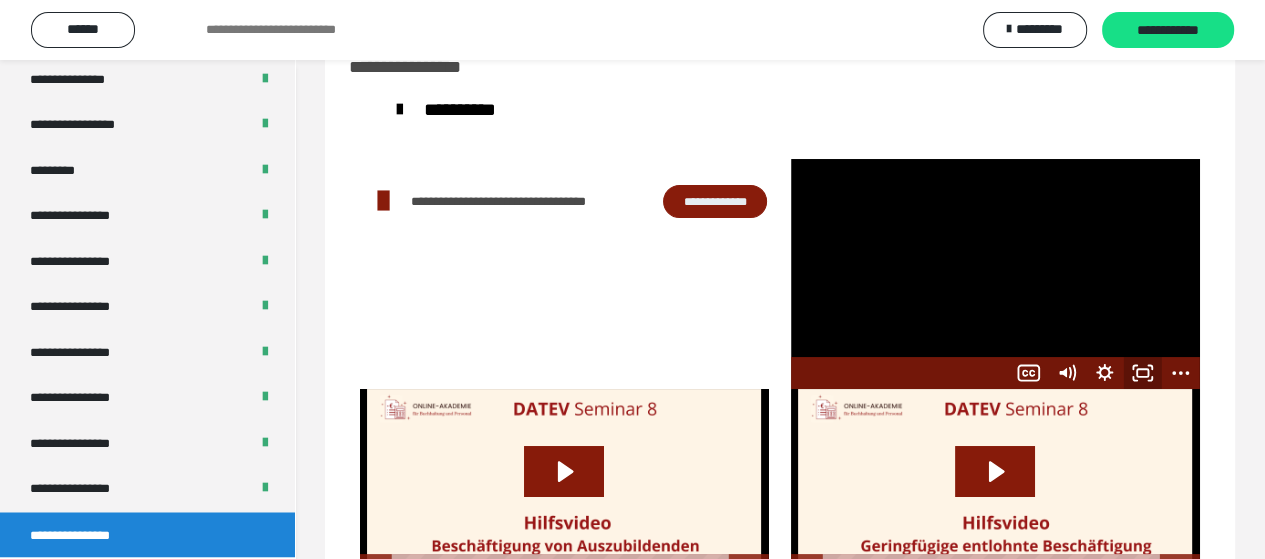 click 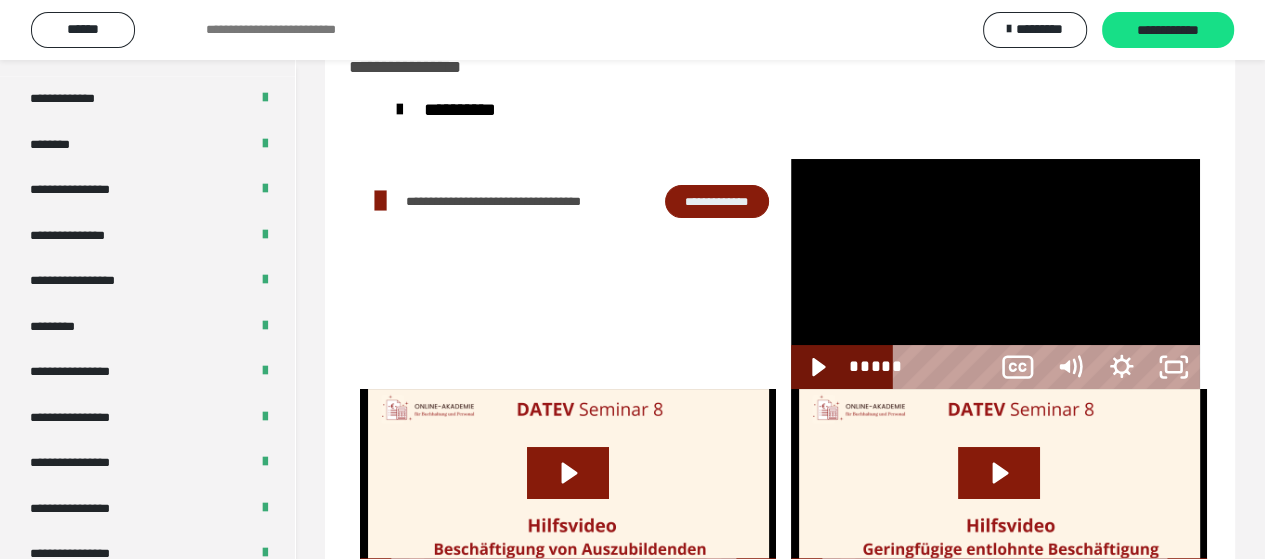 scroll, scrollTop: 2532, scrollLeft: 0, axis: vertical 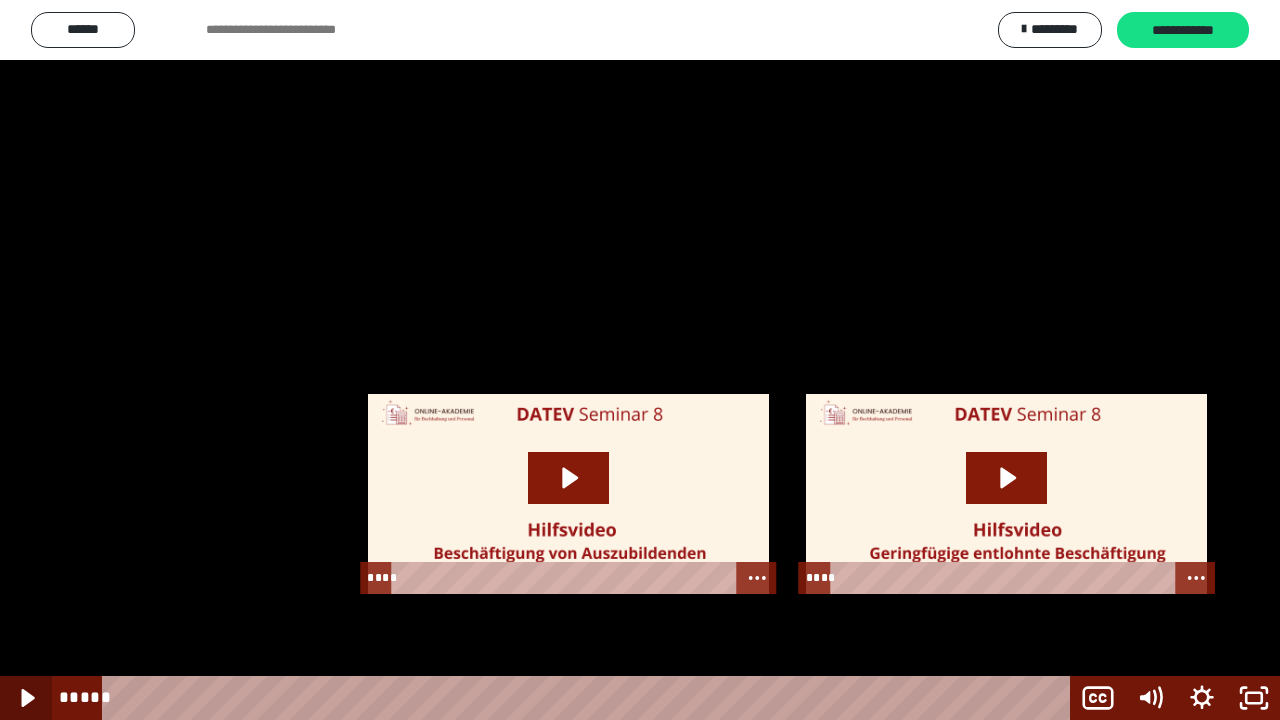 click 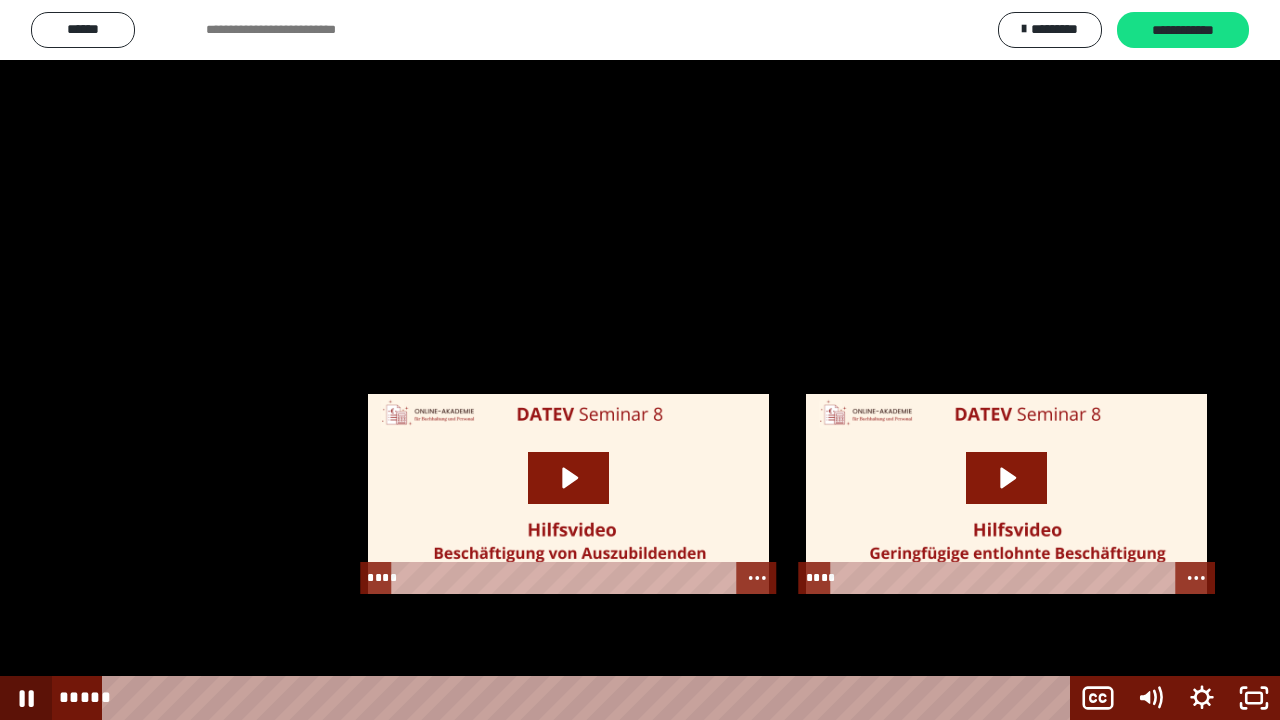 click 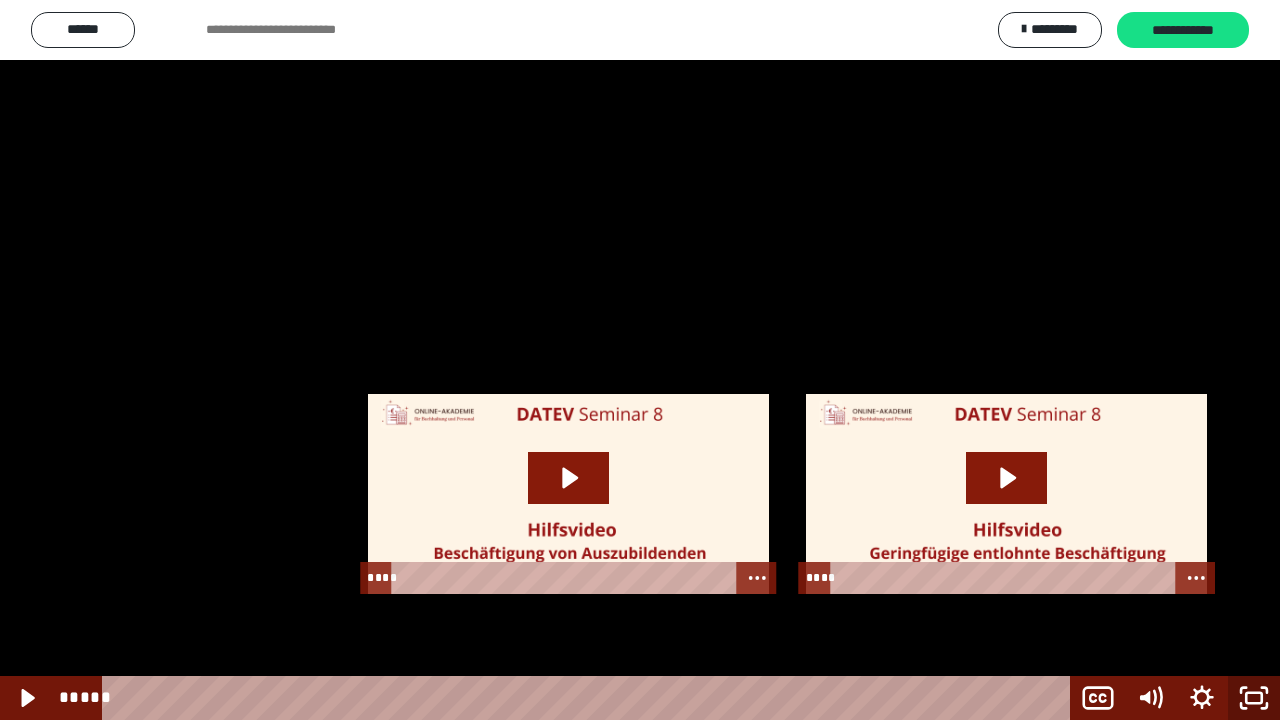 click 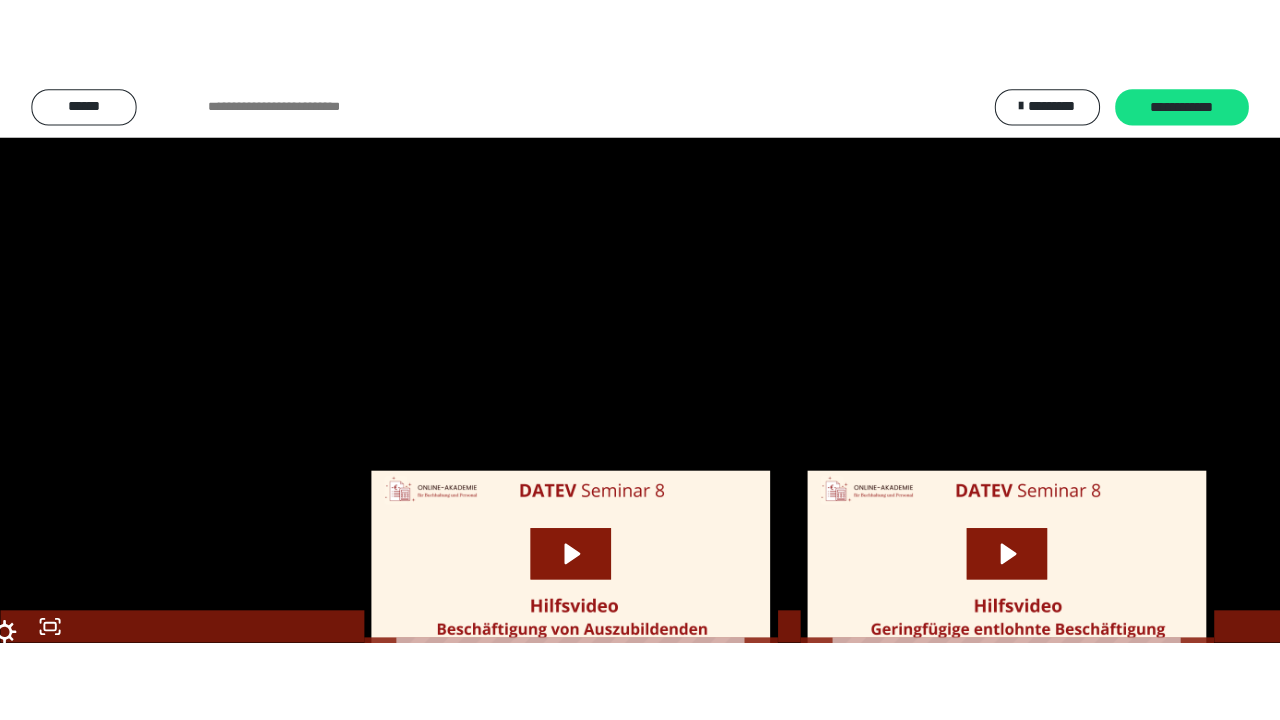 scroll, scrollTop: 2692, scrollLeft: 0, axis: vertical 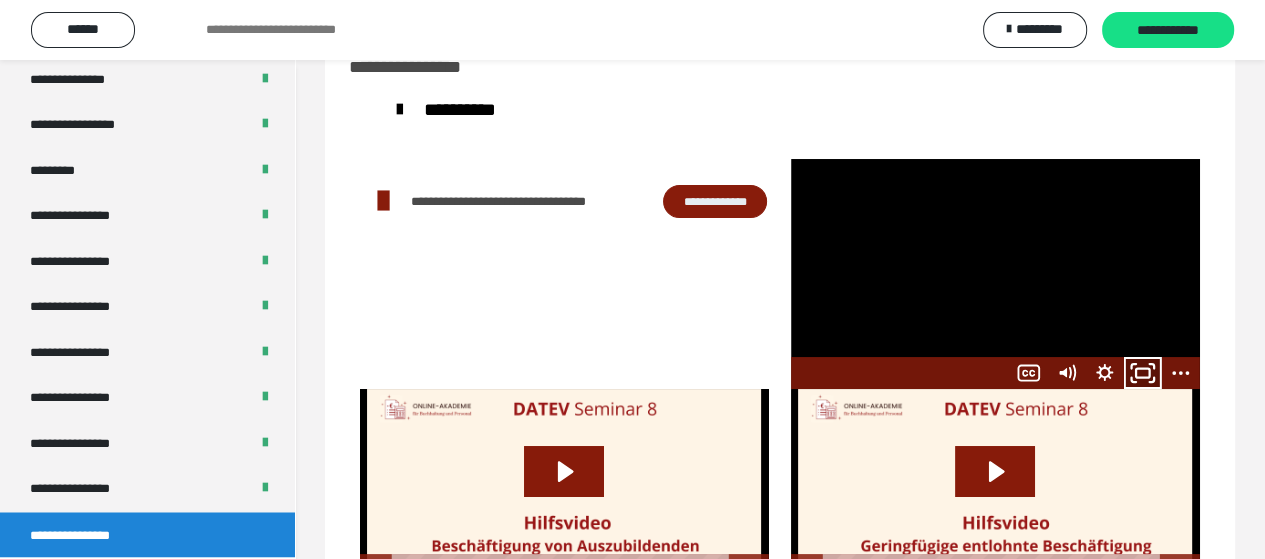 click 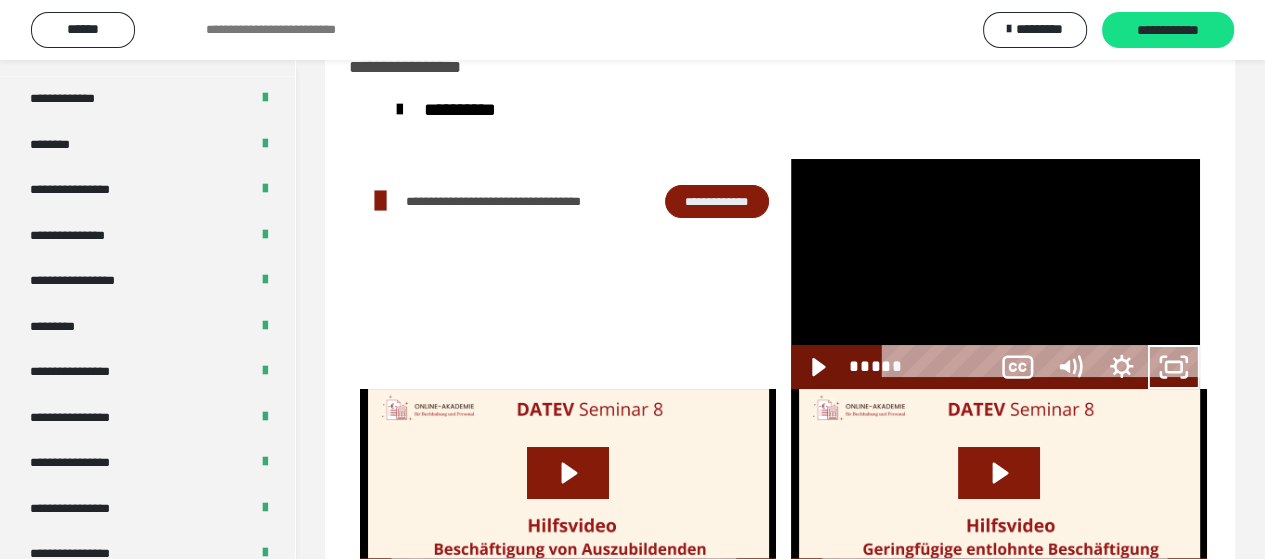 scroll, scrollTop: 2532, scrollLeft: 0, axis: vertical 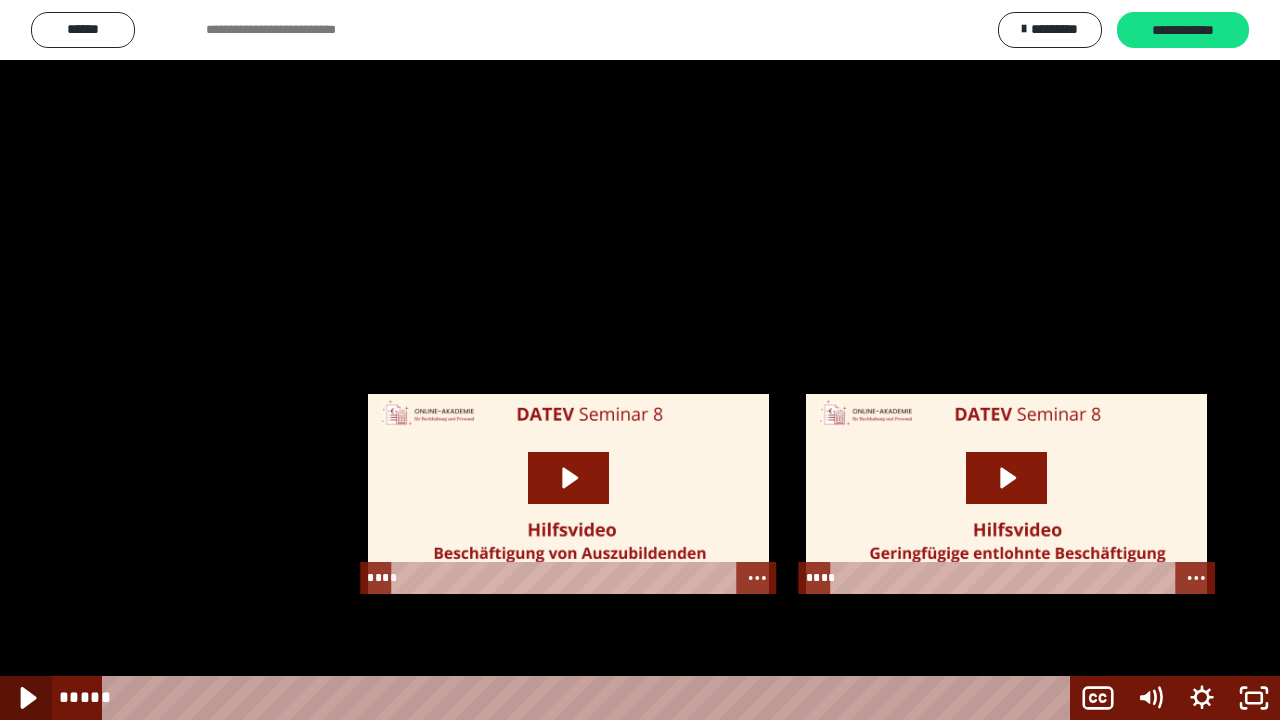 click 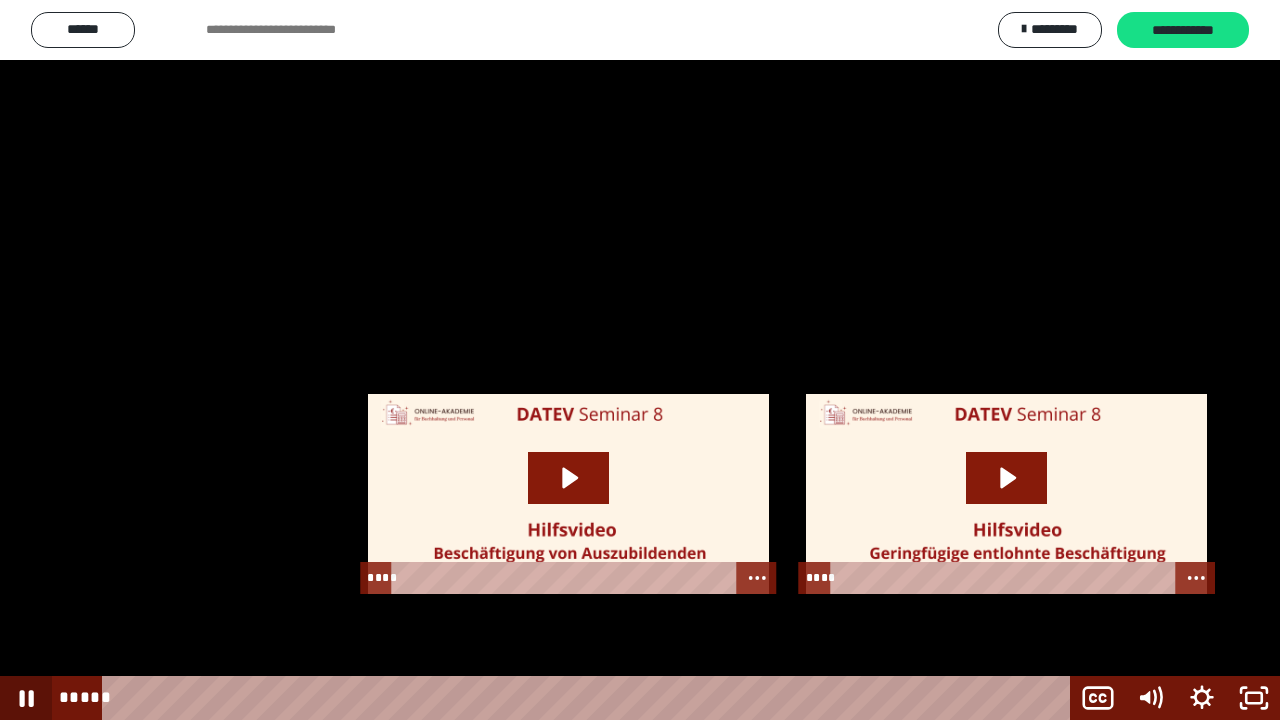 click 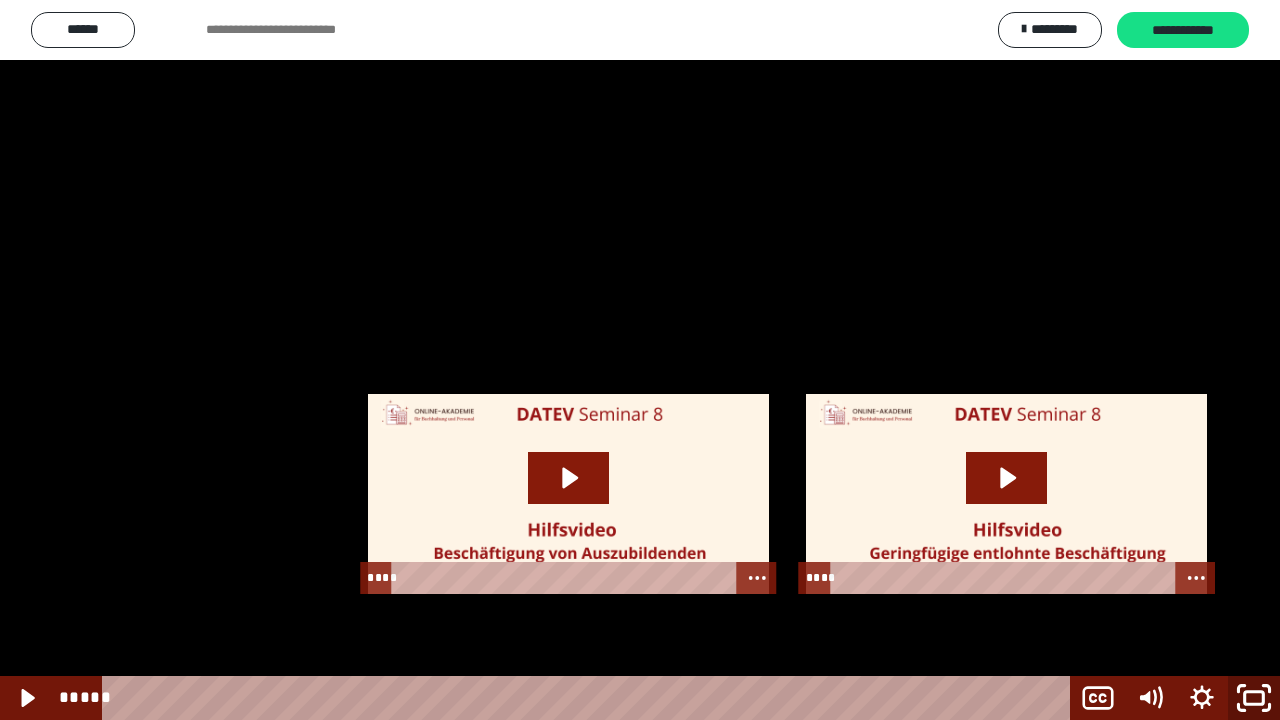 click 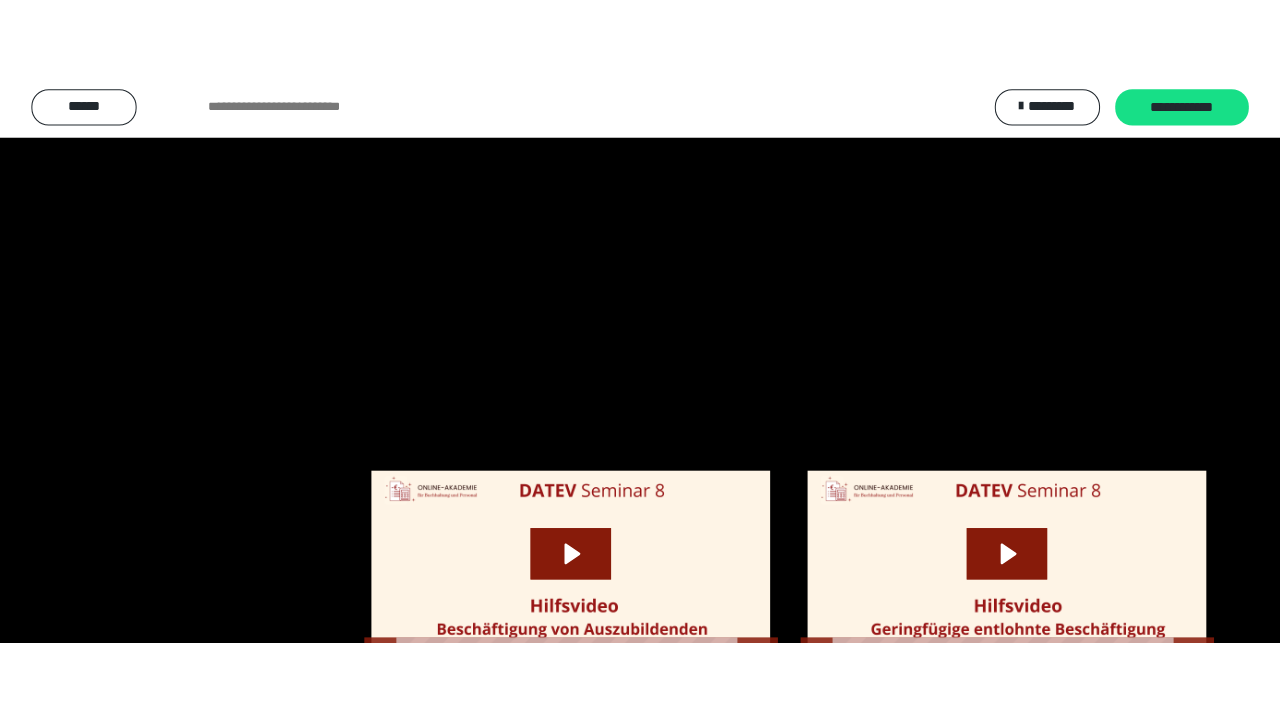 scroll, scrollTop: 2692, scrollLeft: 0, axis: vertical 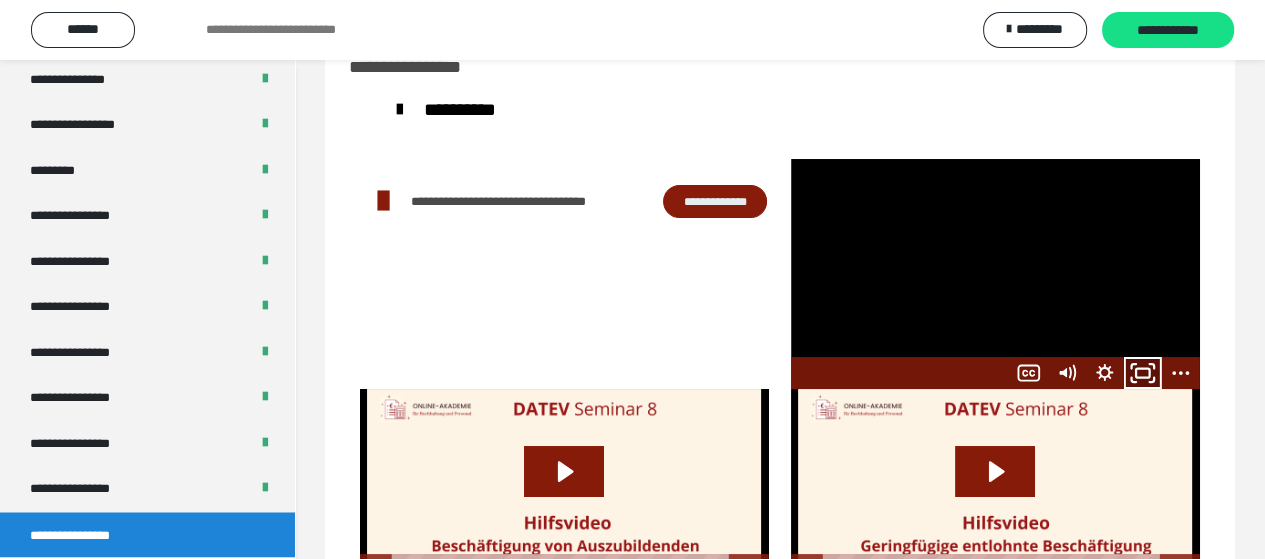 click 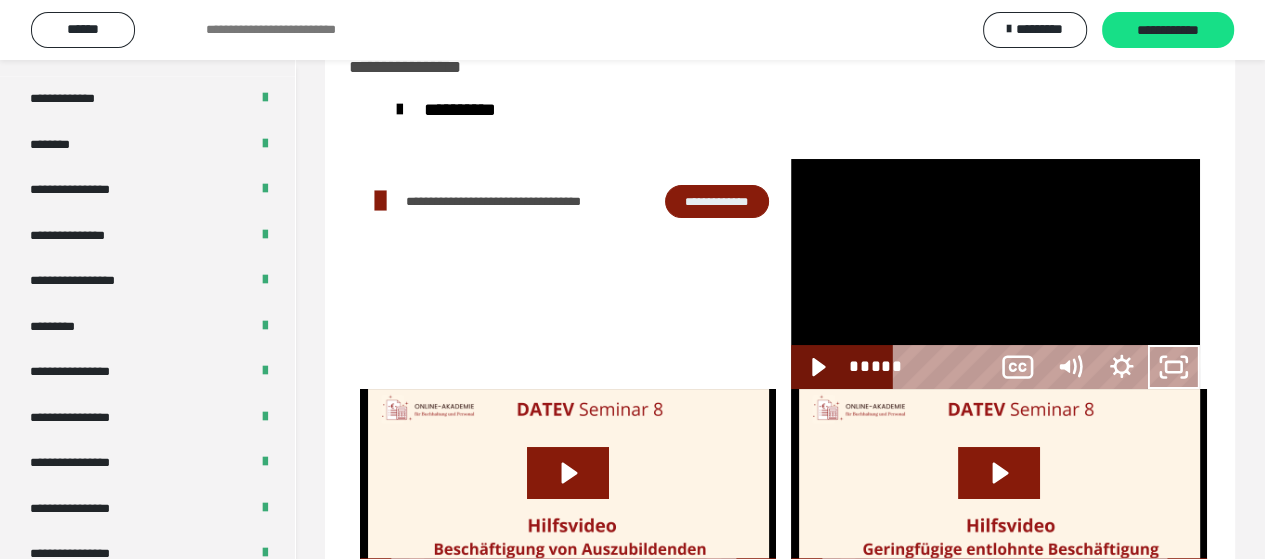 scroll, scrollTop: 2532, scrollLeft: 0, axis: vertical 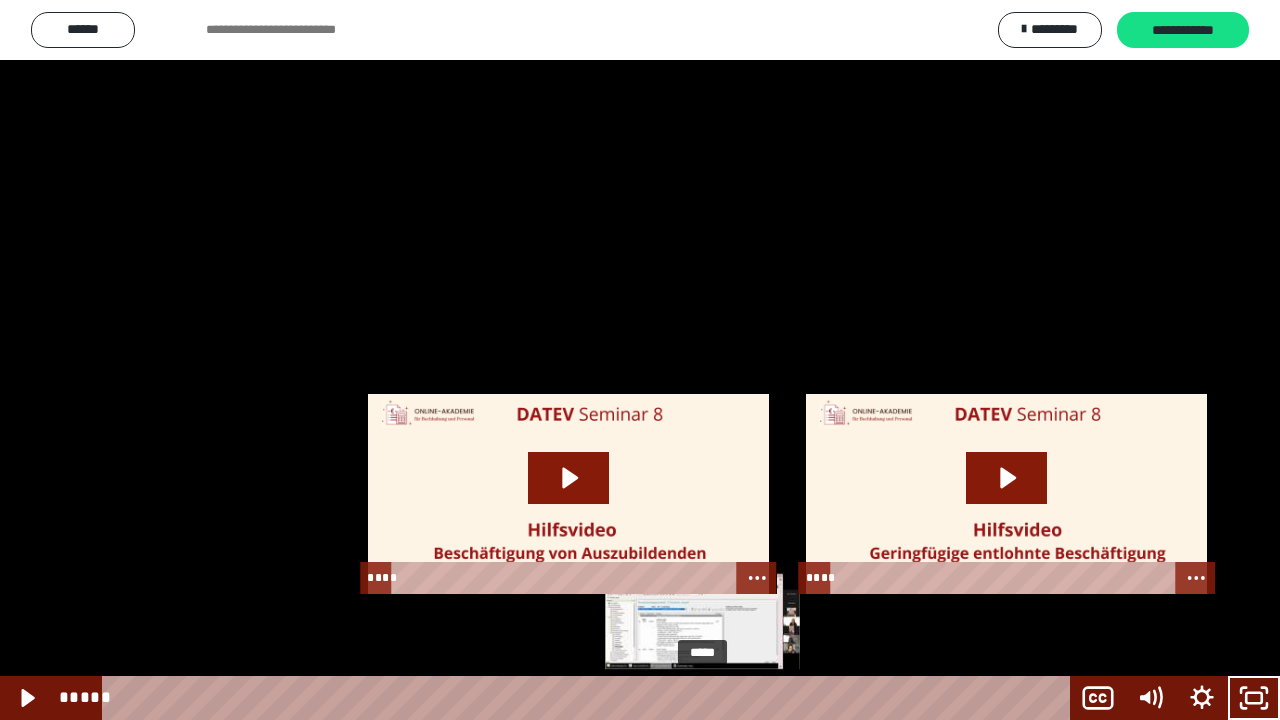 click at bounding box center [708, 698] 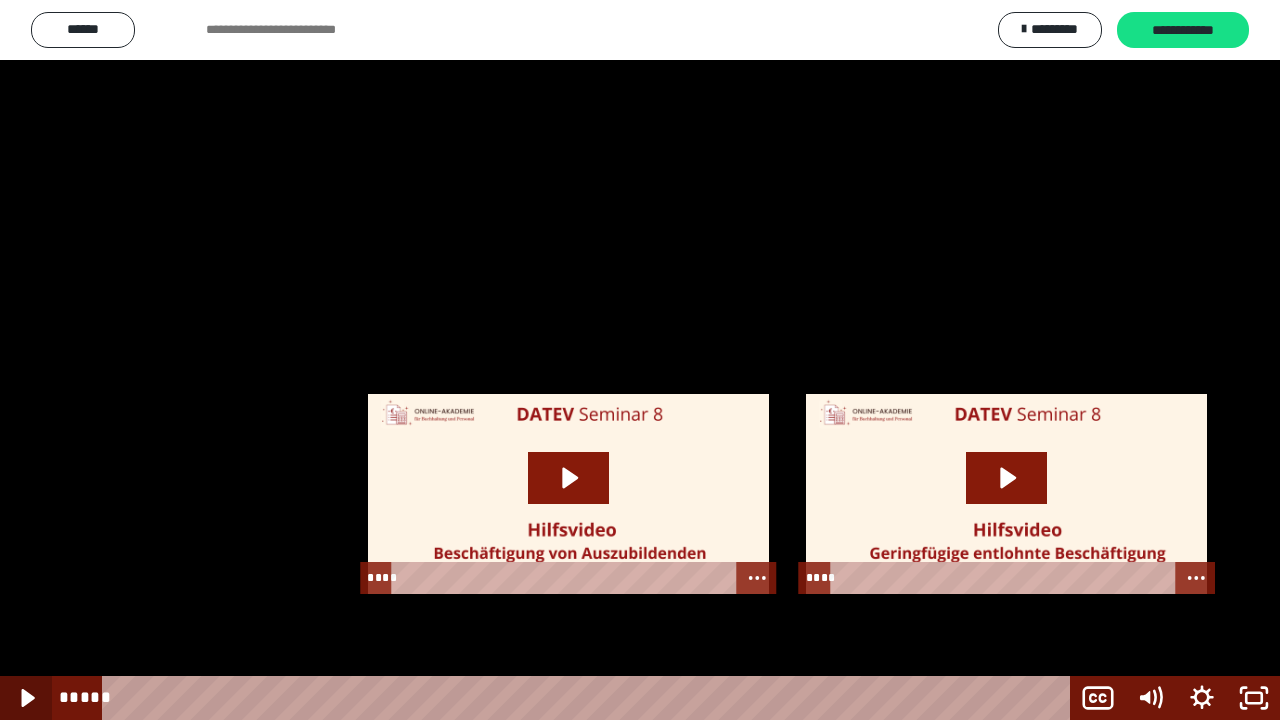 click 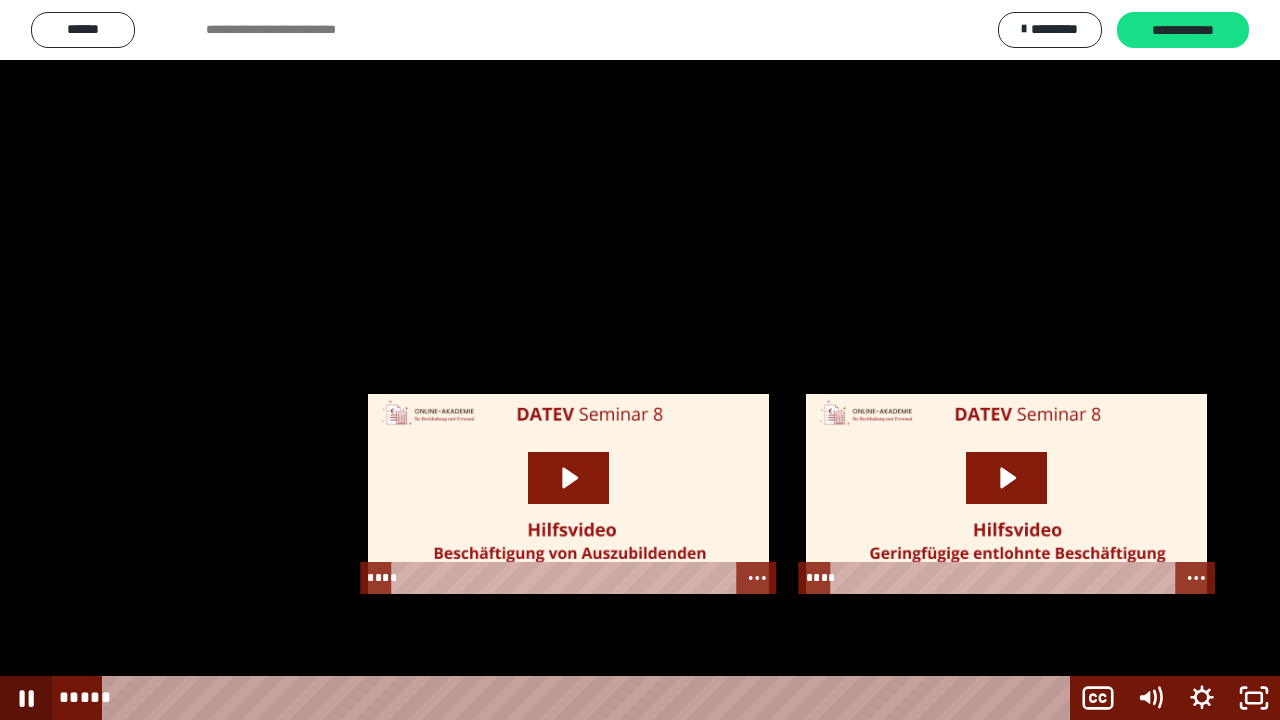 click 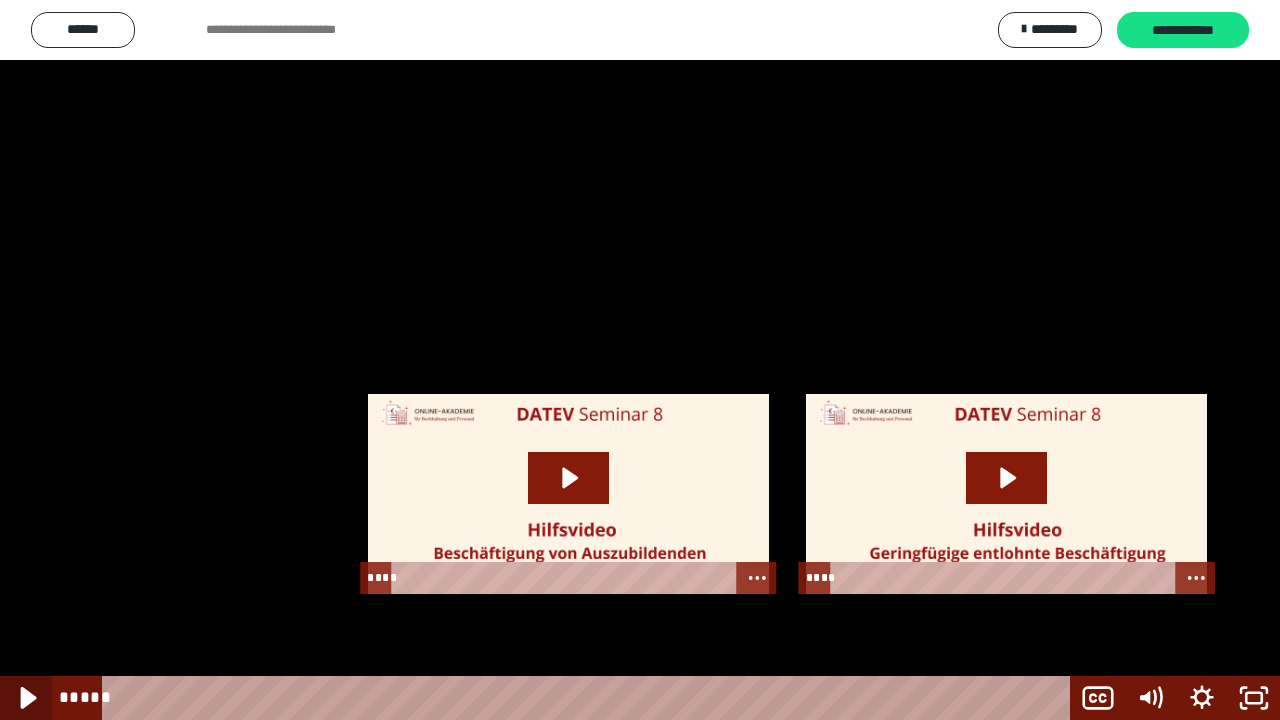 click 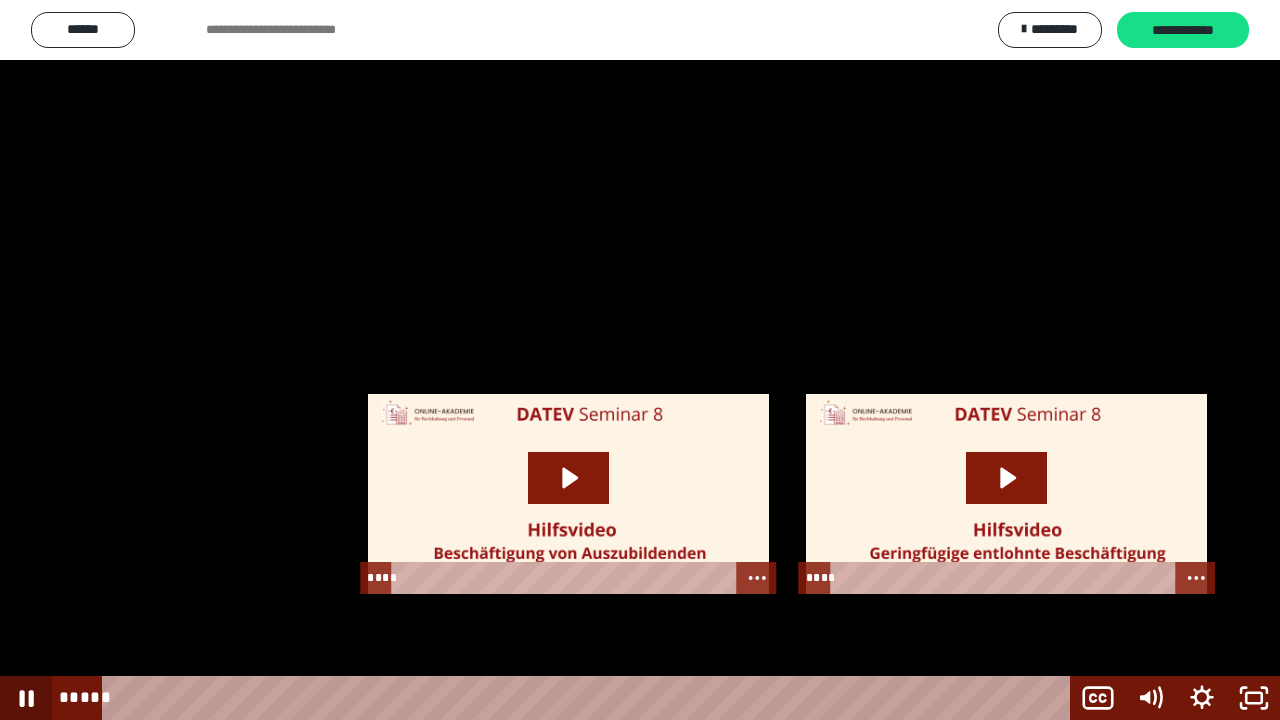 click 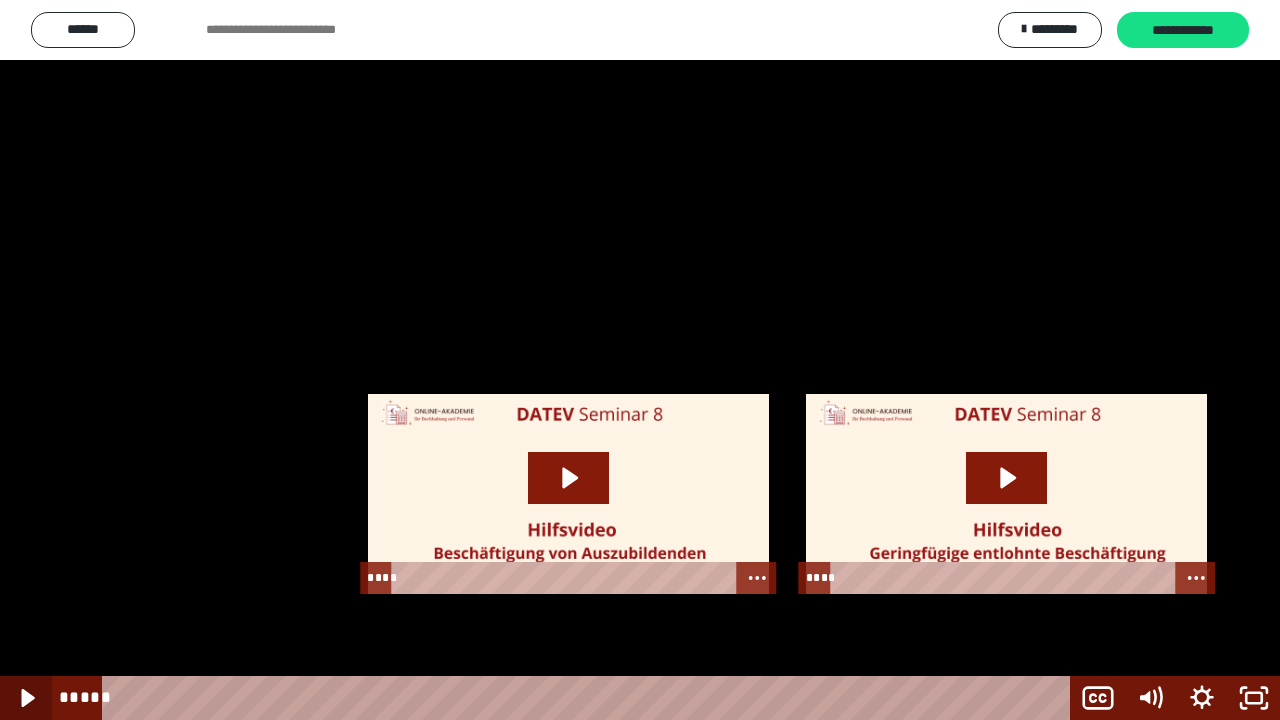 click 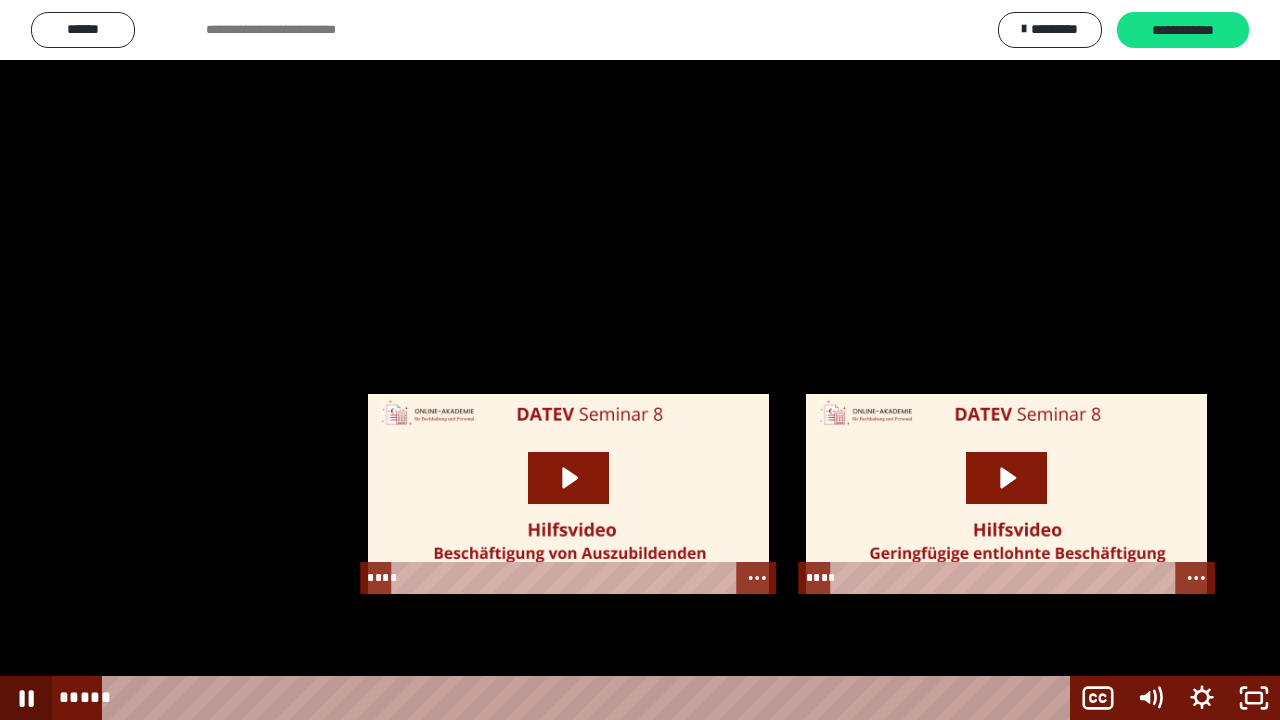 click 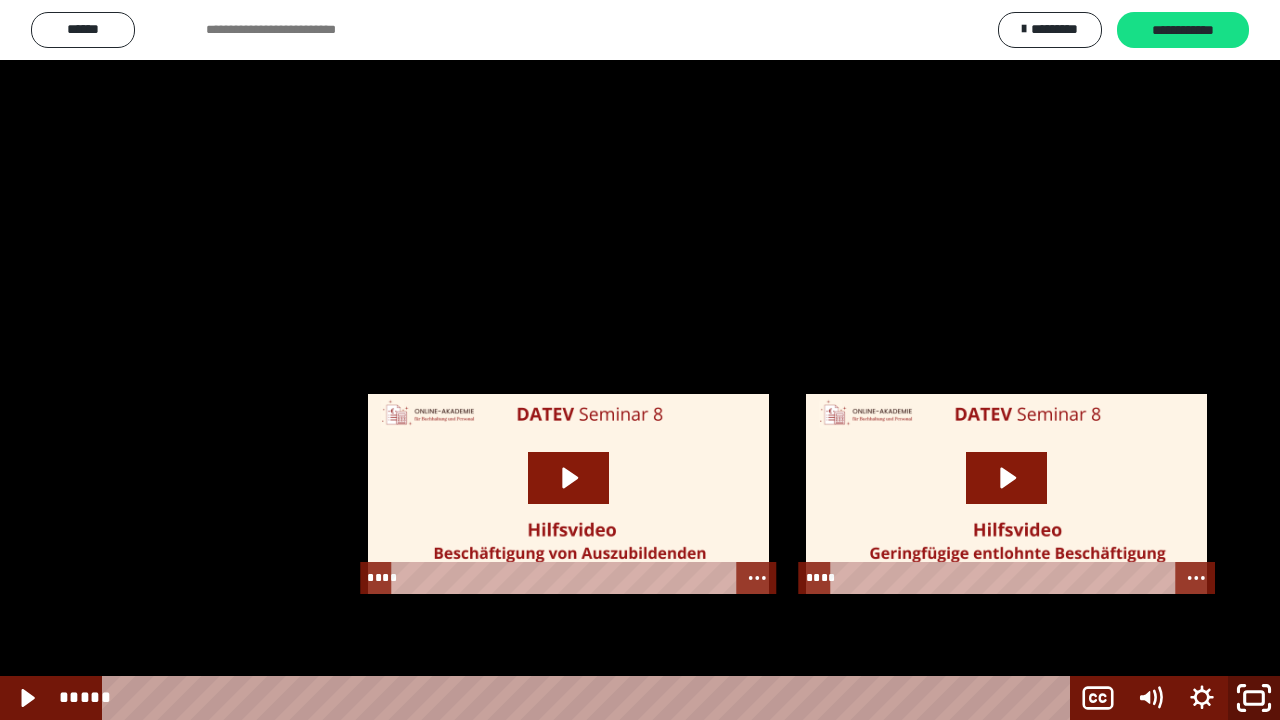 click 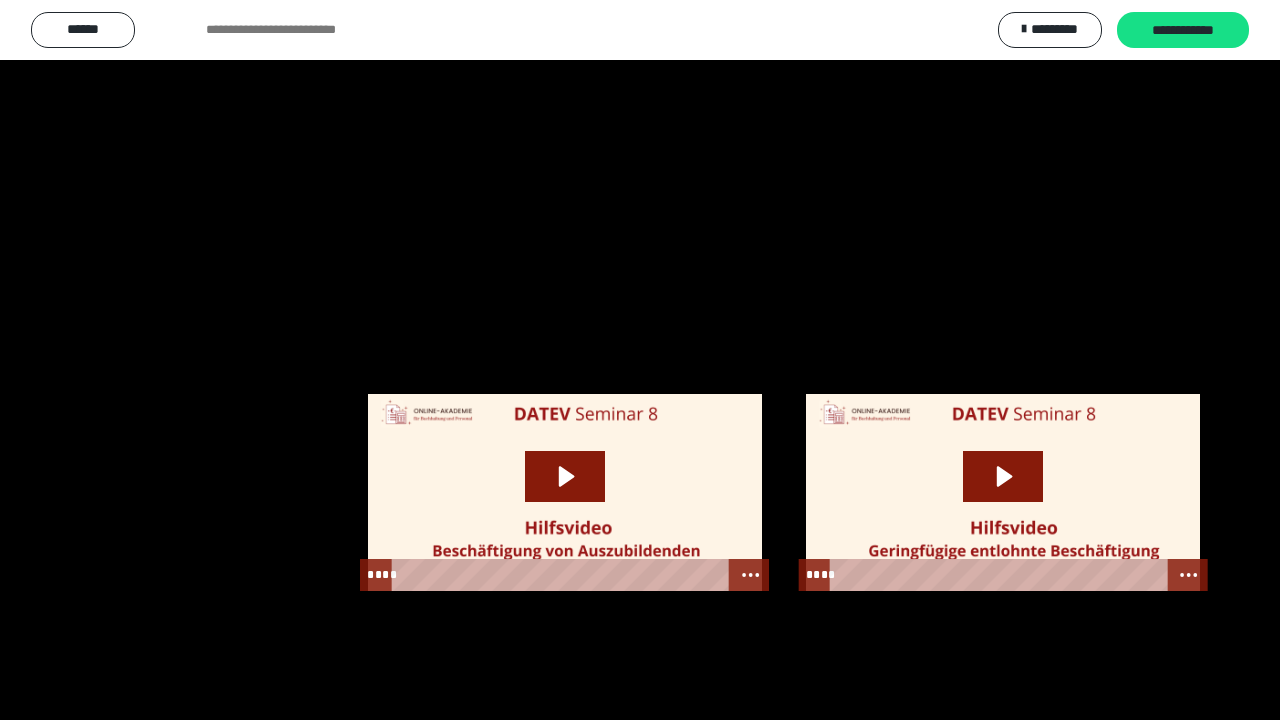 scroll, scrollTop: 2692, scrollLeft: 0, axis: vertical 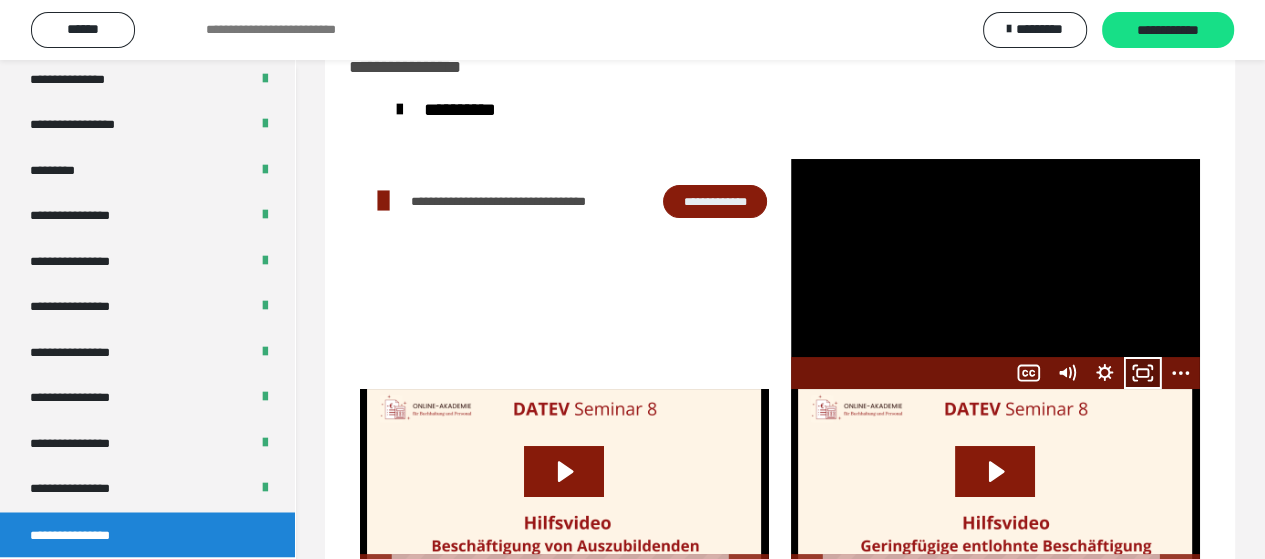 click 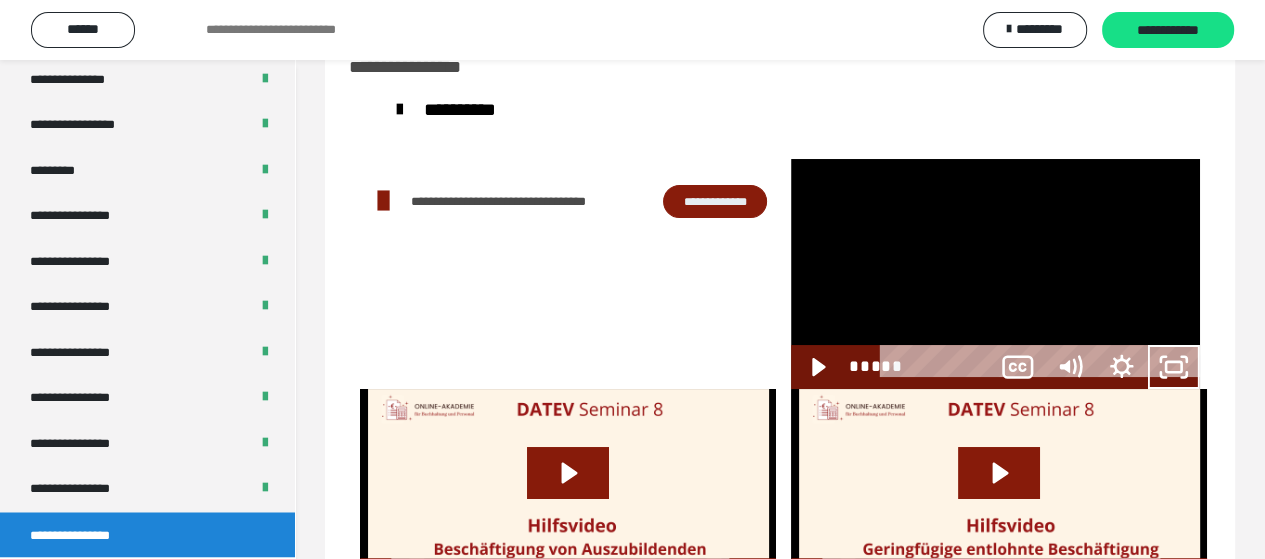 scroll, scrollTop: 2532, scrollLeft: 0, axis: vertical 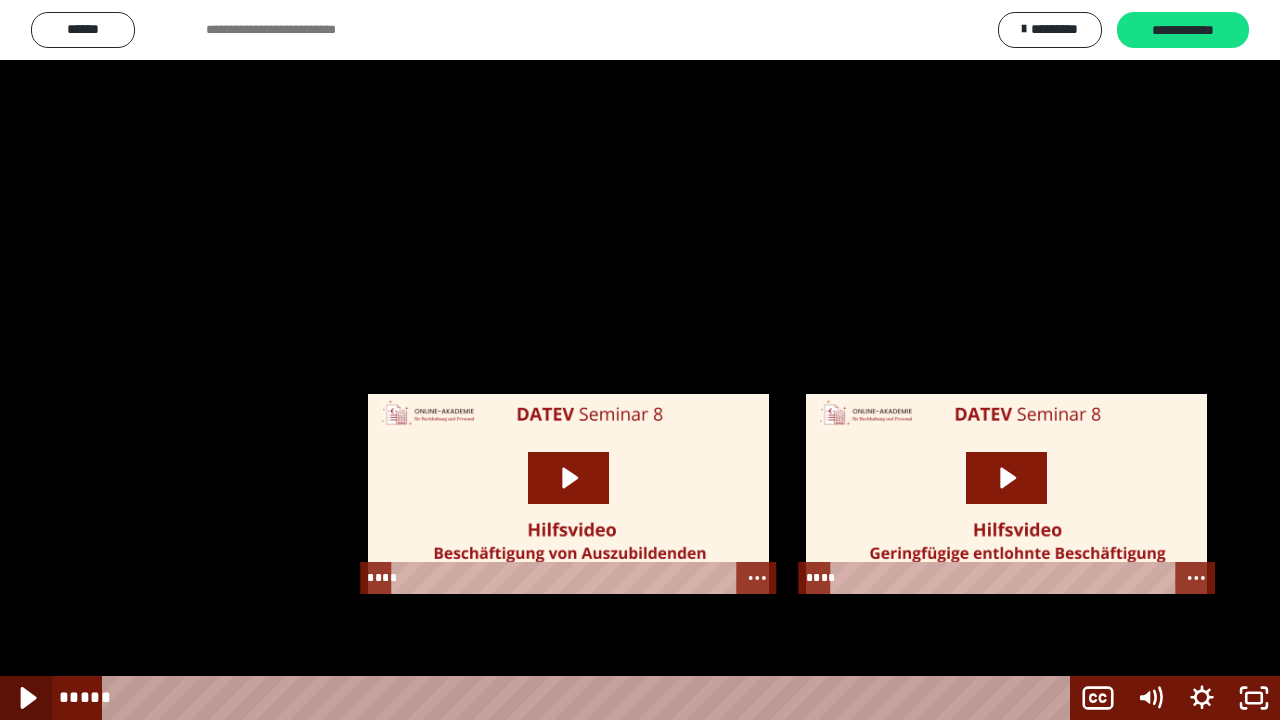 click 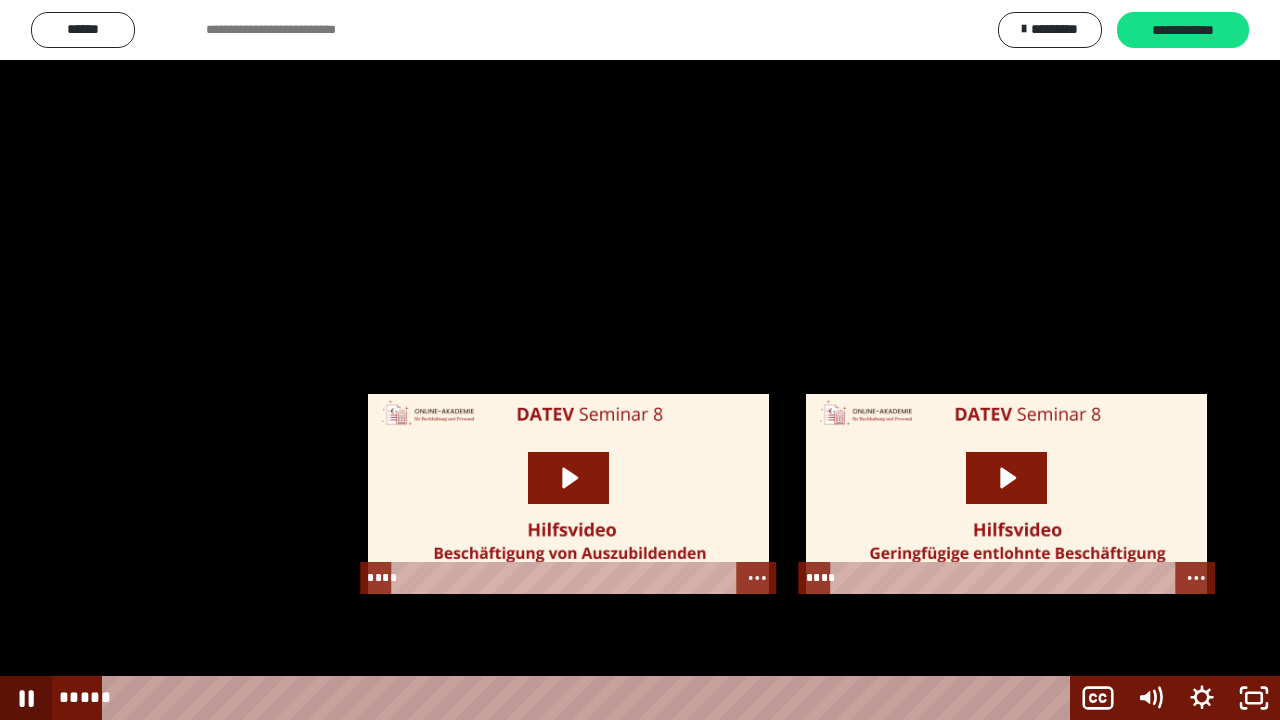 click 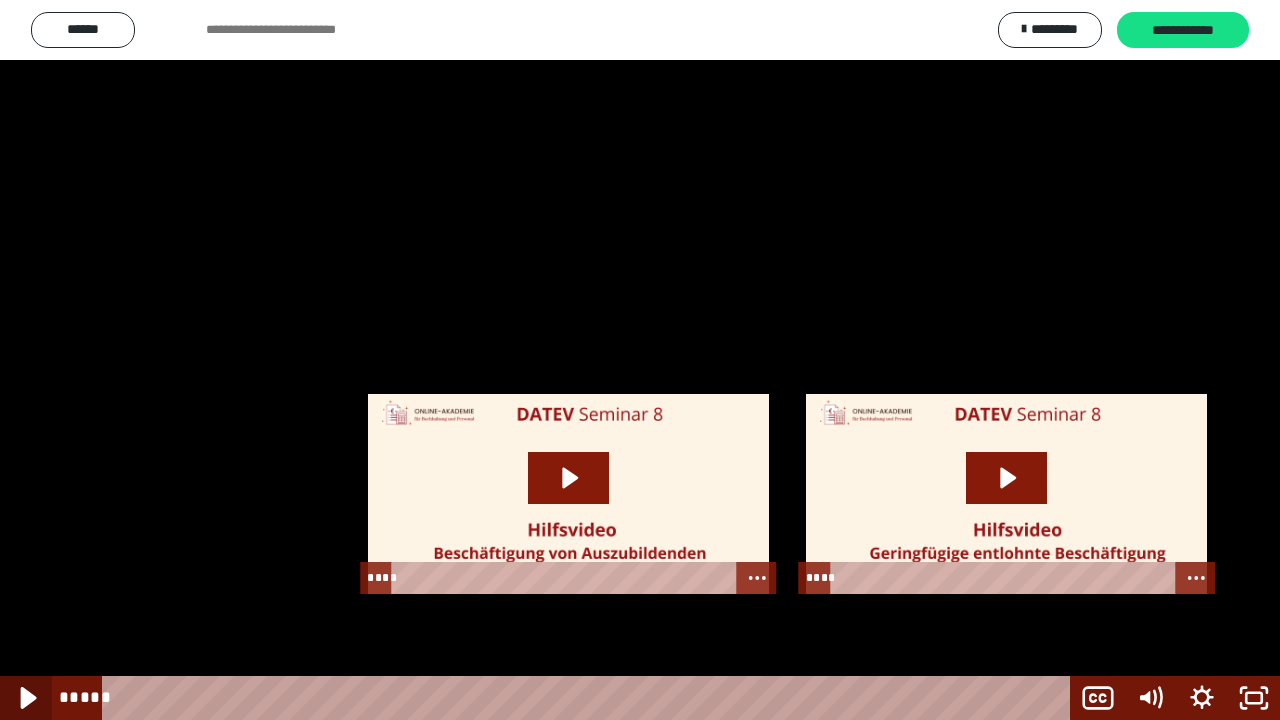 click 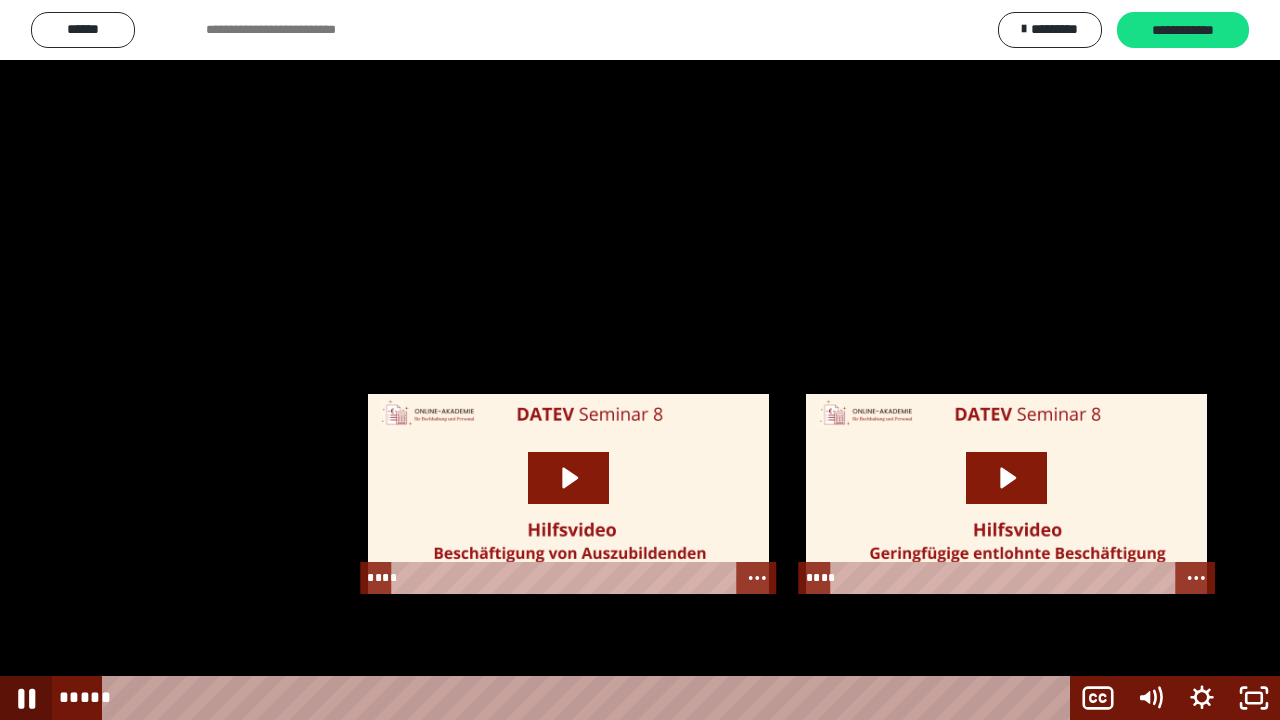 click 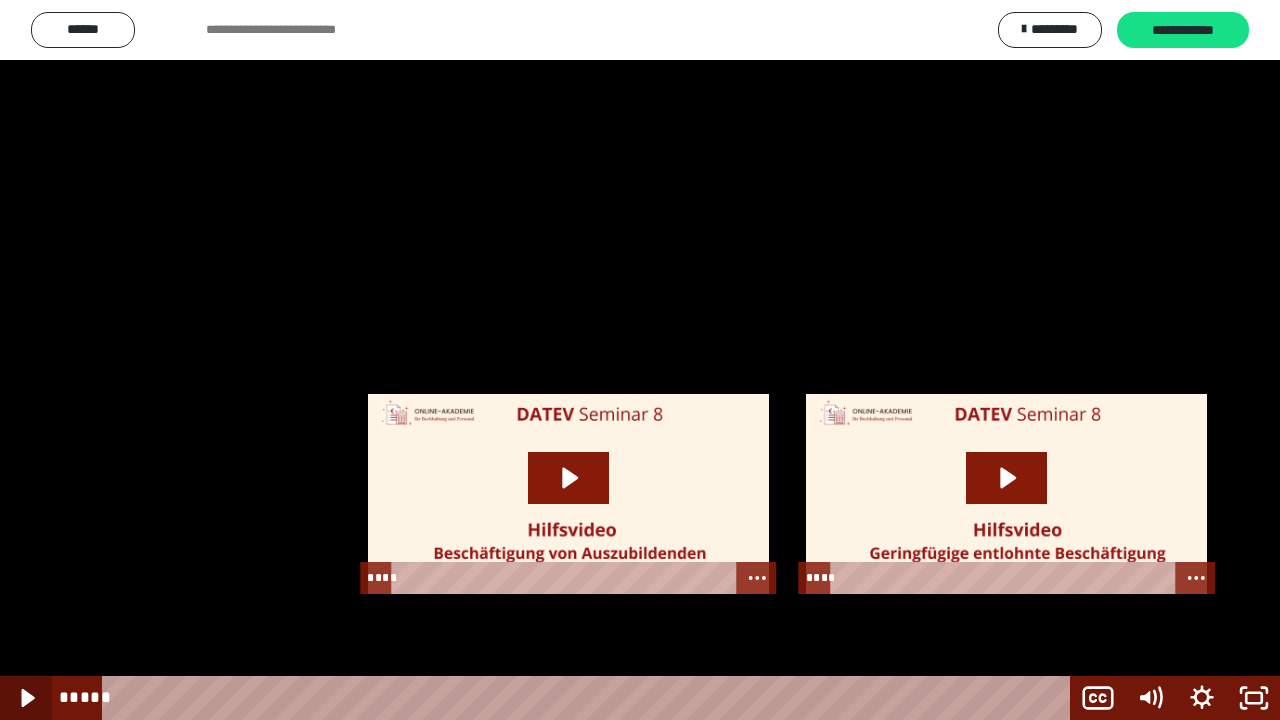 click 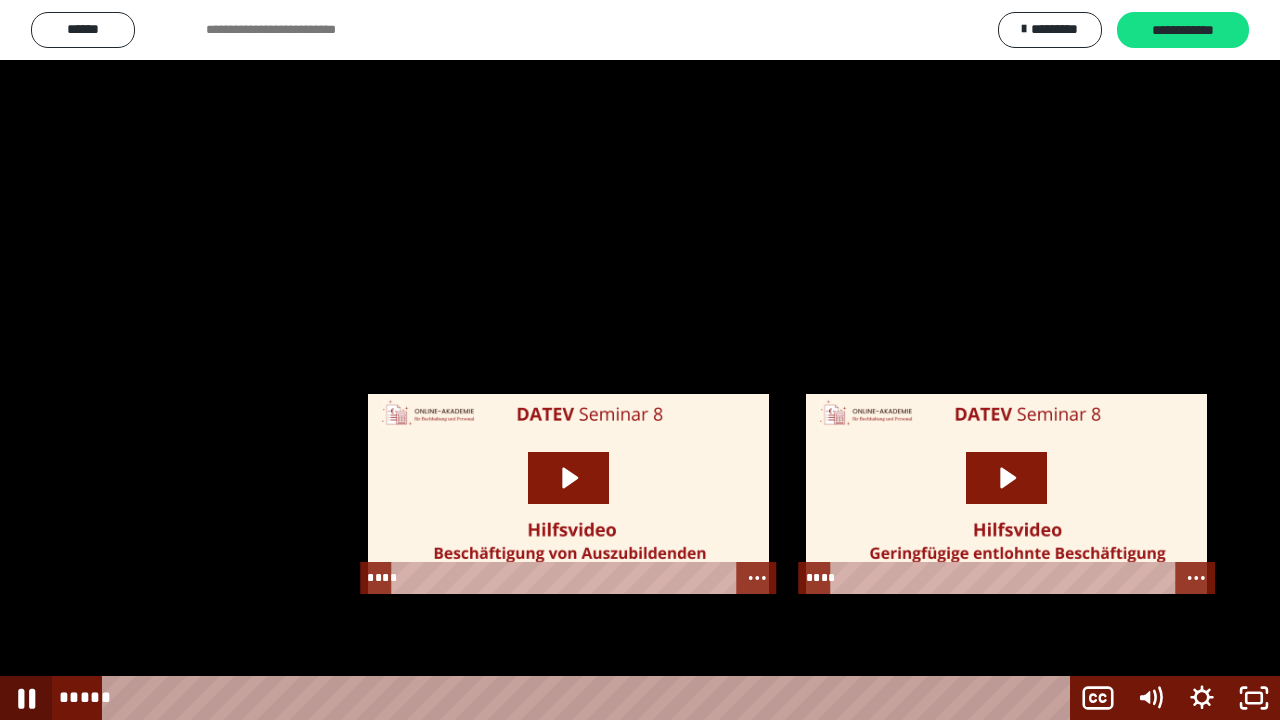 click 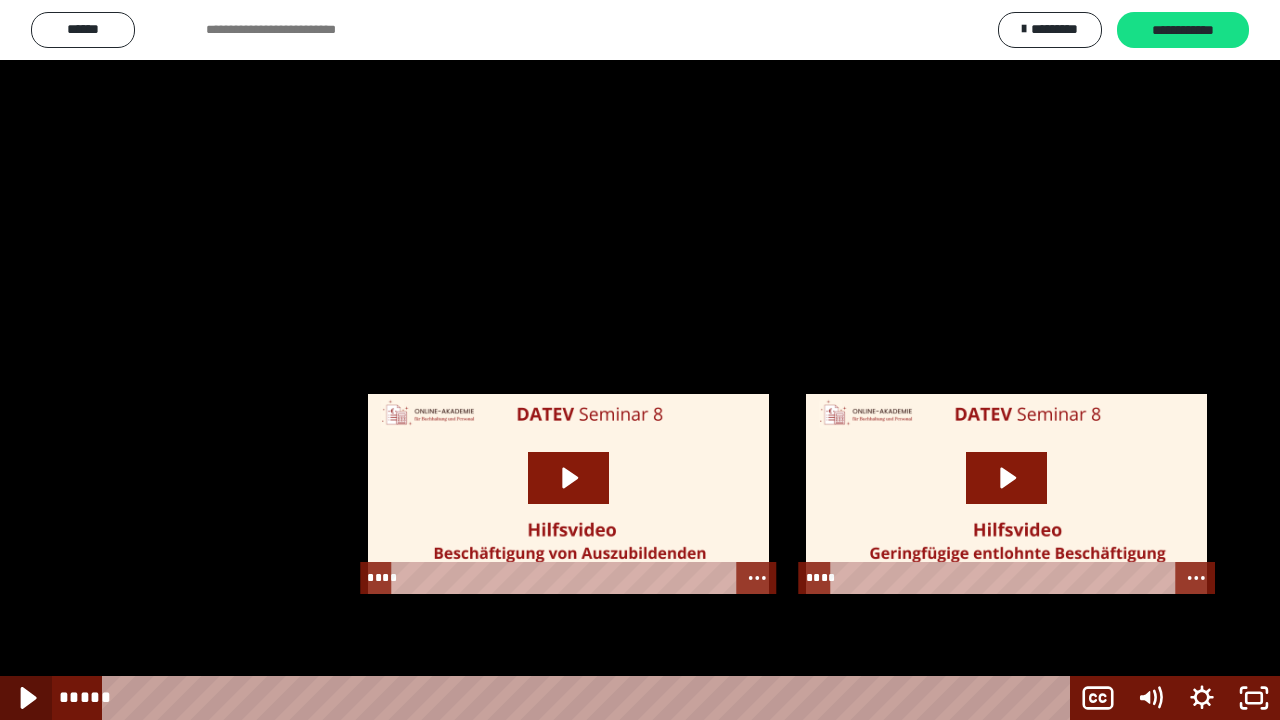 click 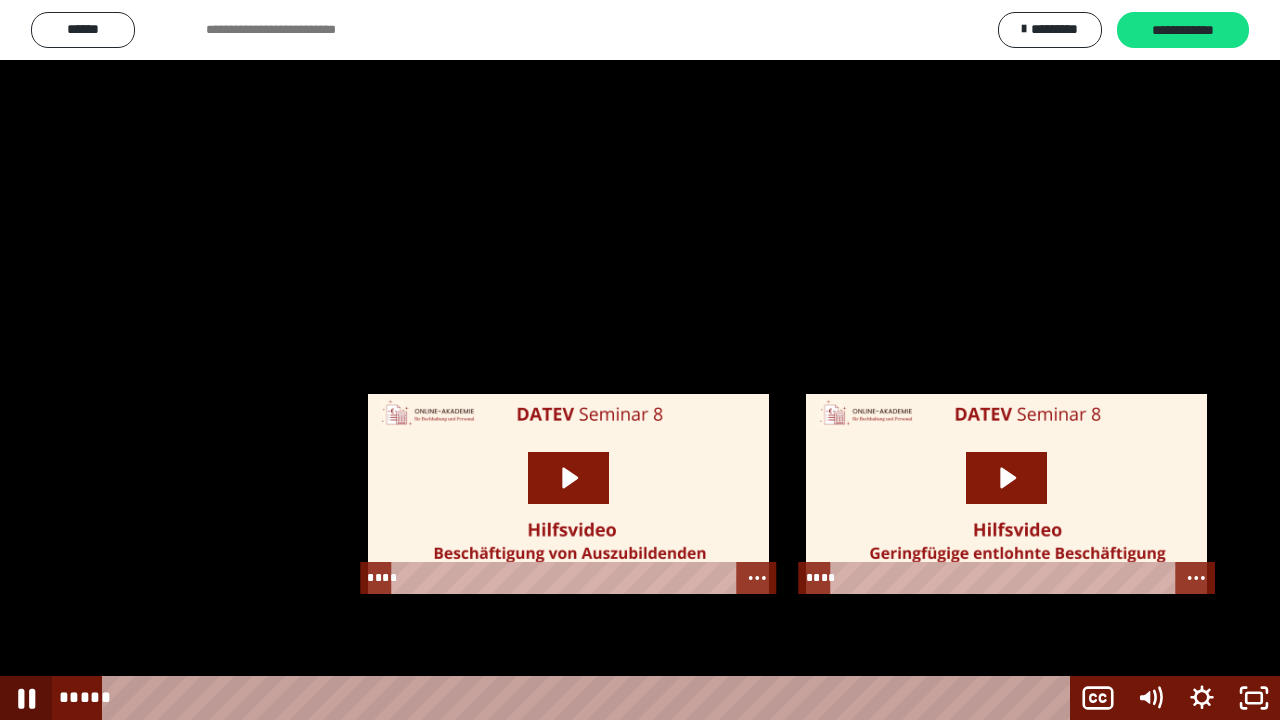click 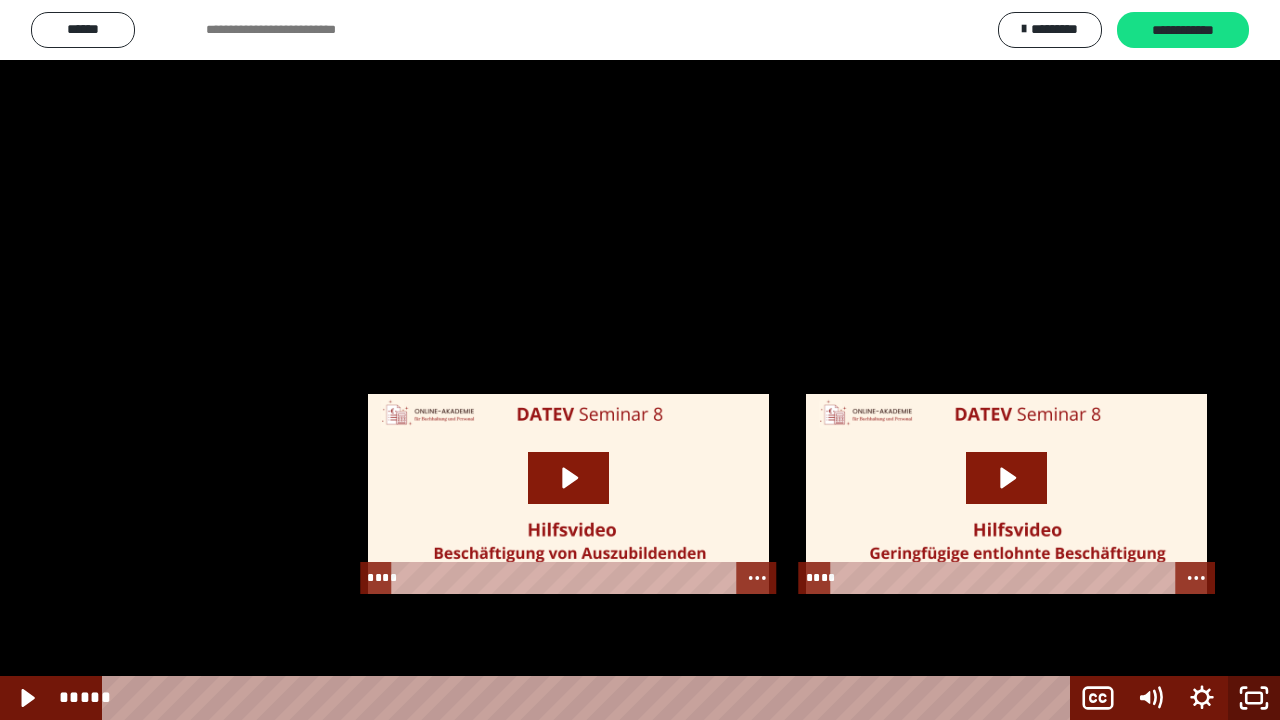 click 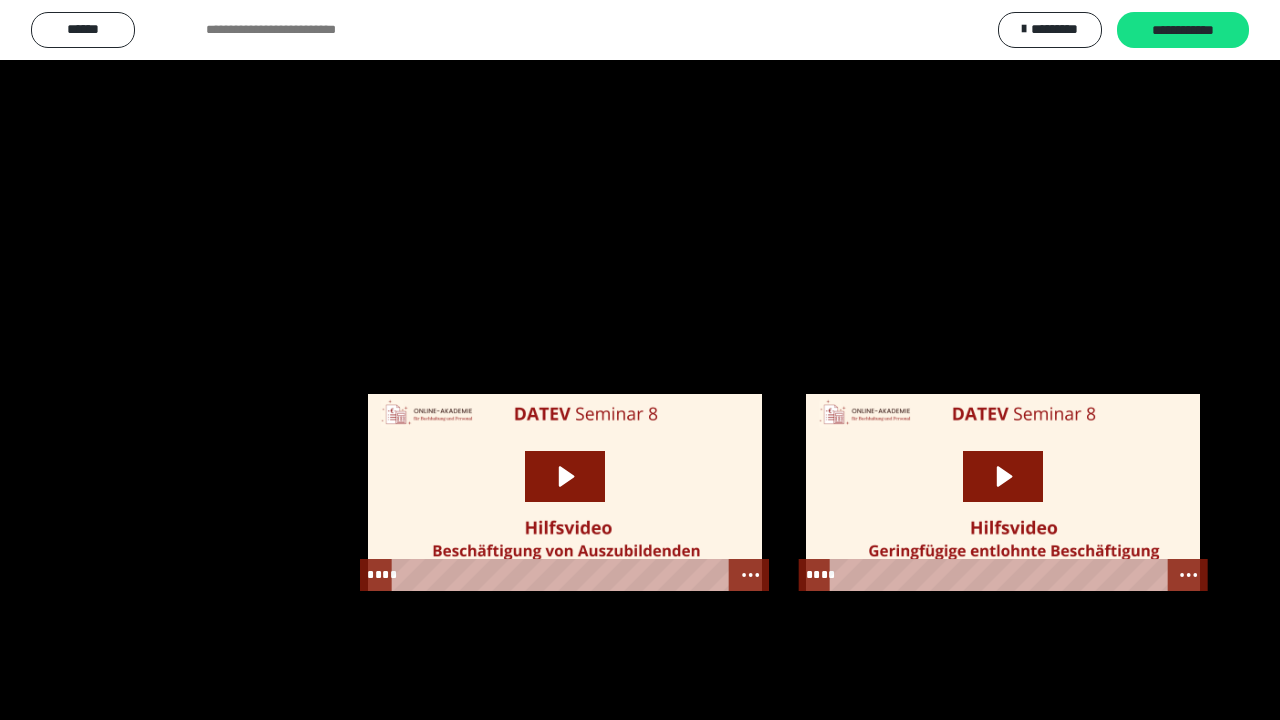 scroll, scrollTop: 2692, scrollLeft: 0, axis: vertical 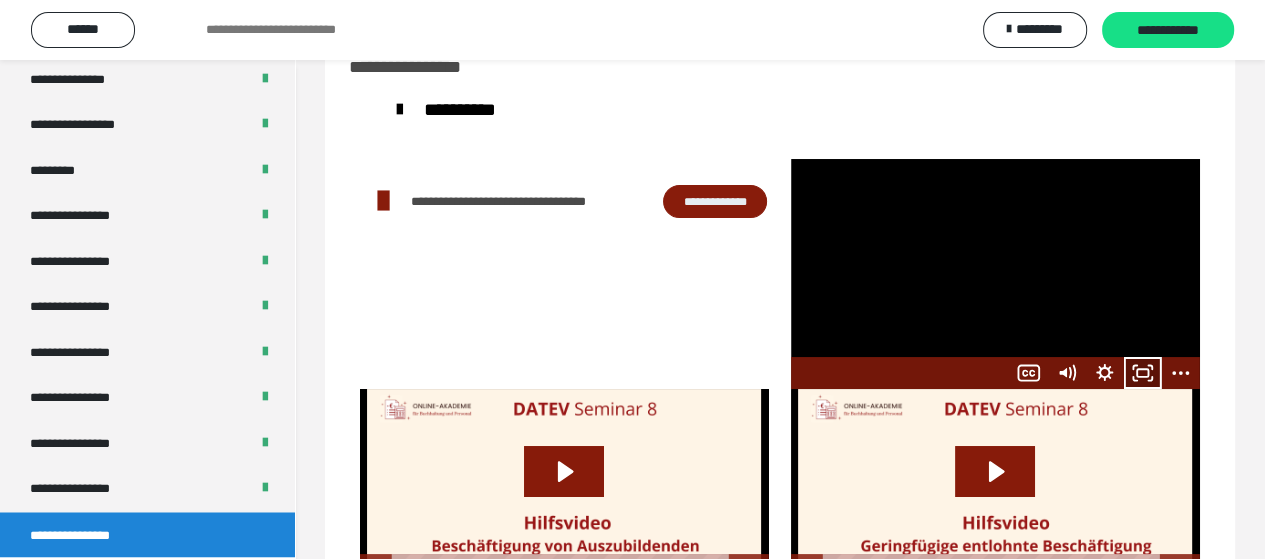 click 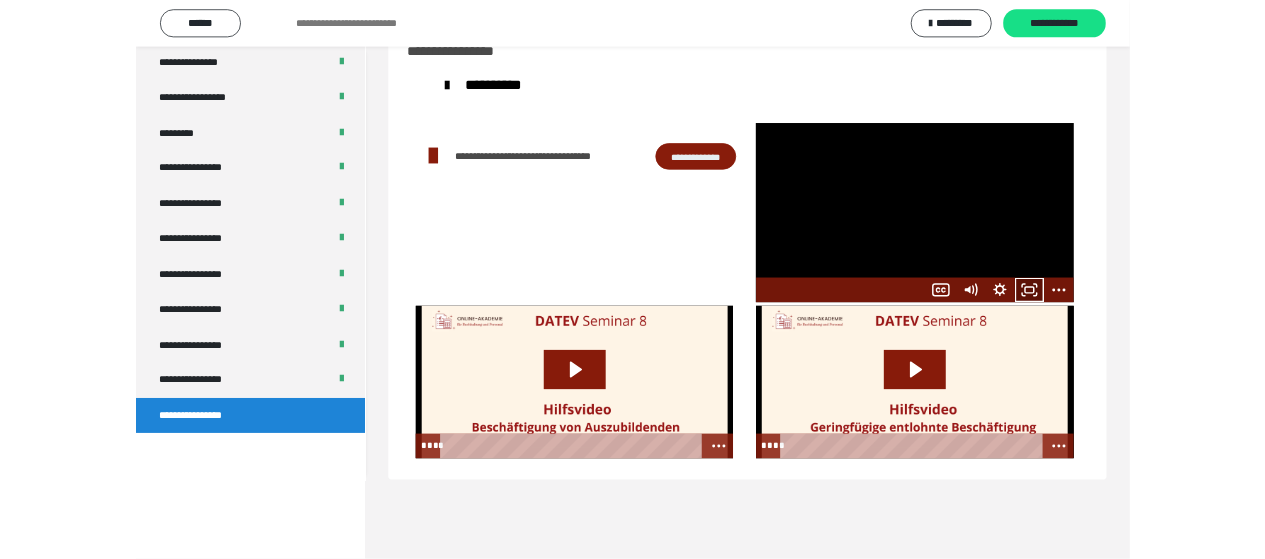 scroll, scrollTop: 2532, scrollLeft: 0, axis: vertical 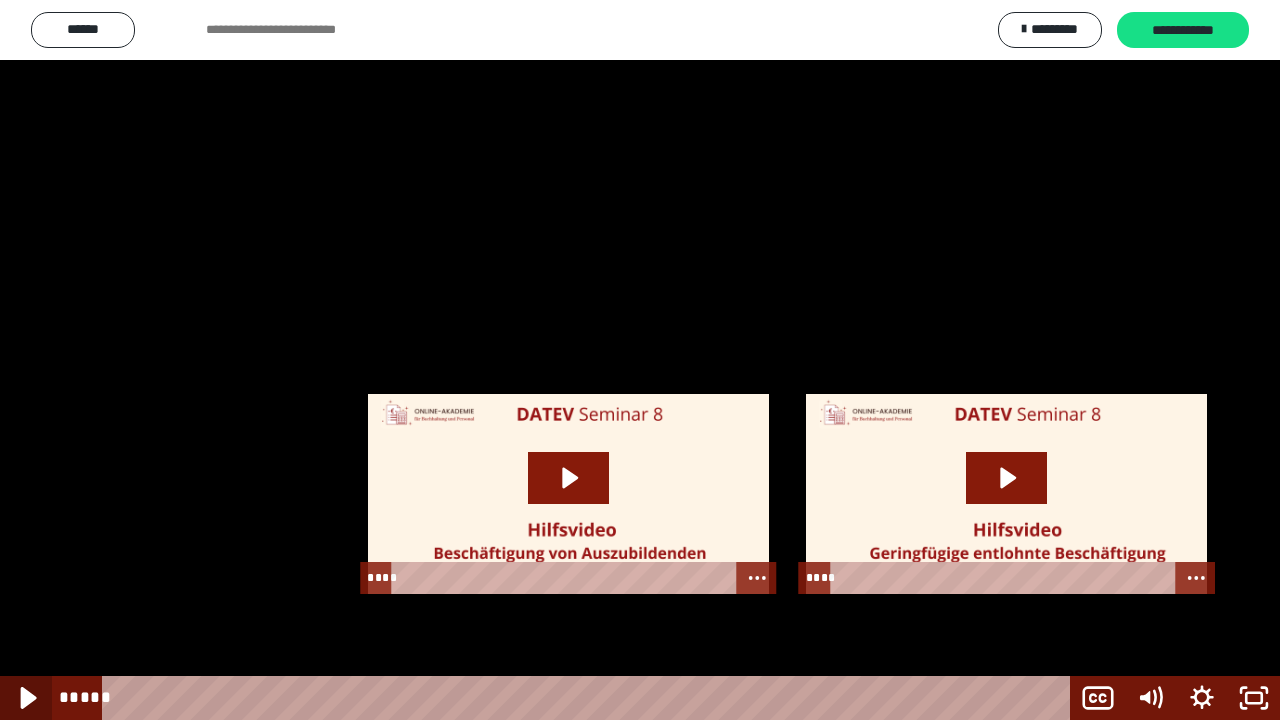 click 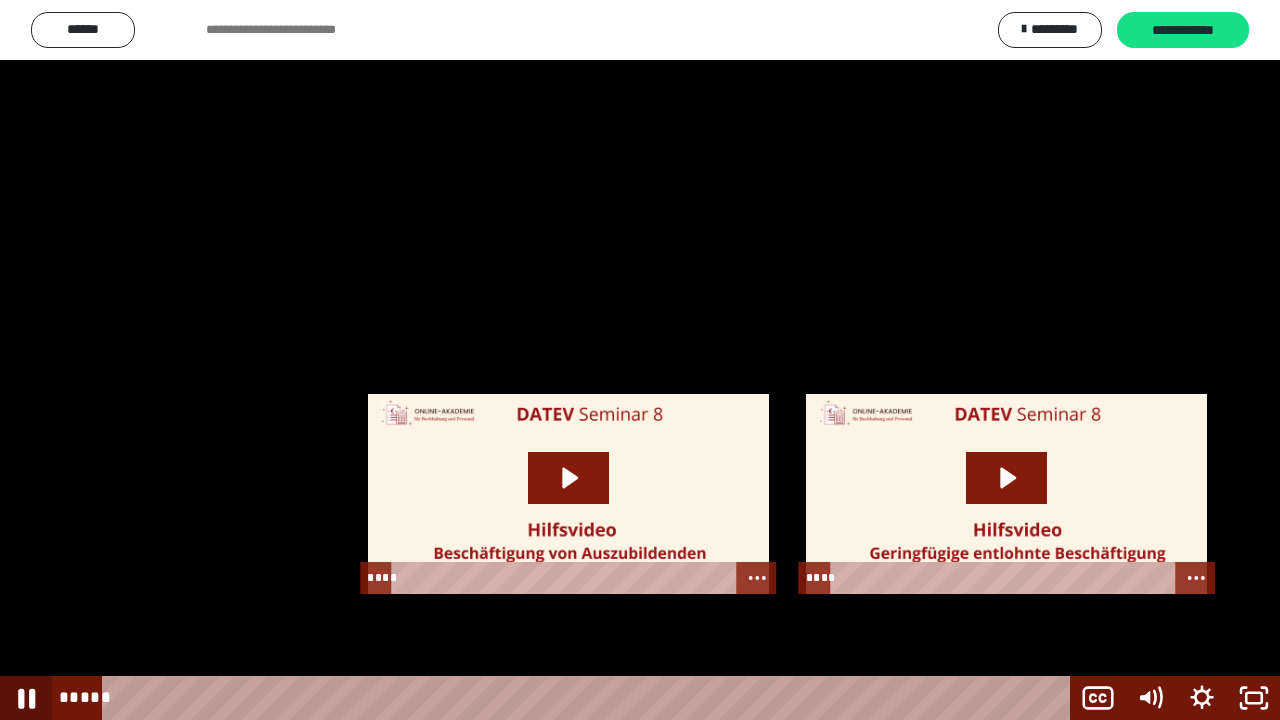 click 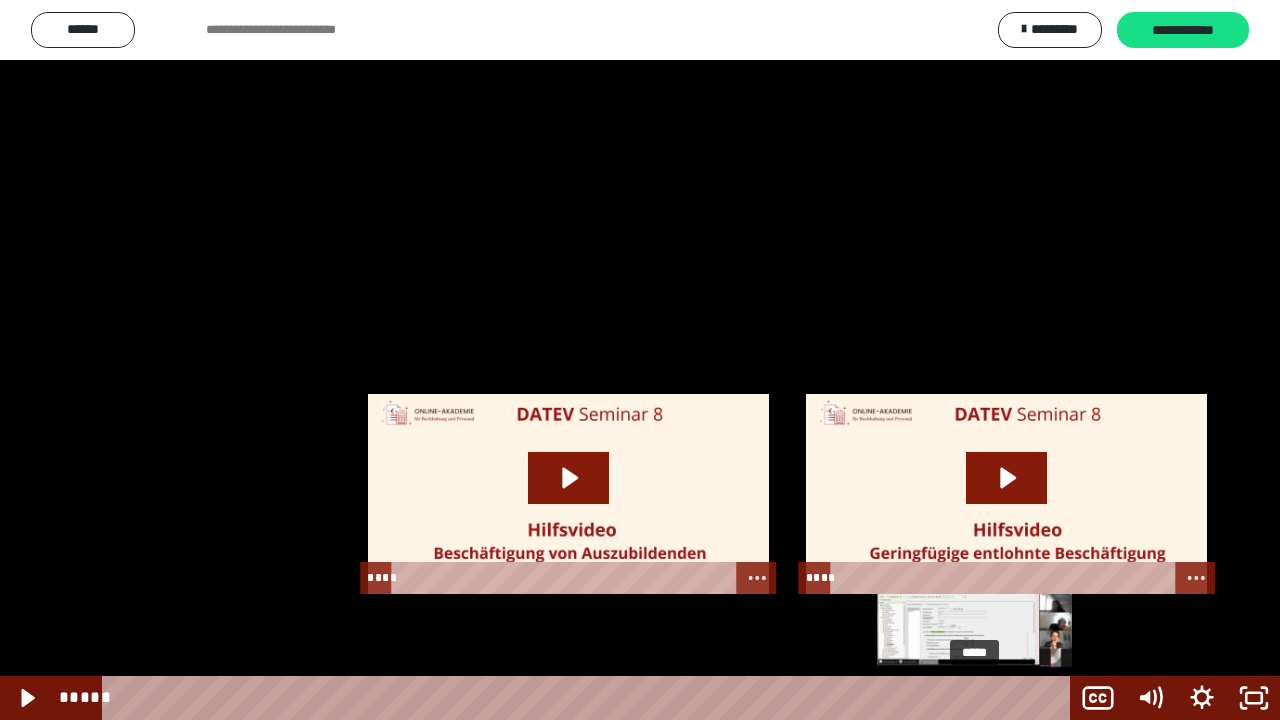 click at bounding box center [974, 698] 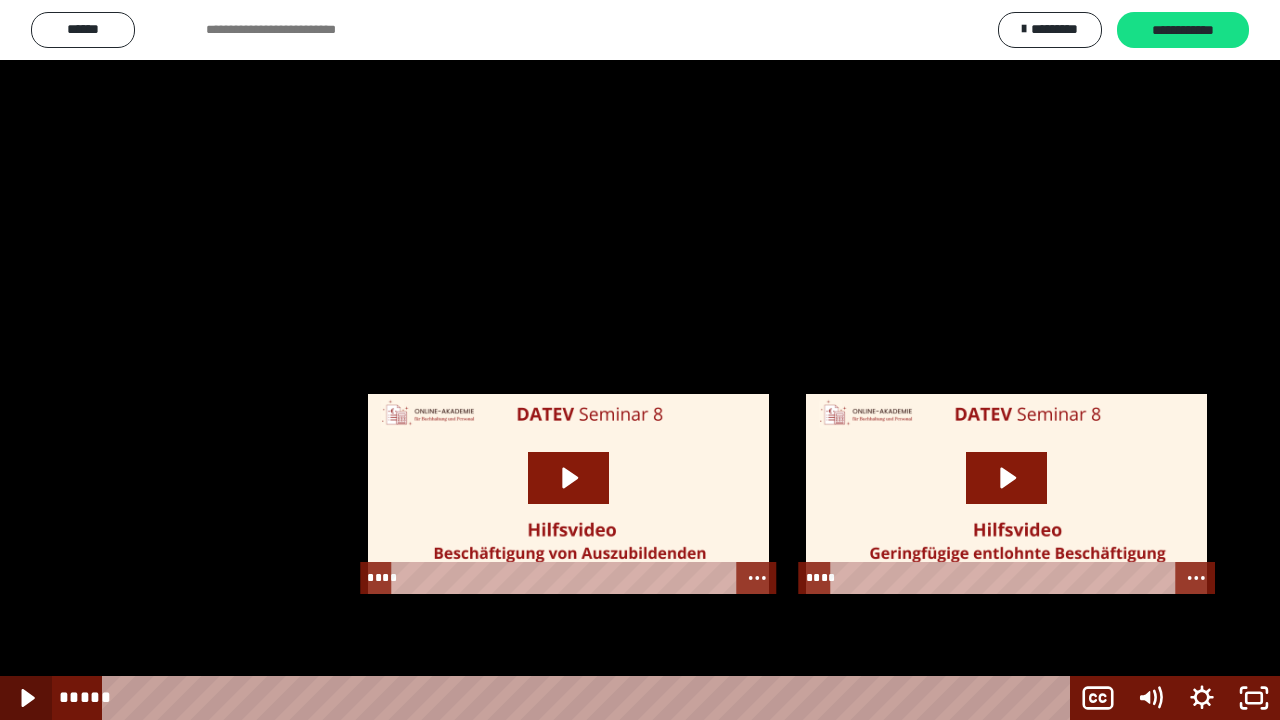 click 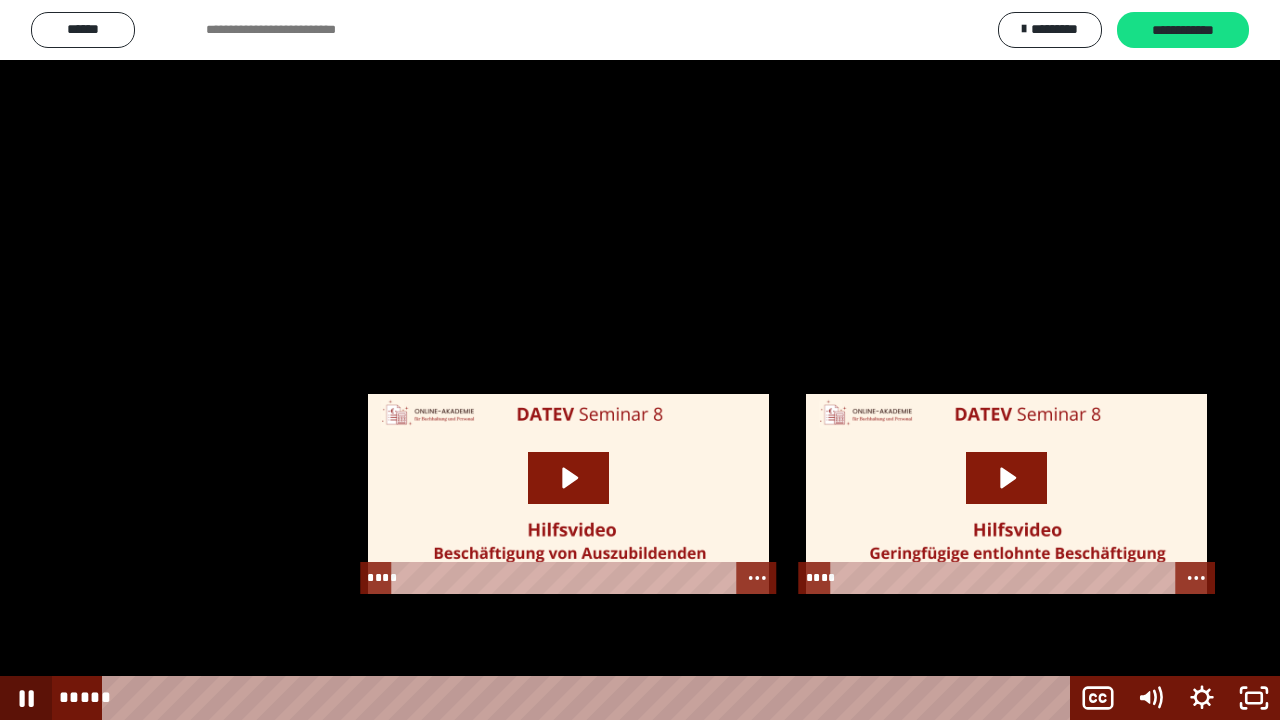 click 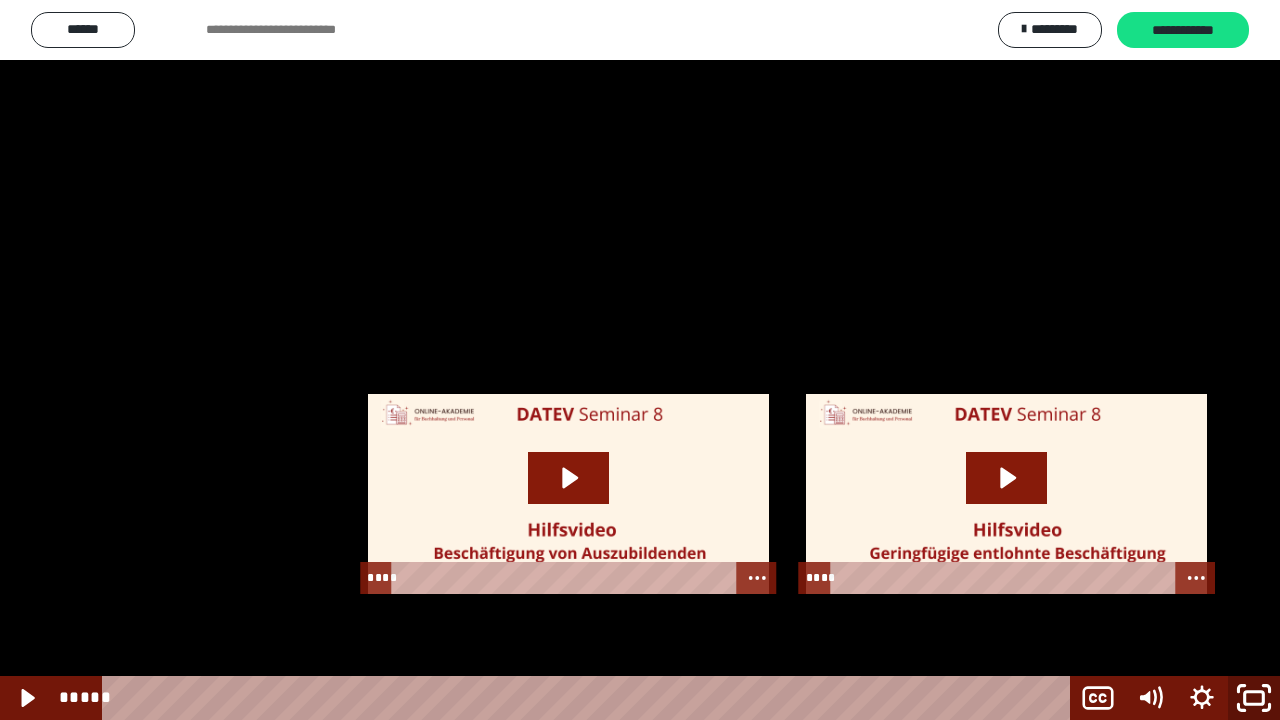click 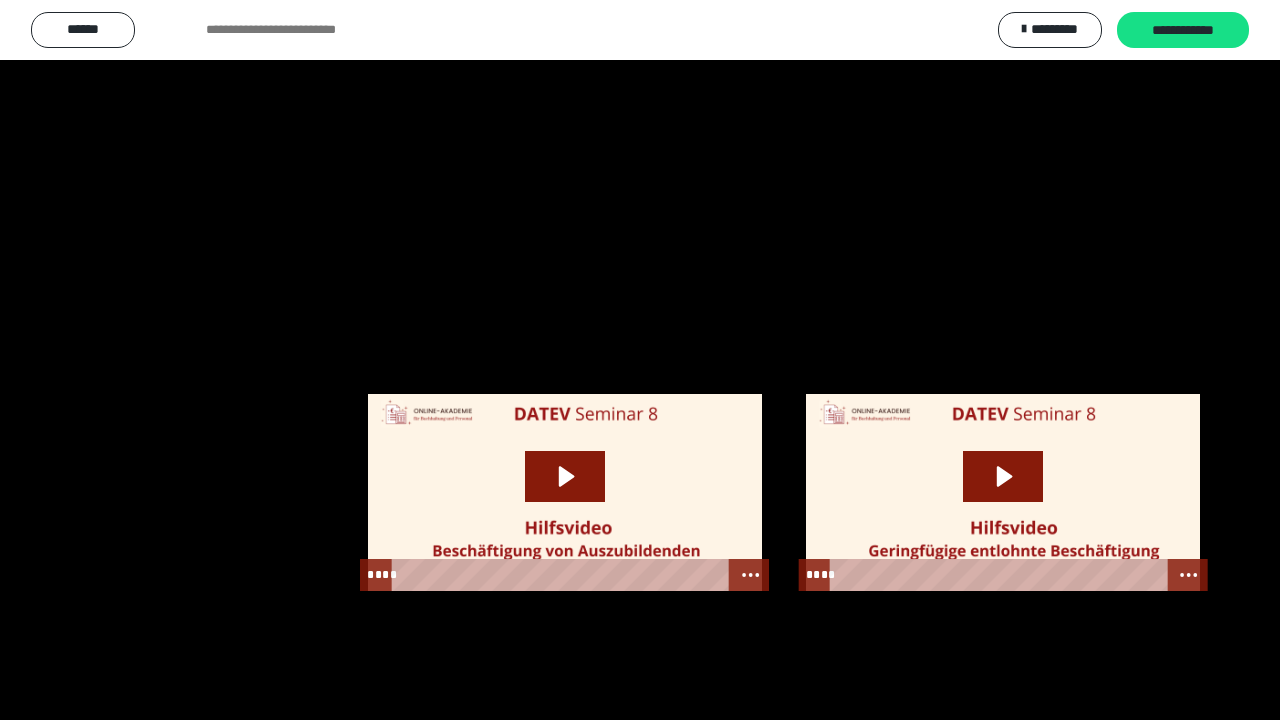 scroll, scrollTop: 2692, scrollLeft: 0, axis: vertical 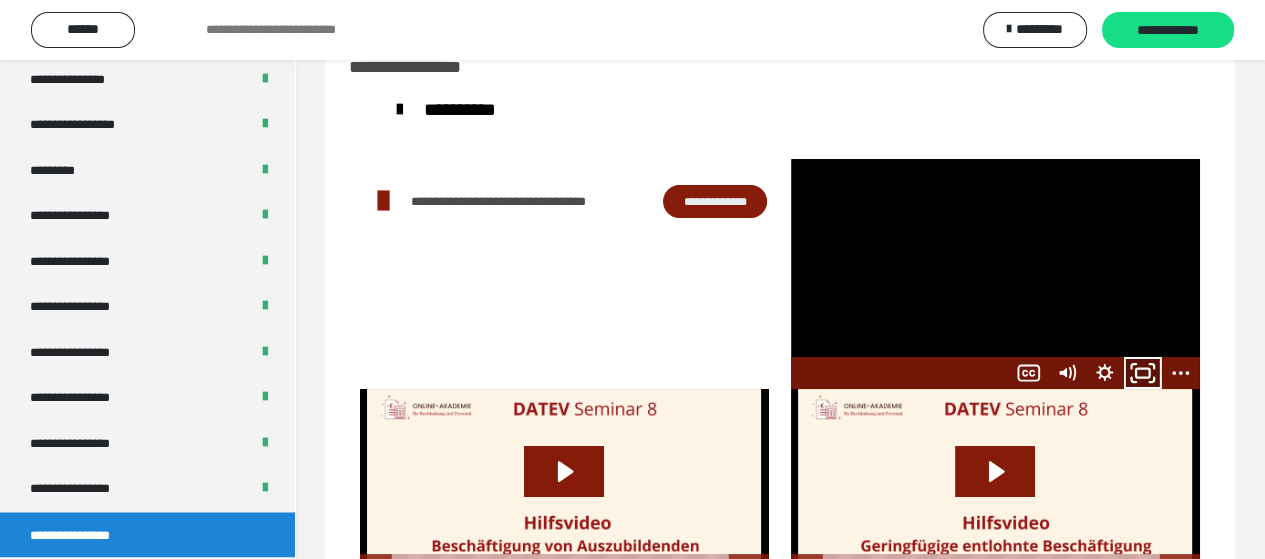 drag, startPoint x: 1145, startPoint y: 367, endPoint x: 1098, endPoint y: 480, distance: 122.384636 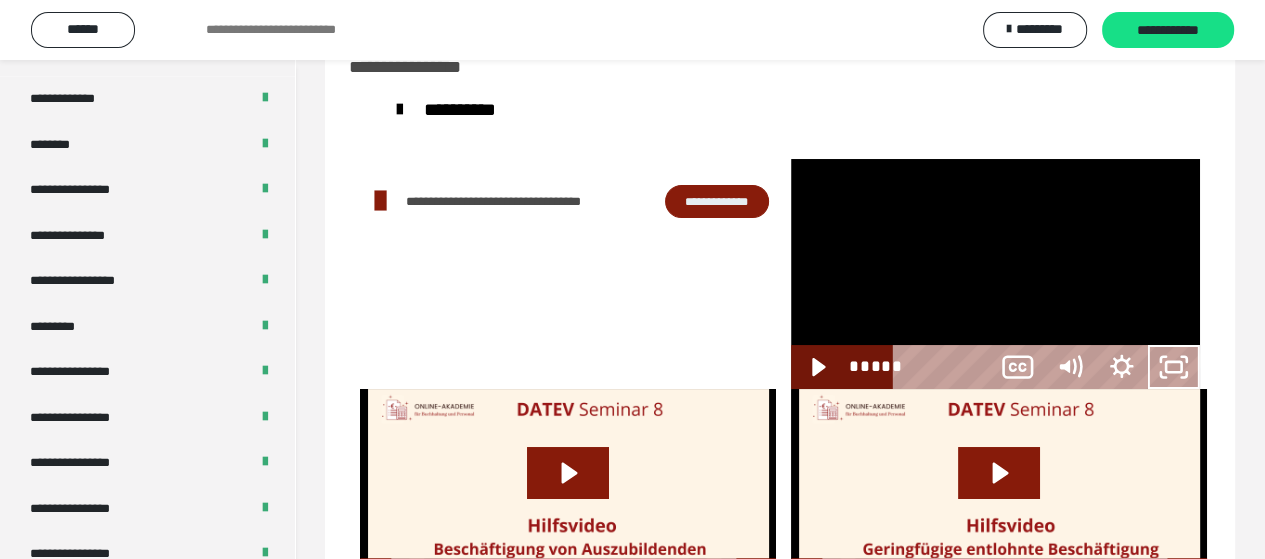 scroll, scrollTop: 2532, scrollLeft: 0, axis: vertical 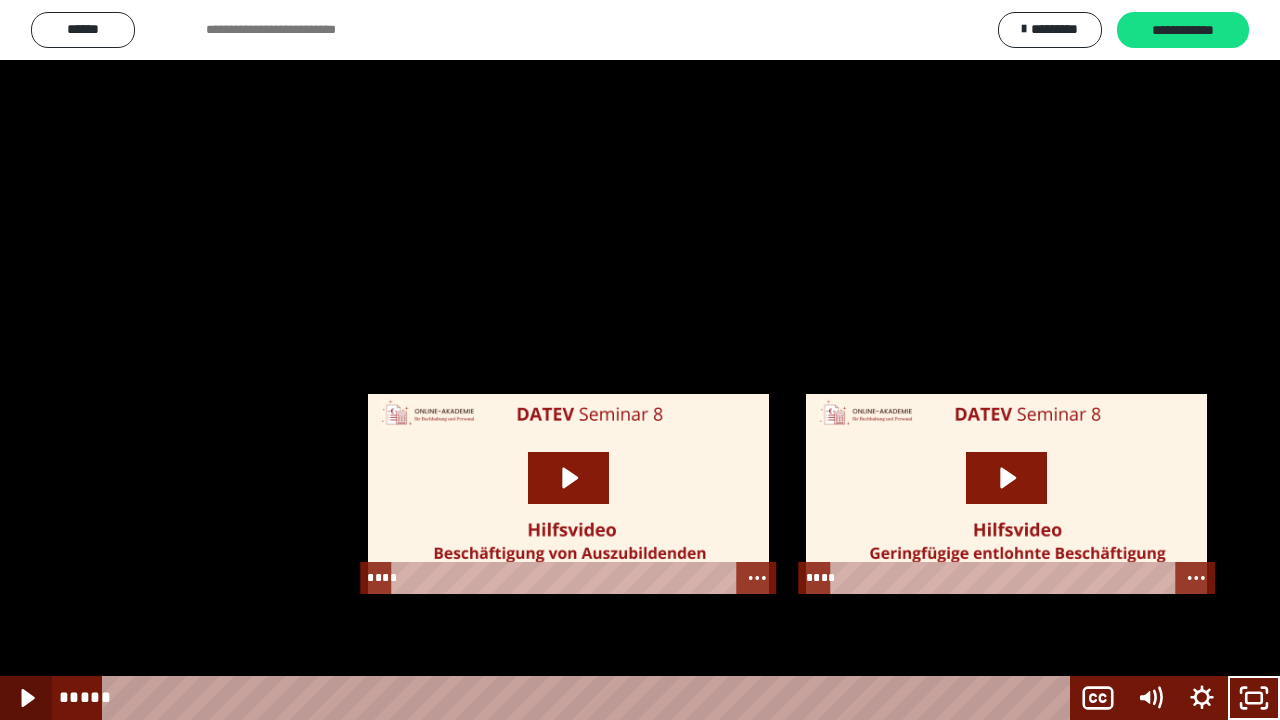 click 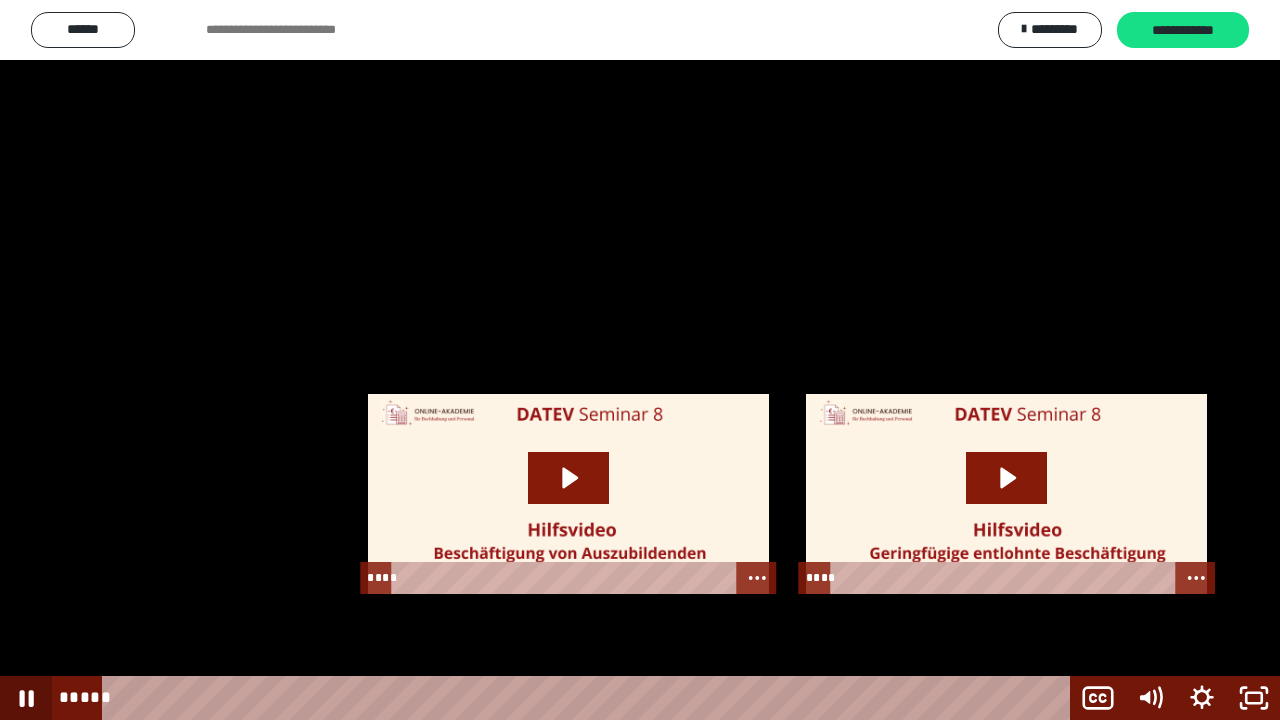 click 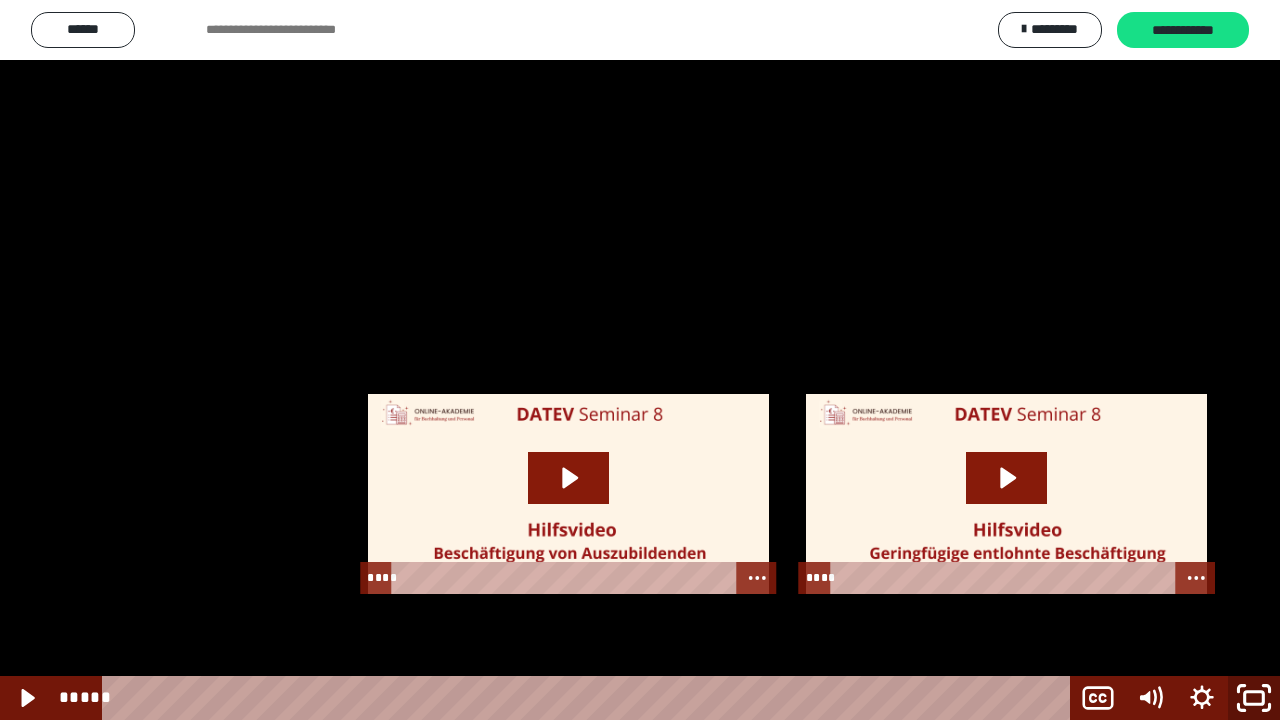 click 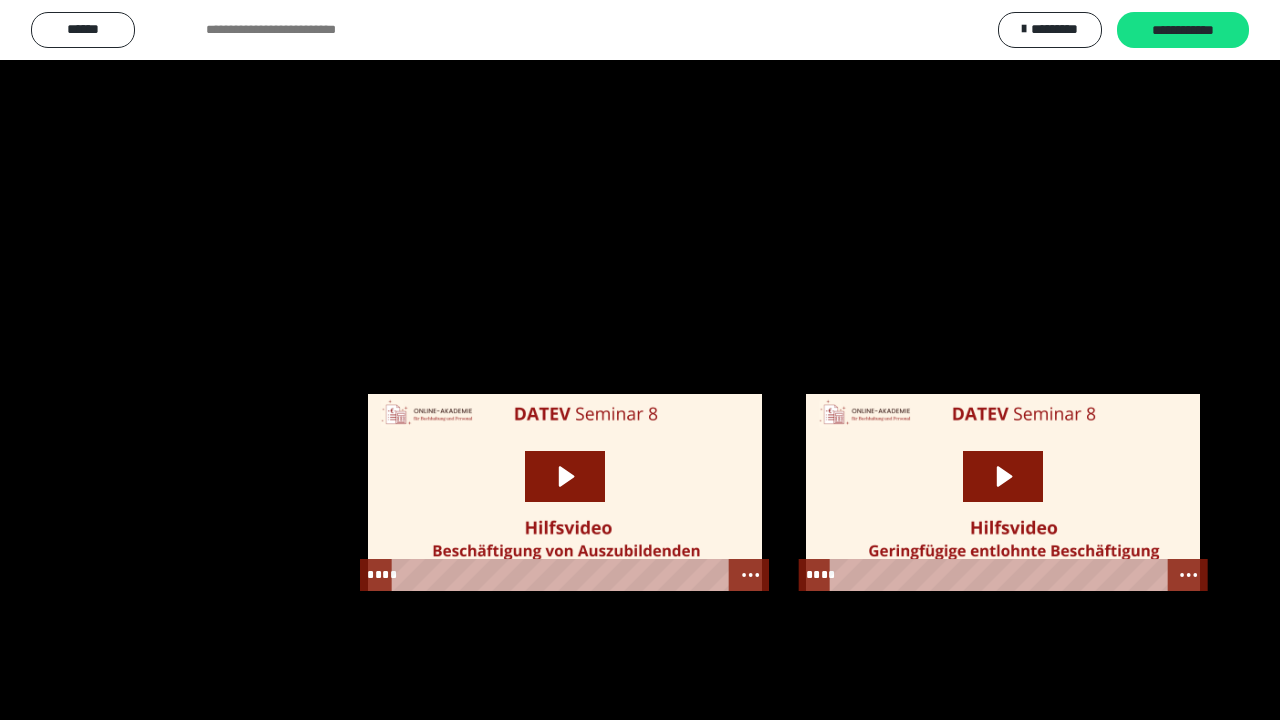 scroll, scrollTop: 2692, scrollLeft: 0, axis: vertical 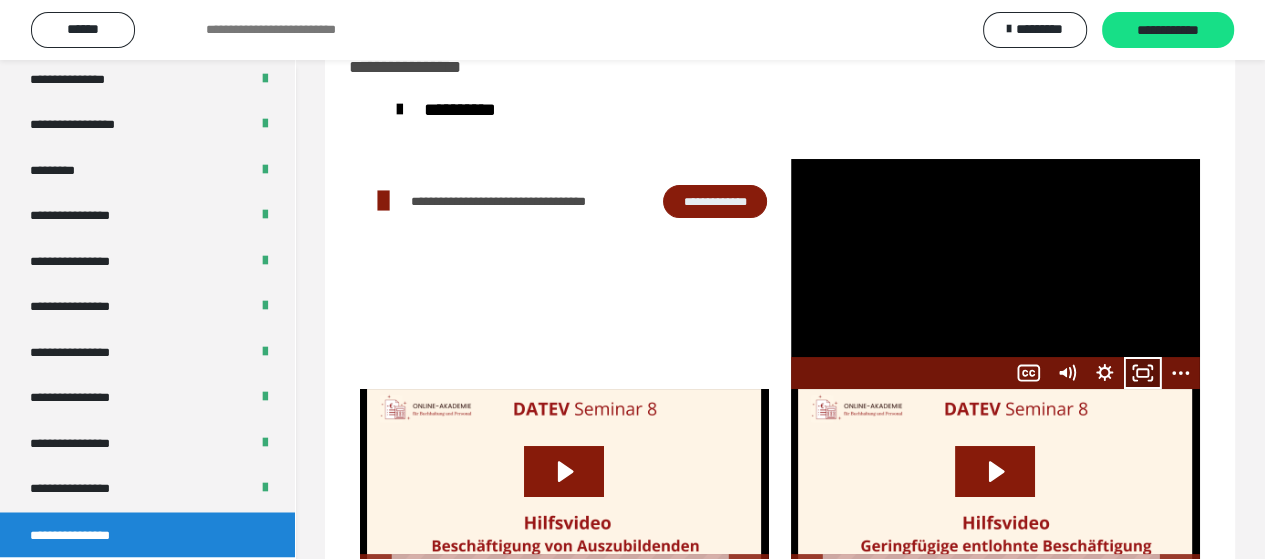 click 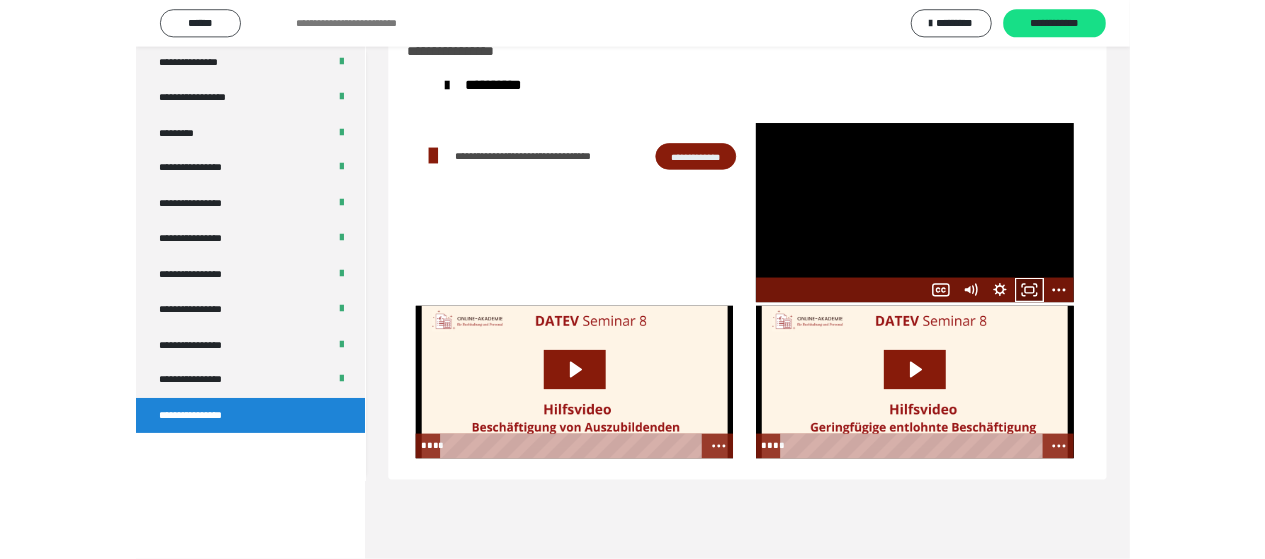 scroll, scrollTop: 2532, scrollLeft: 0, axis: vertical 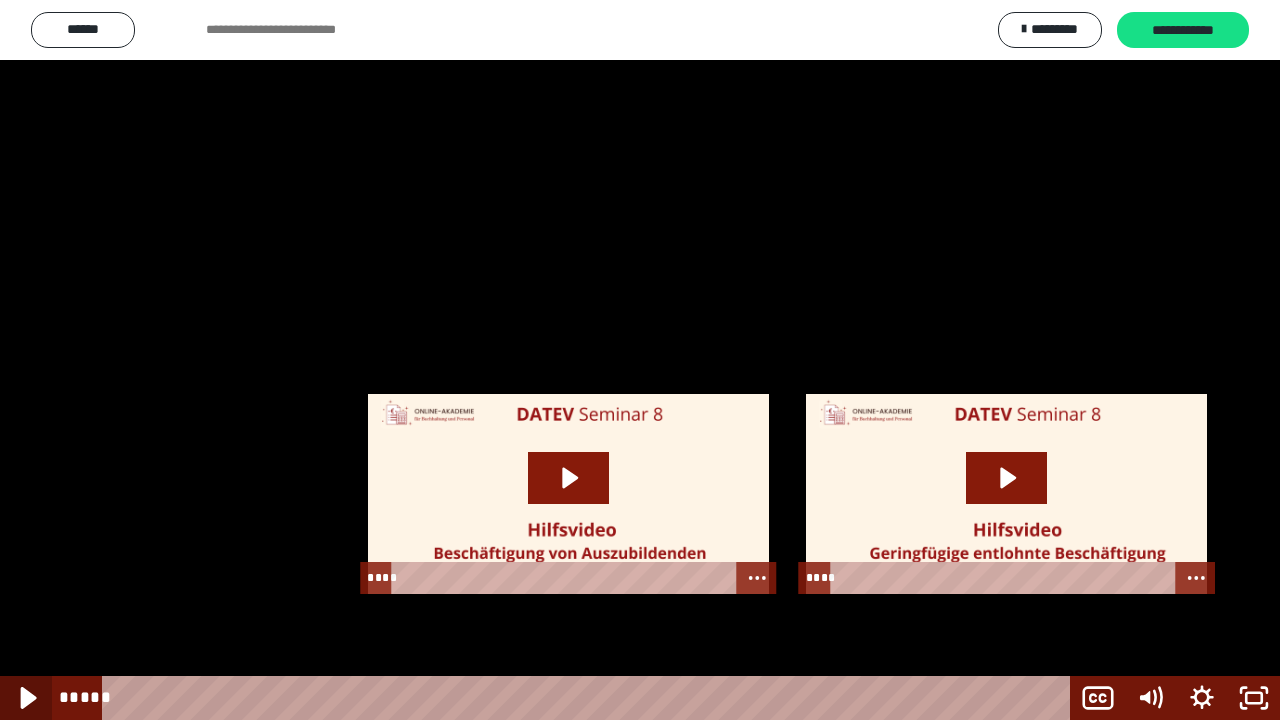 click 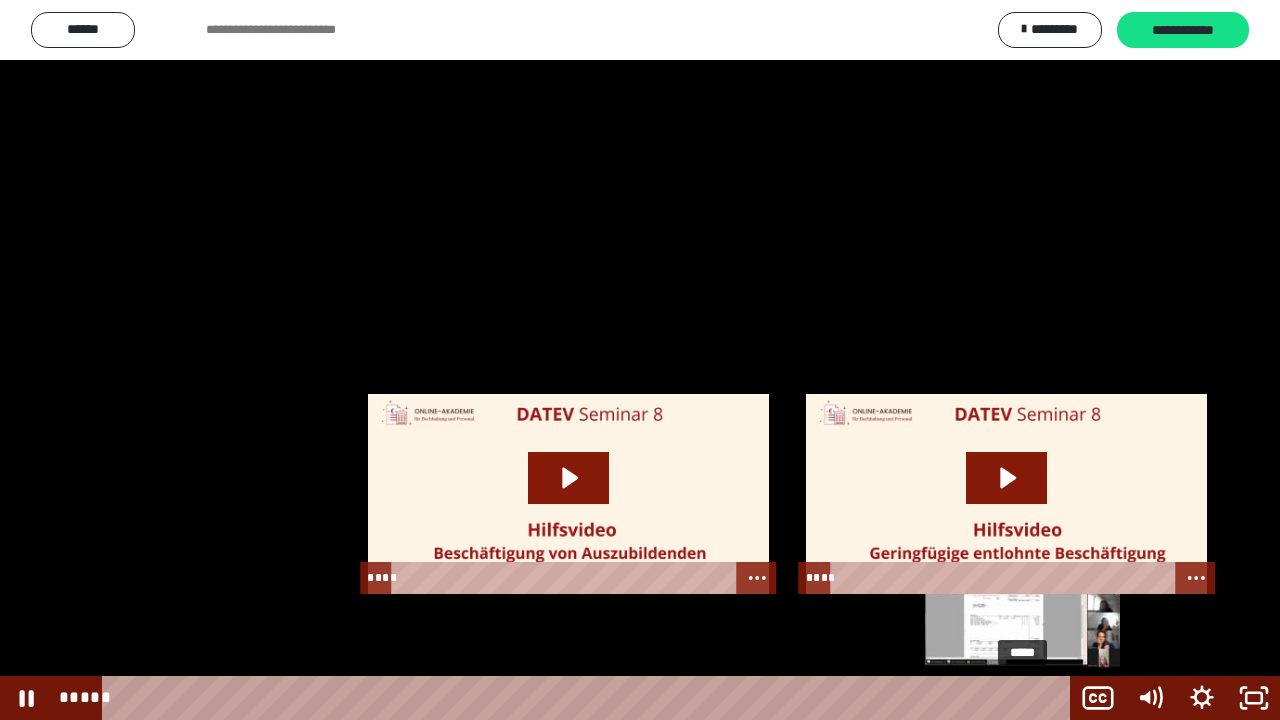 click on "*****" at bounding box center (590, 698) 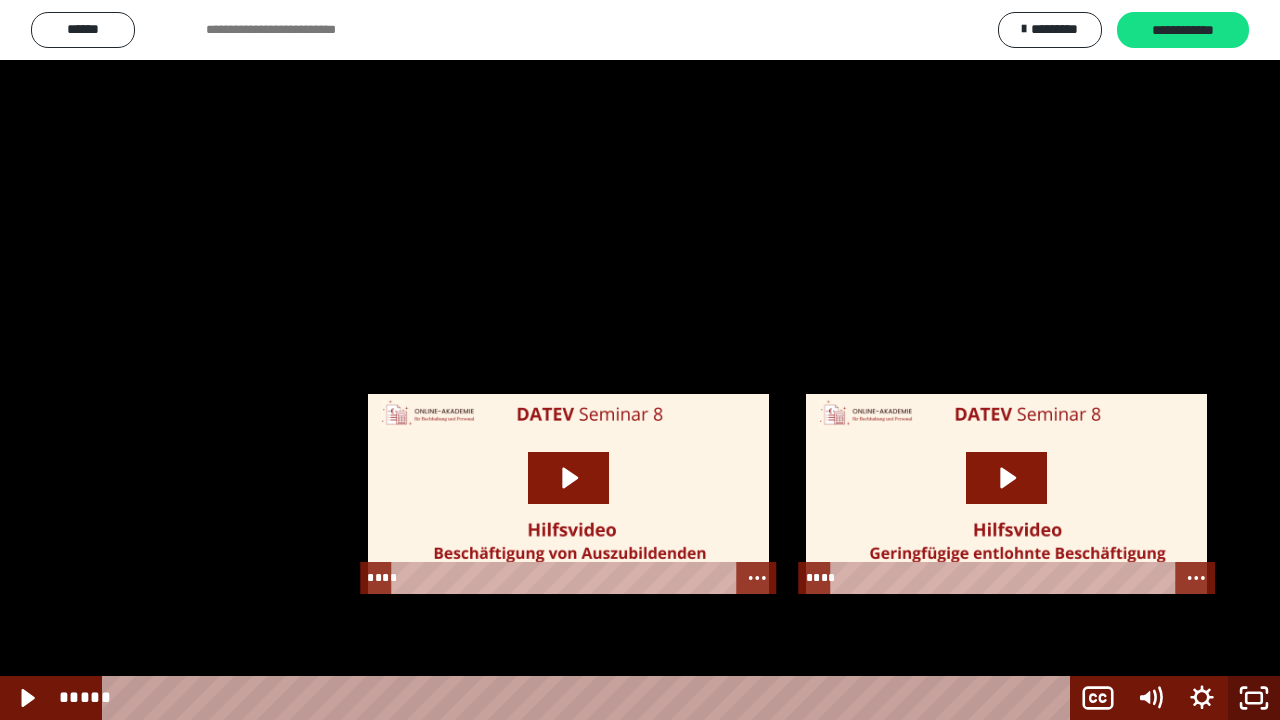 click 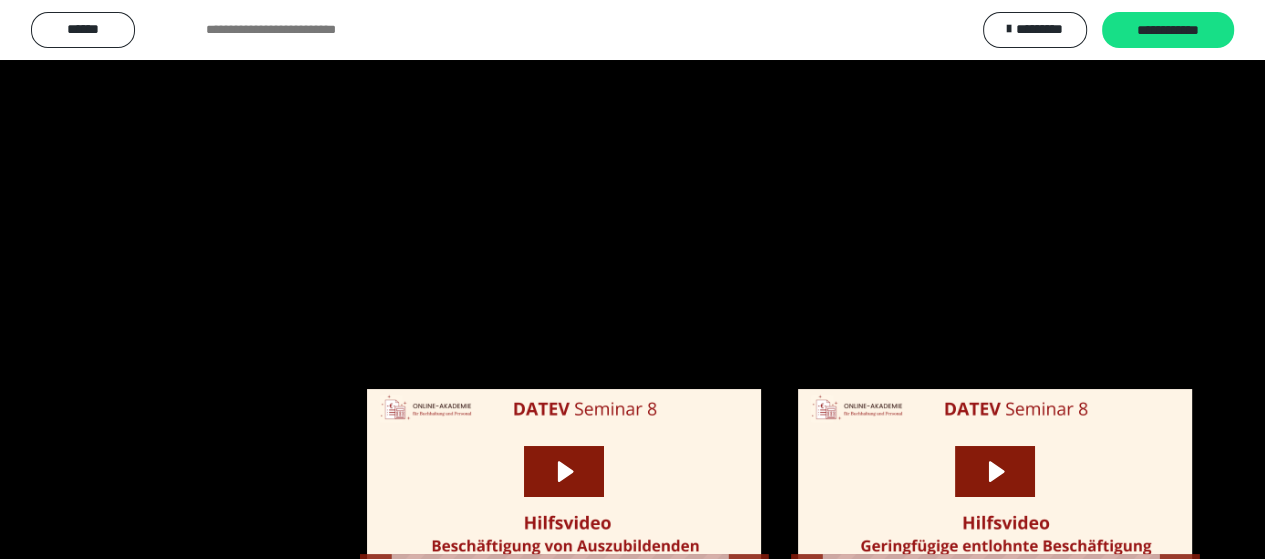 scroll, scrollTop: 2692, scrollLeft: 0, axis: vertical 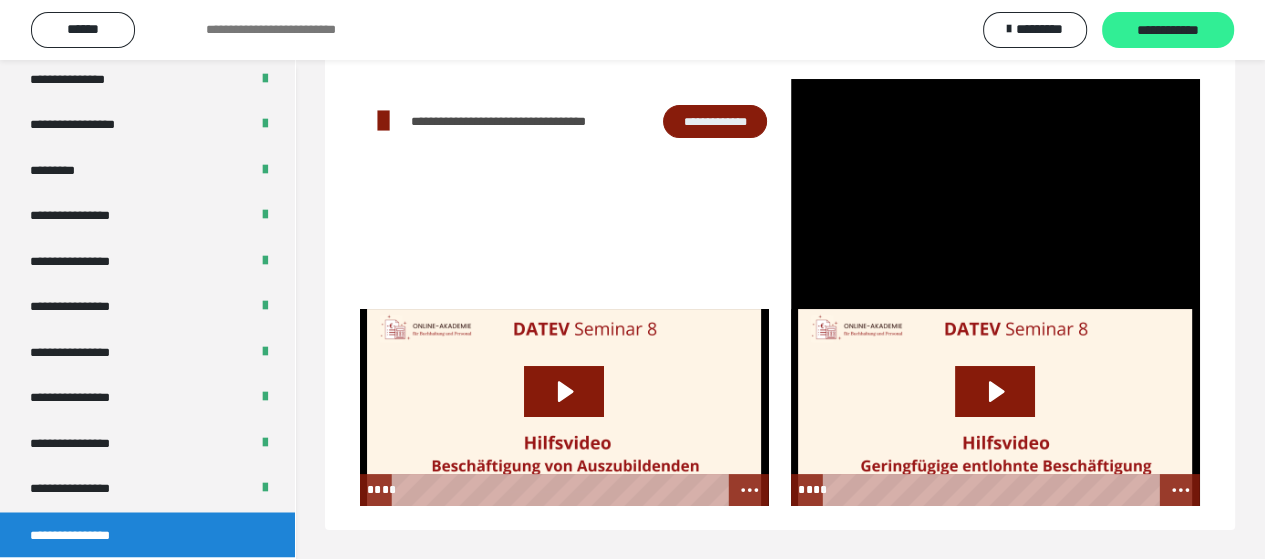 click on "**********" at bounding box center [1168, 31] 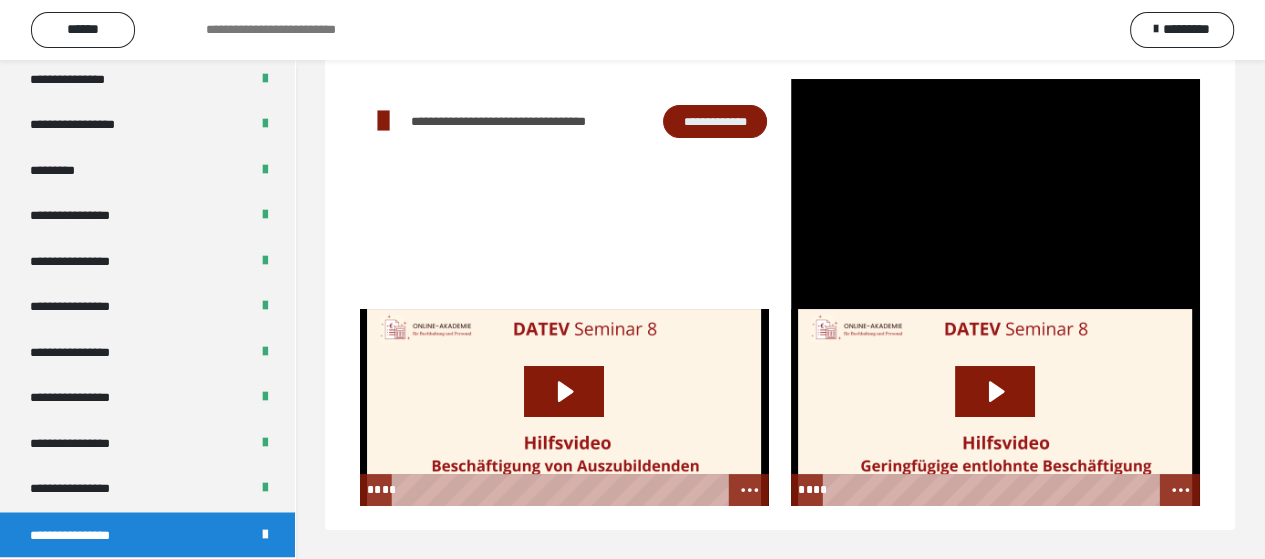 click on "**********" at bounding box center [147, 535] 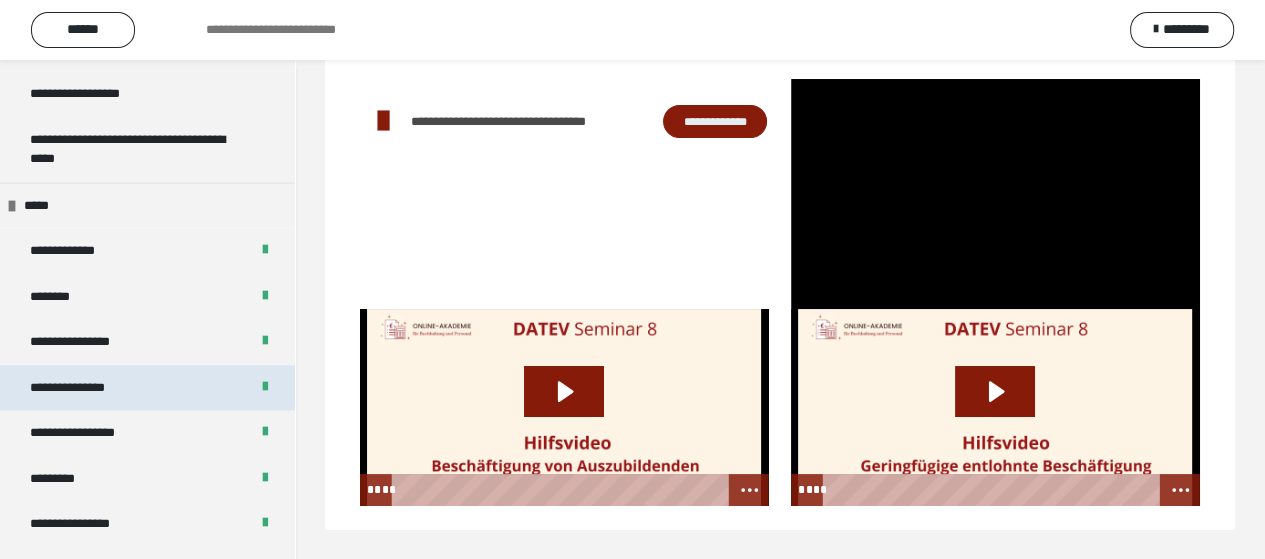 scroll, scrollTop: 2400, scrollLeft: 0, axis: vertical 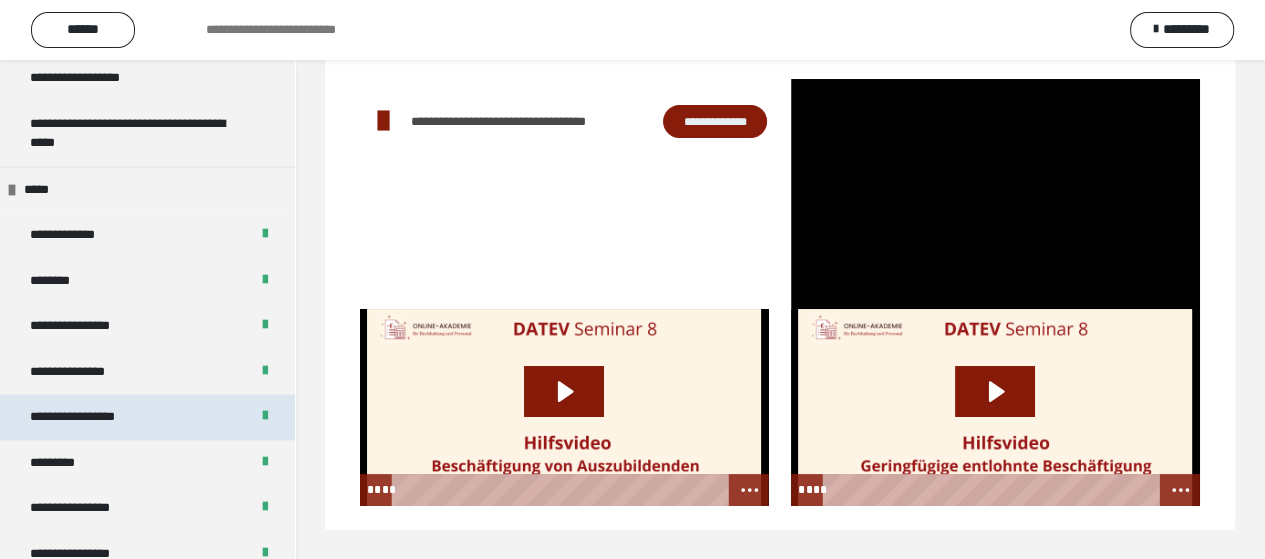 click on "**********" at bounding box center (93, 417) 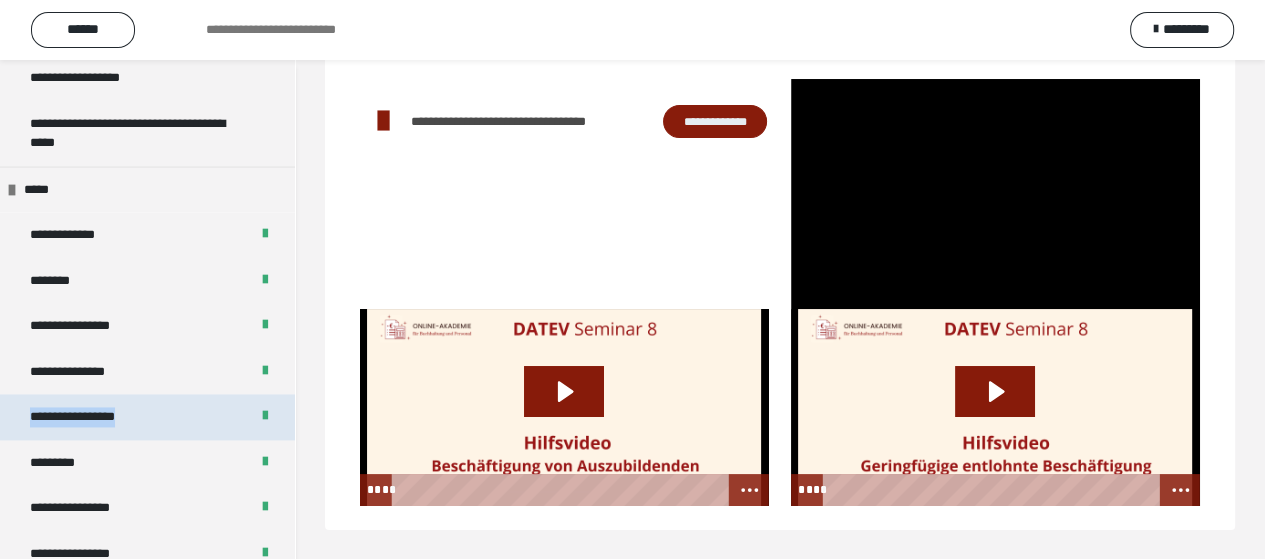 click on "**********" at bounding box center [93, 417] 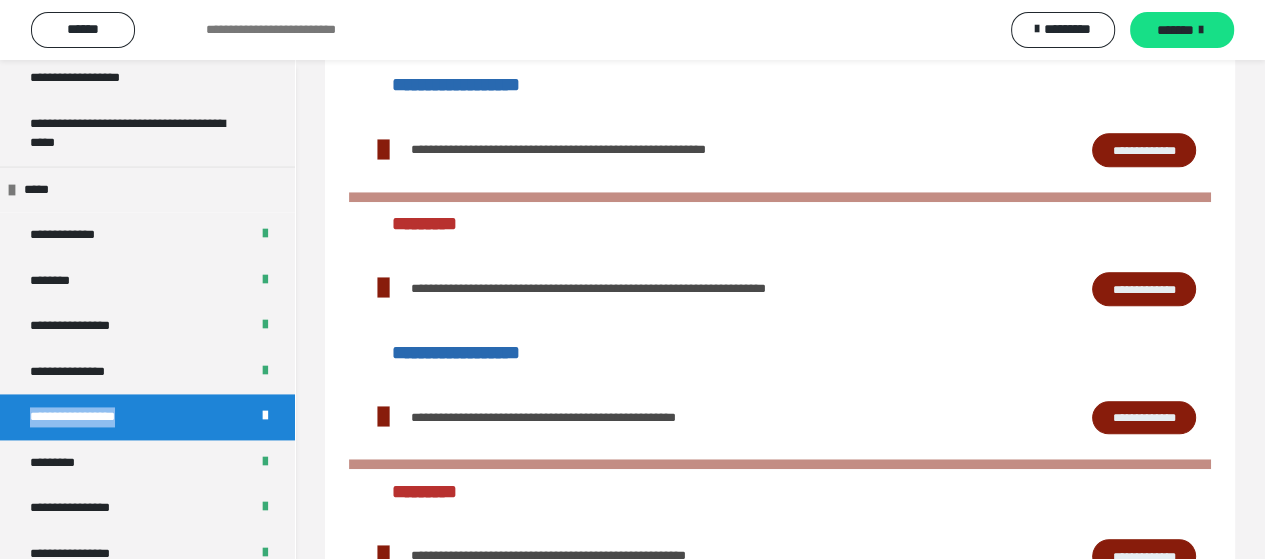 scroll, scrollTop: 1324, scrollLeft: 0, axis: vertical 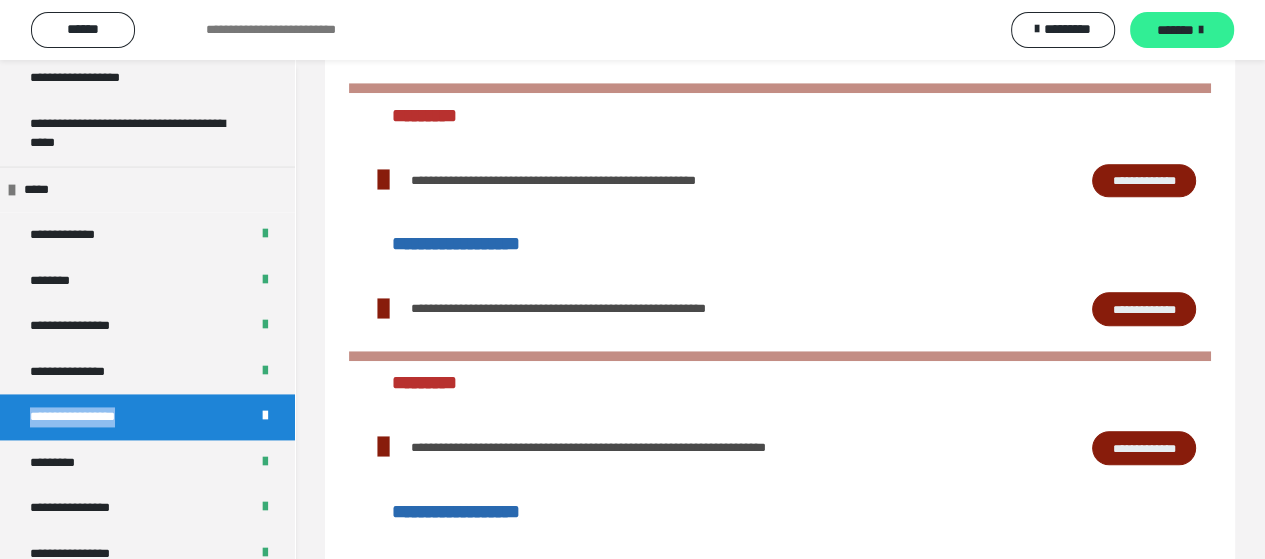 click on "*******" at bounding box center [1182, 30] 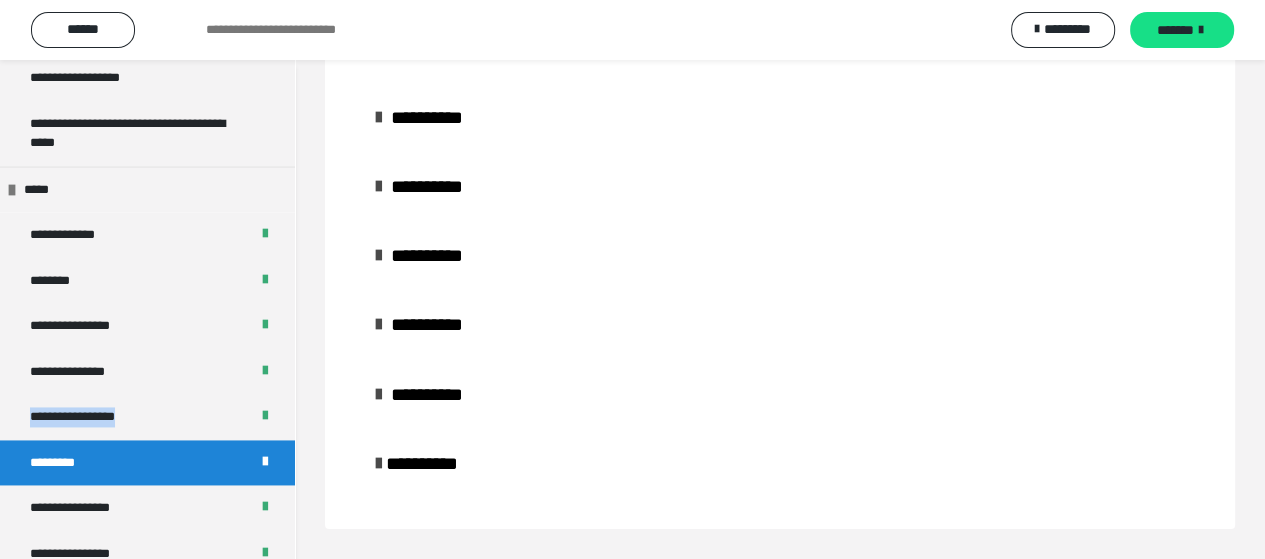 scroll, scrollTop: 120, scrollLeft: 0, axis: vertical 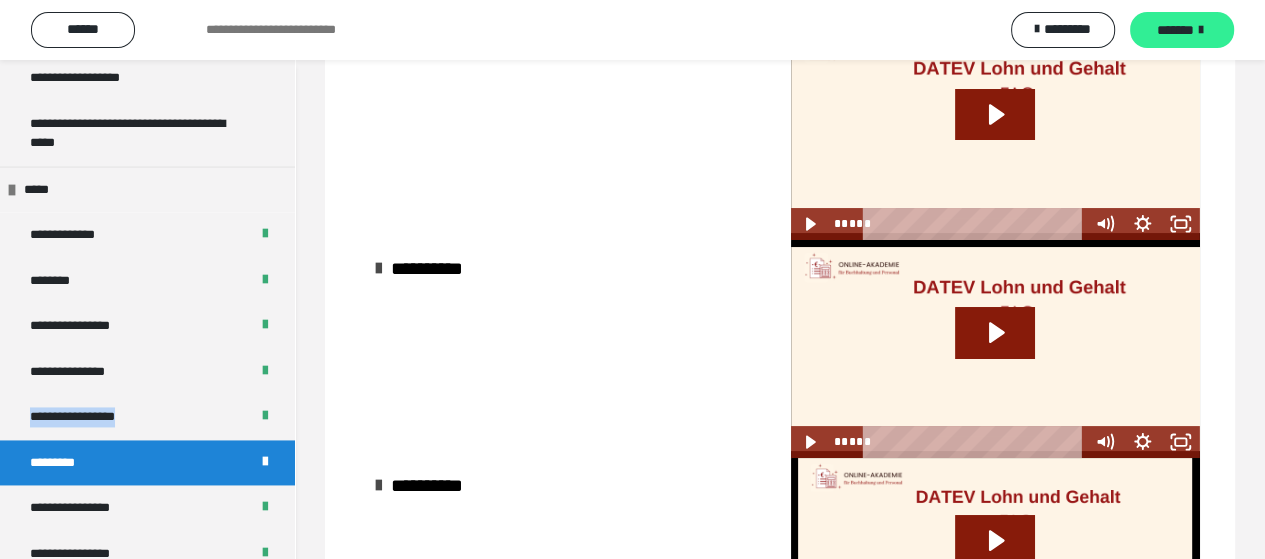 click on "*******" at bounding box center [1175, 30] 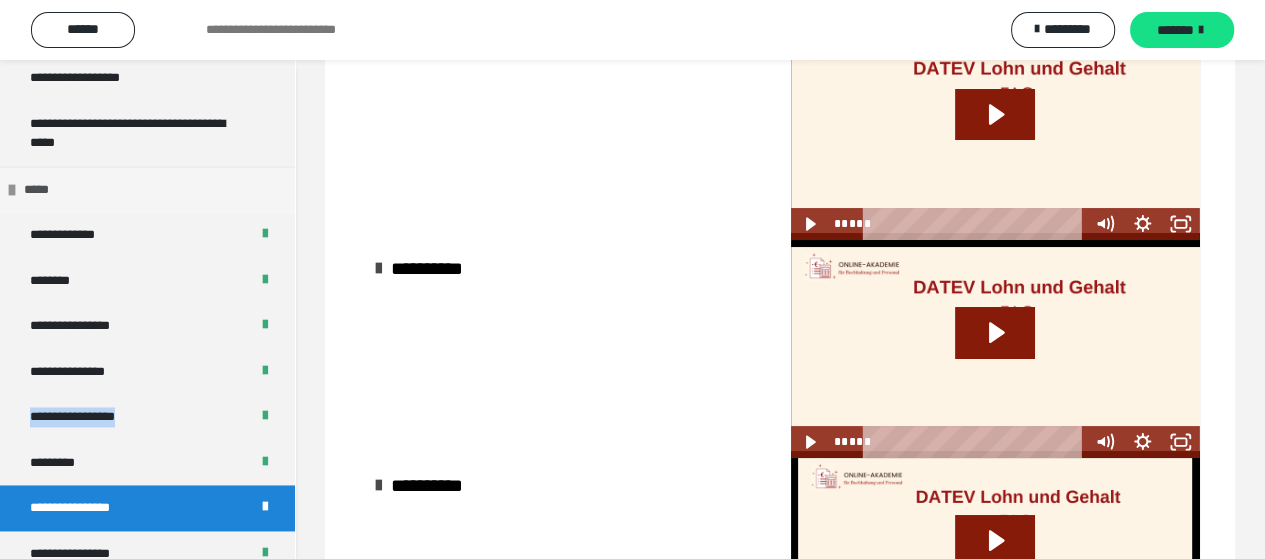 scroll, scrollTop: 60, scrollLeft: 0, axis: vertical 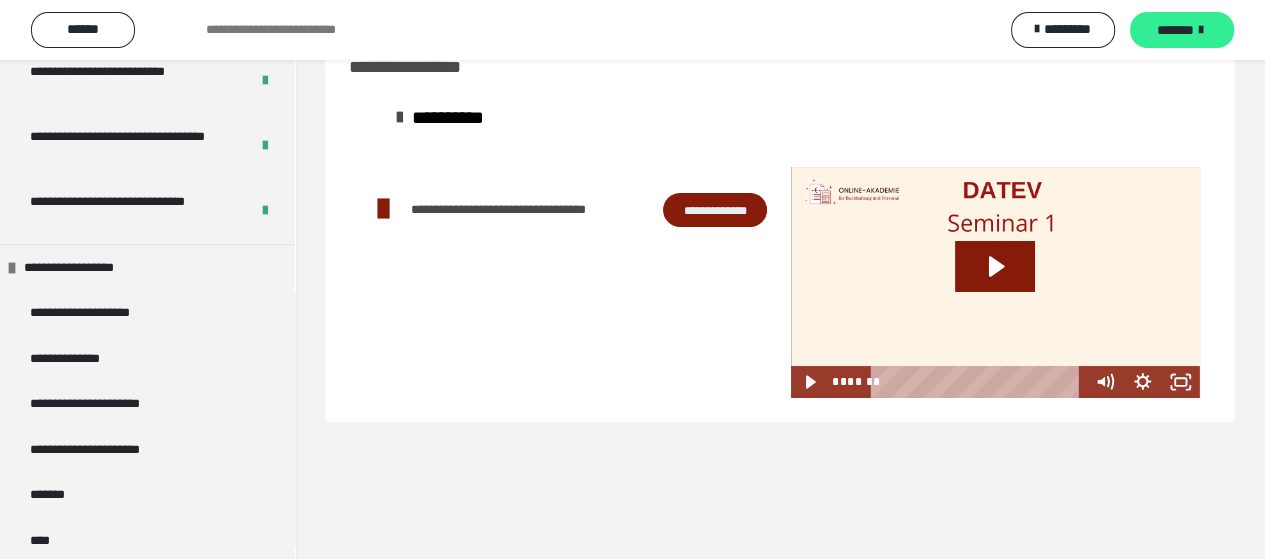 click on "*******" at bounding box center [1182, 30] 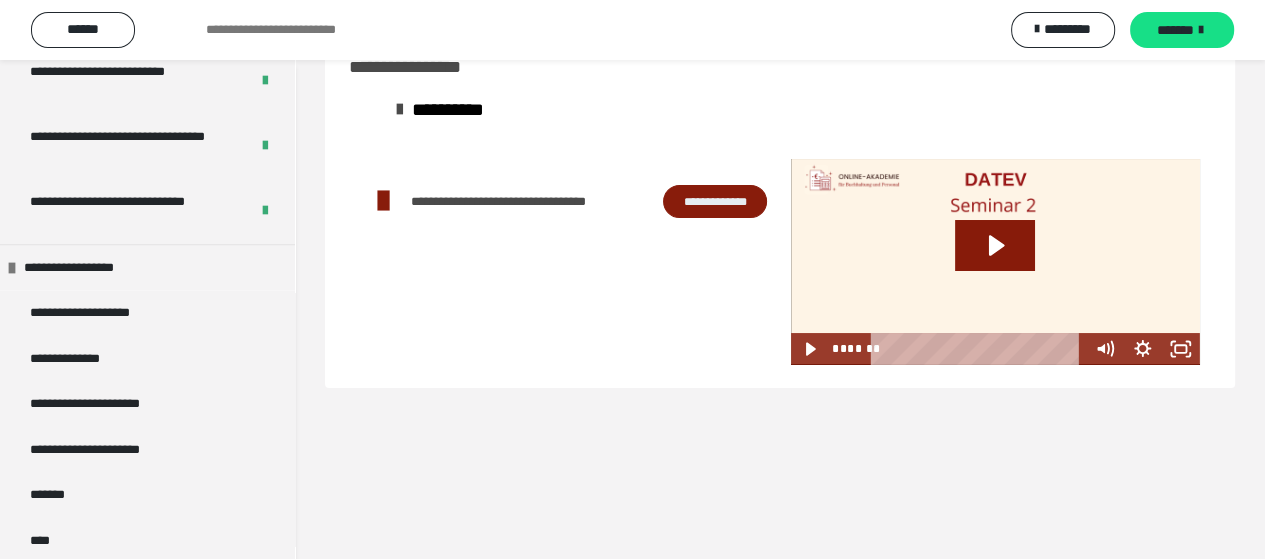 scroll, scrollTop: 0, scrollLeft: 0, axis: both 